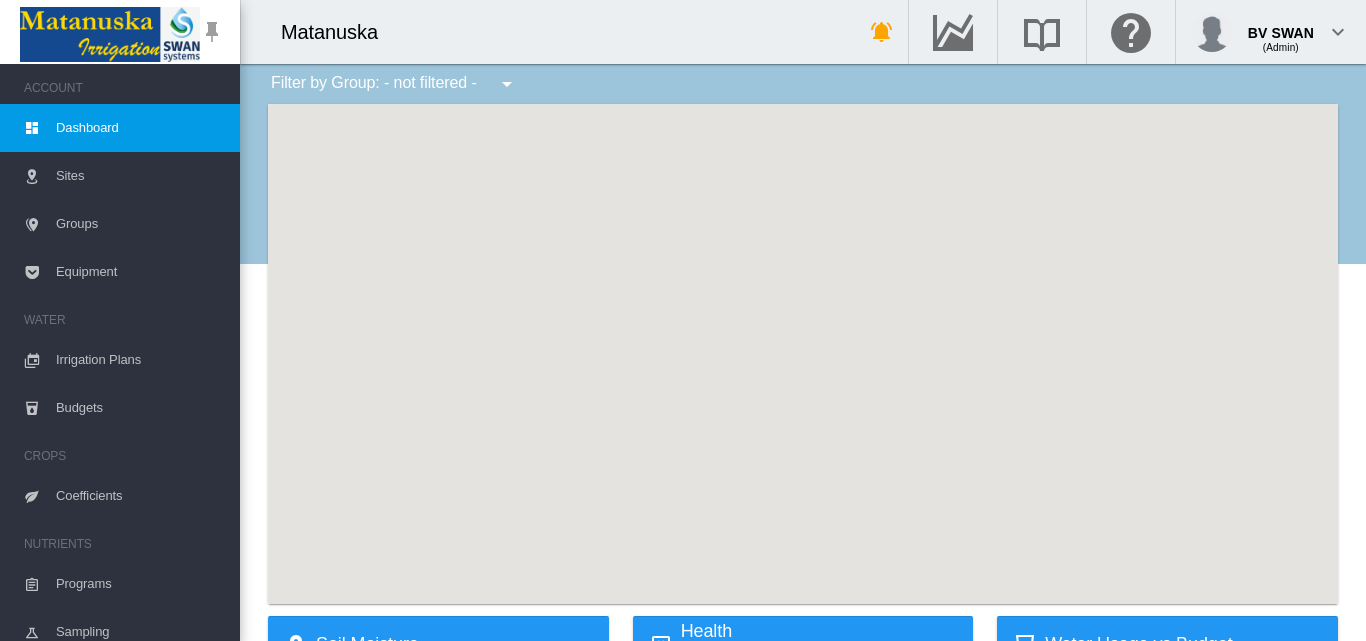 scroll, scrollTop: 0, scrollLeft: 0, axis: both 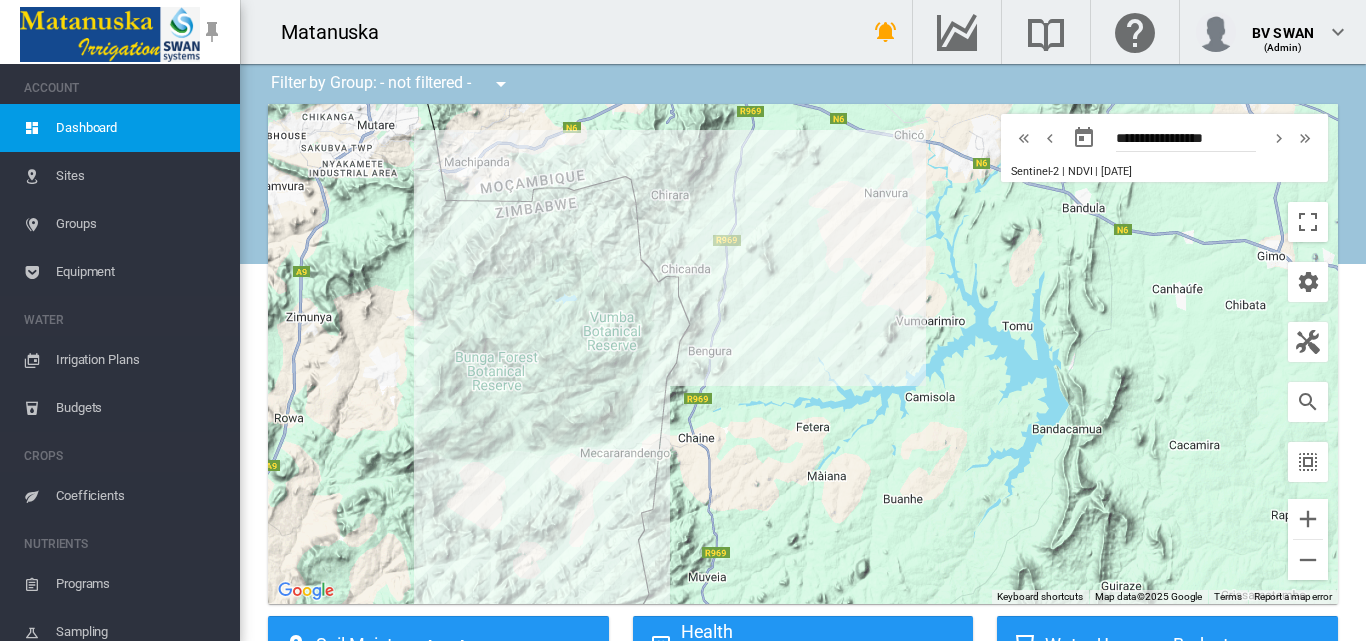 click on "Irrigation Plans" at bounding box center [140, 360] 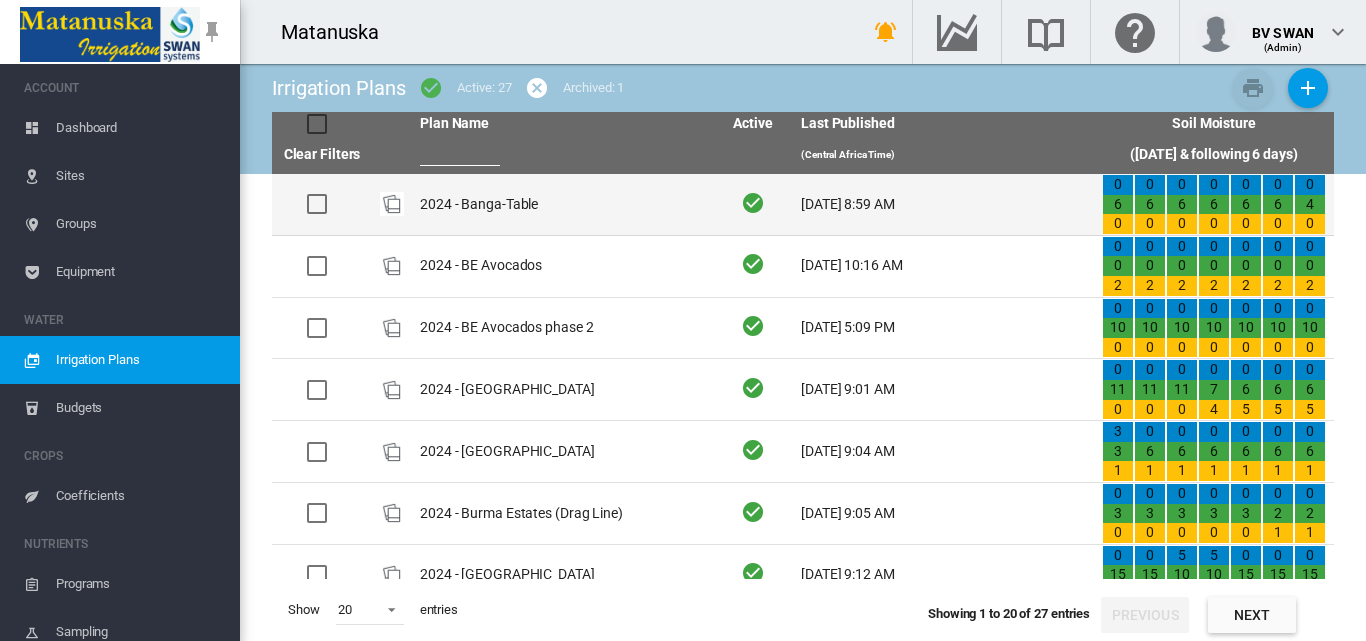 click on "2024 - Banga-Table" at bounding box center (562, 204) 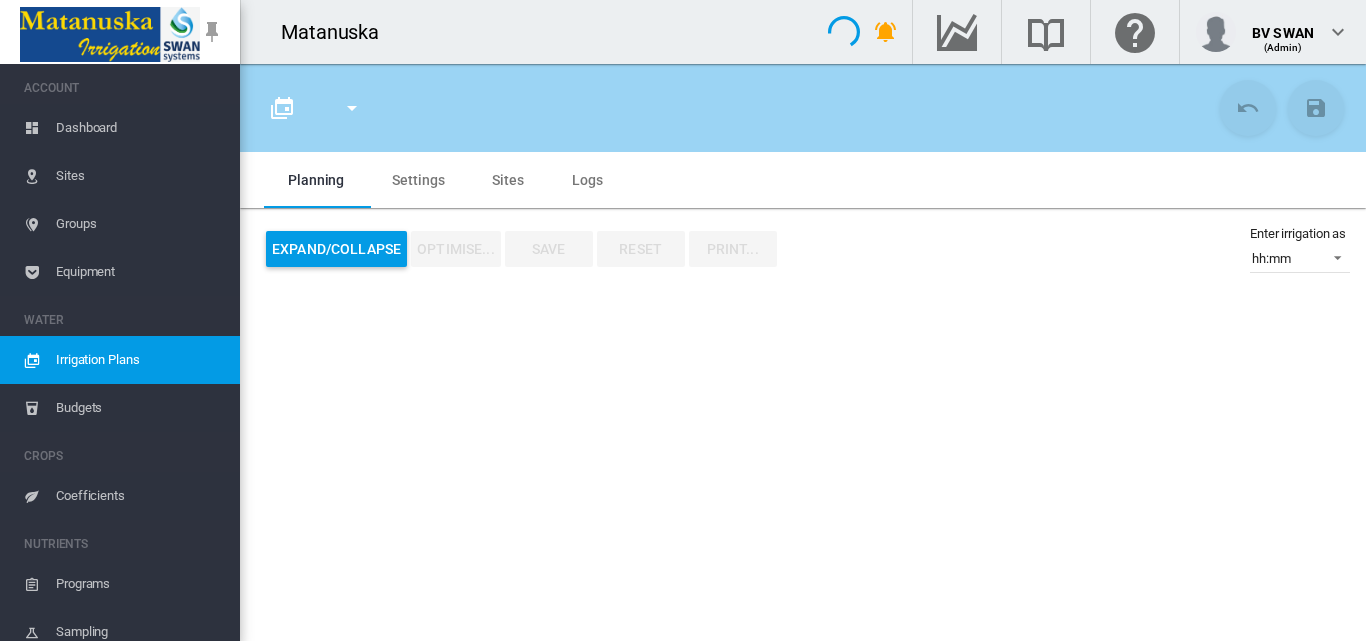 type on "**********" 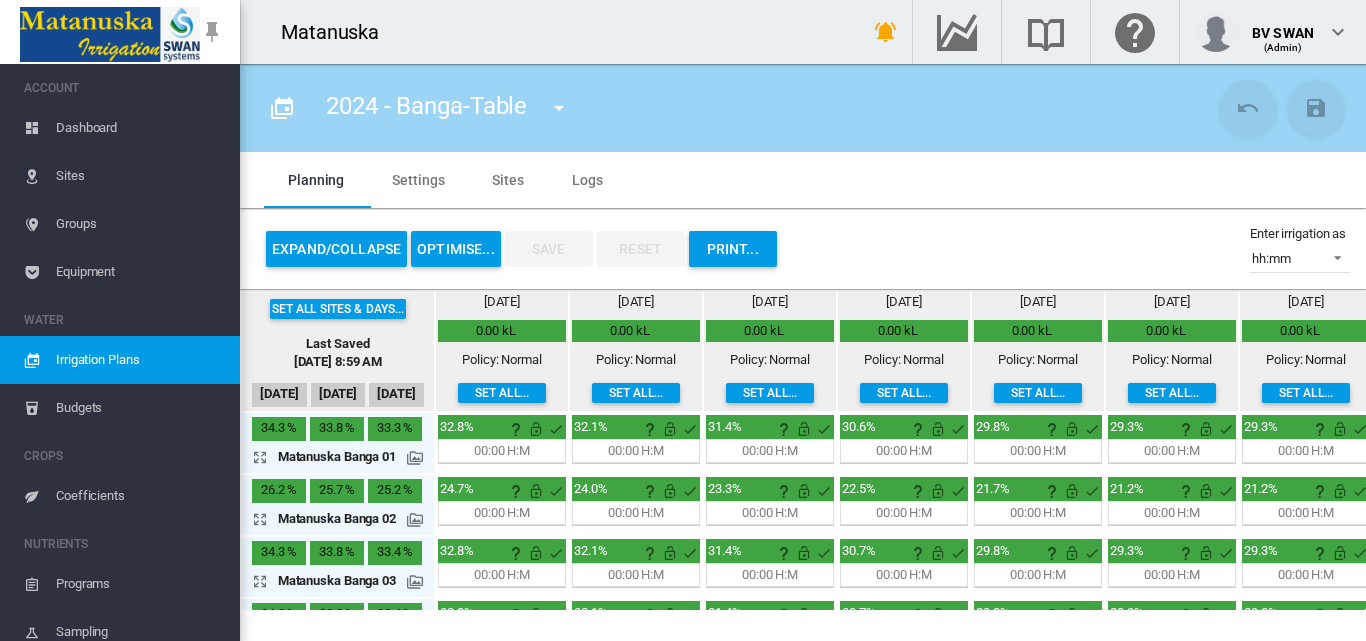 click on "Equipment" at bounding box center (140, 272) 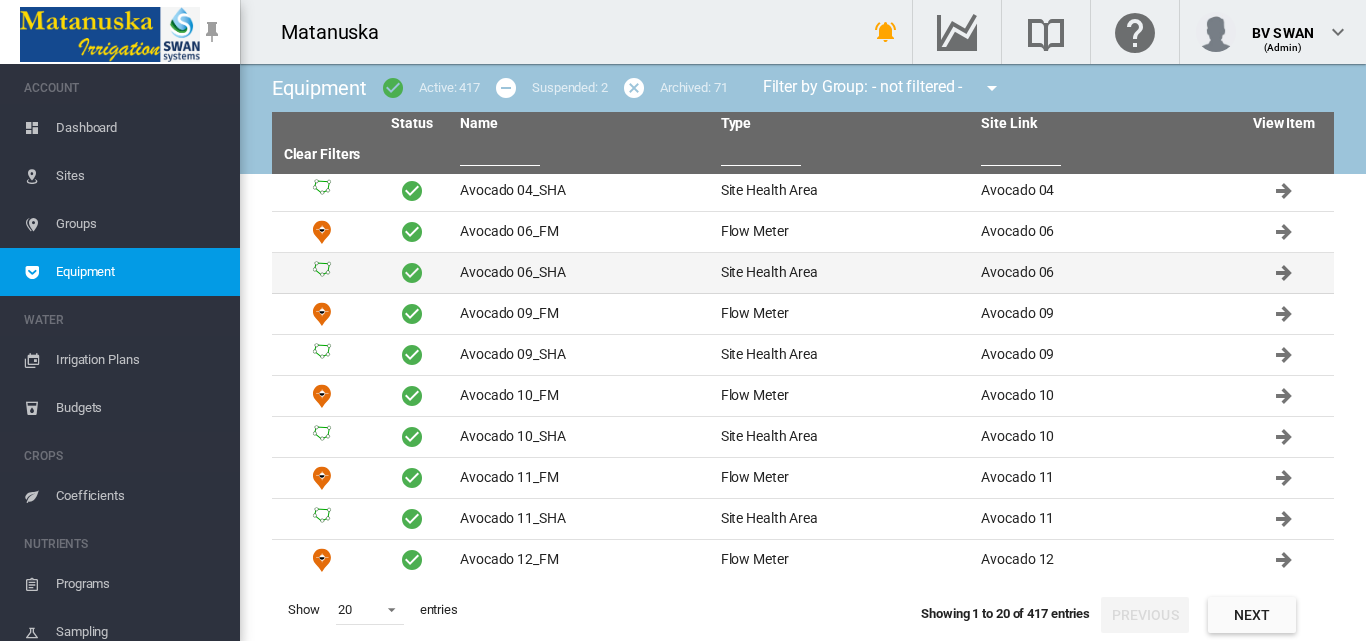 scroll, scrollTop: 415, scrollLeft: 0, axis: vertical 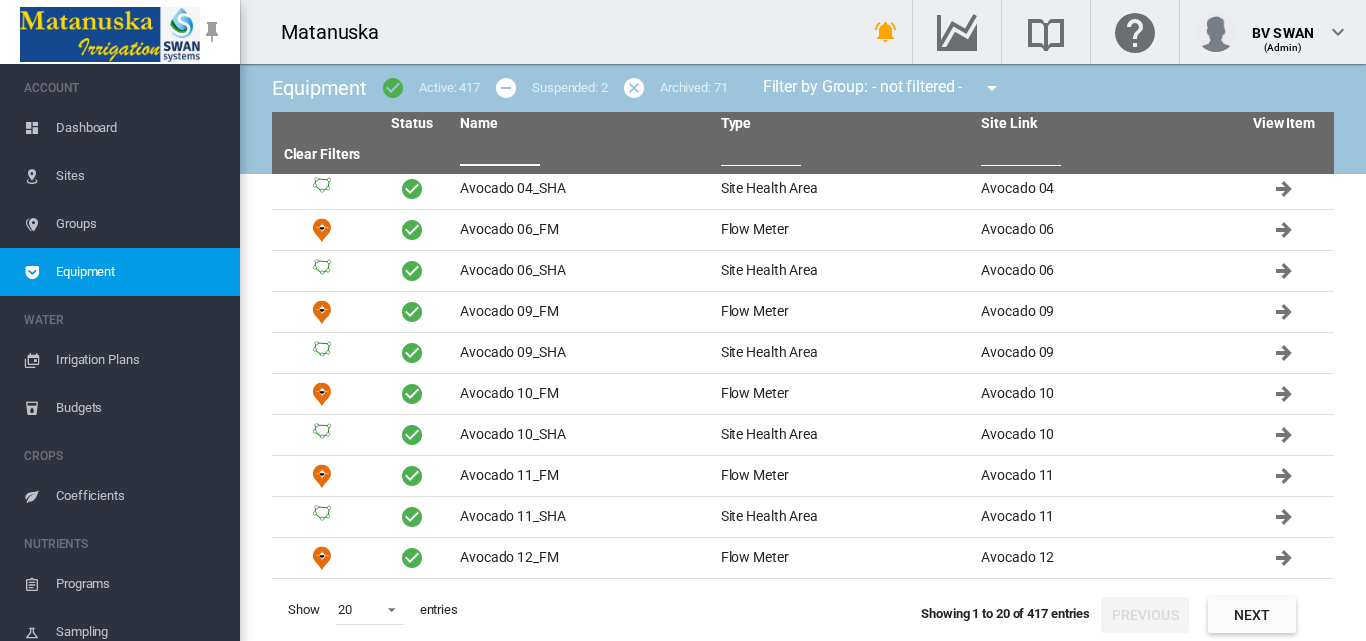 click at bounding box center (500, 151) 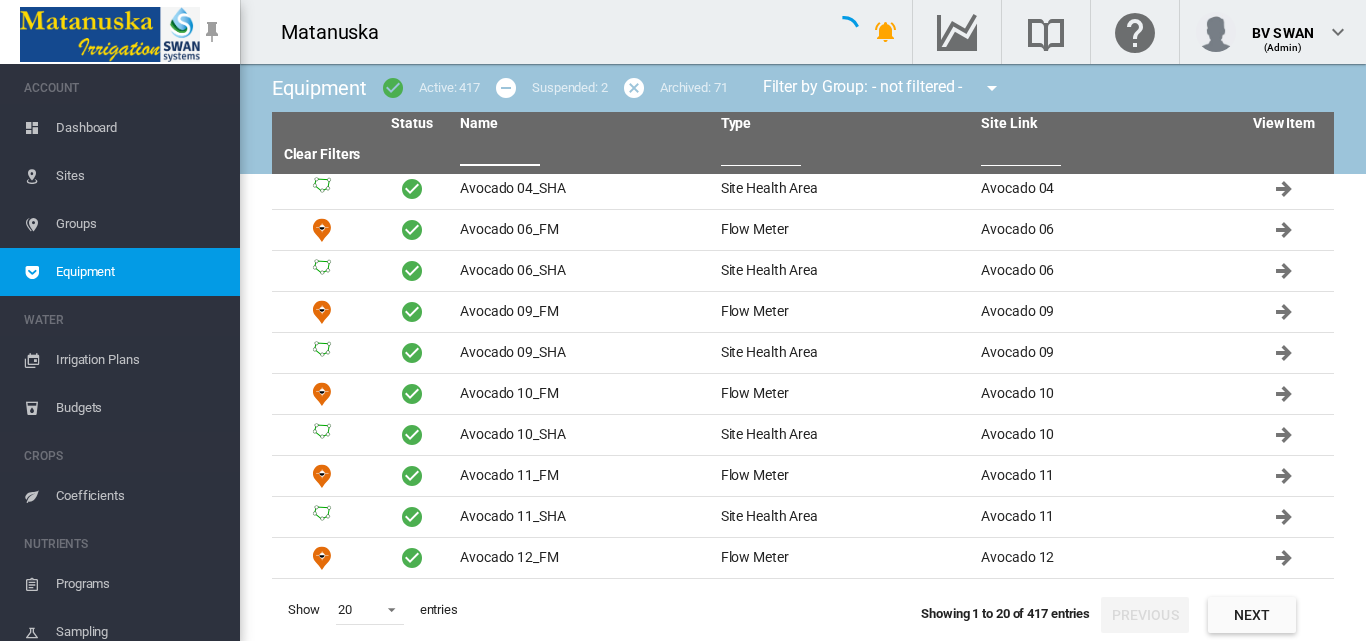 click at bounding box center (500, 151) 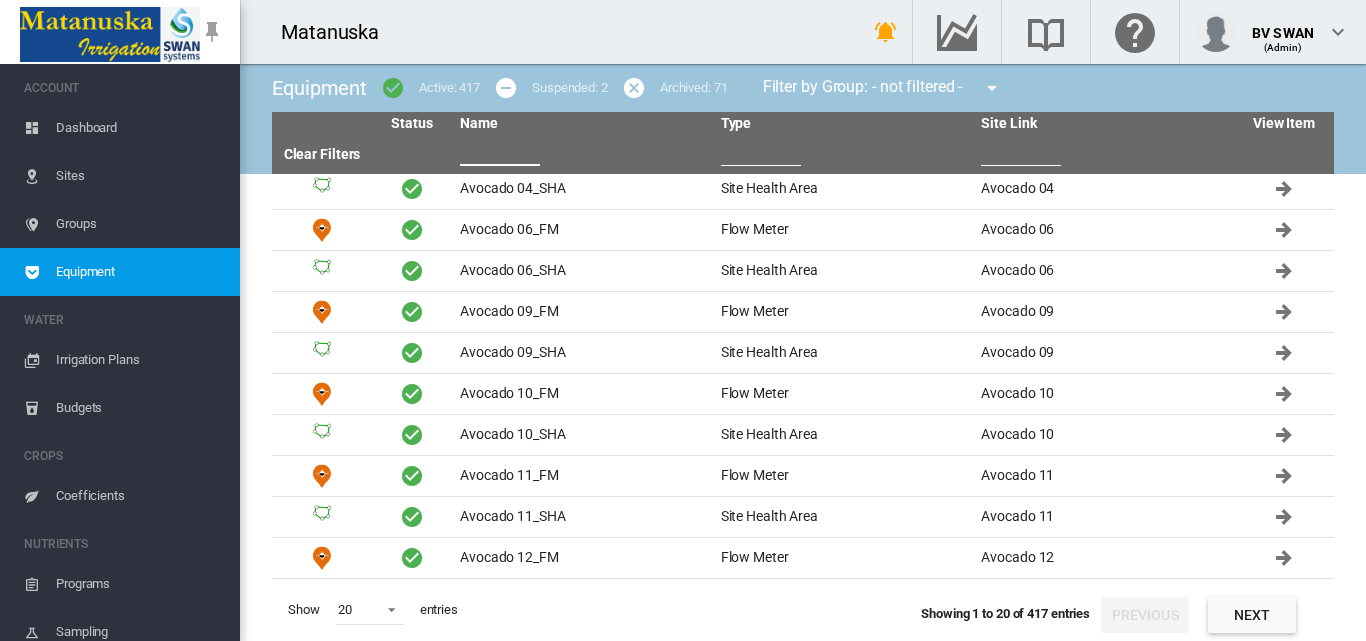 click at bounding box center [500, 151] 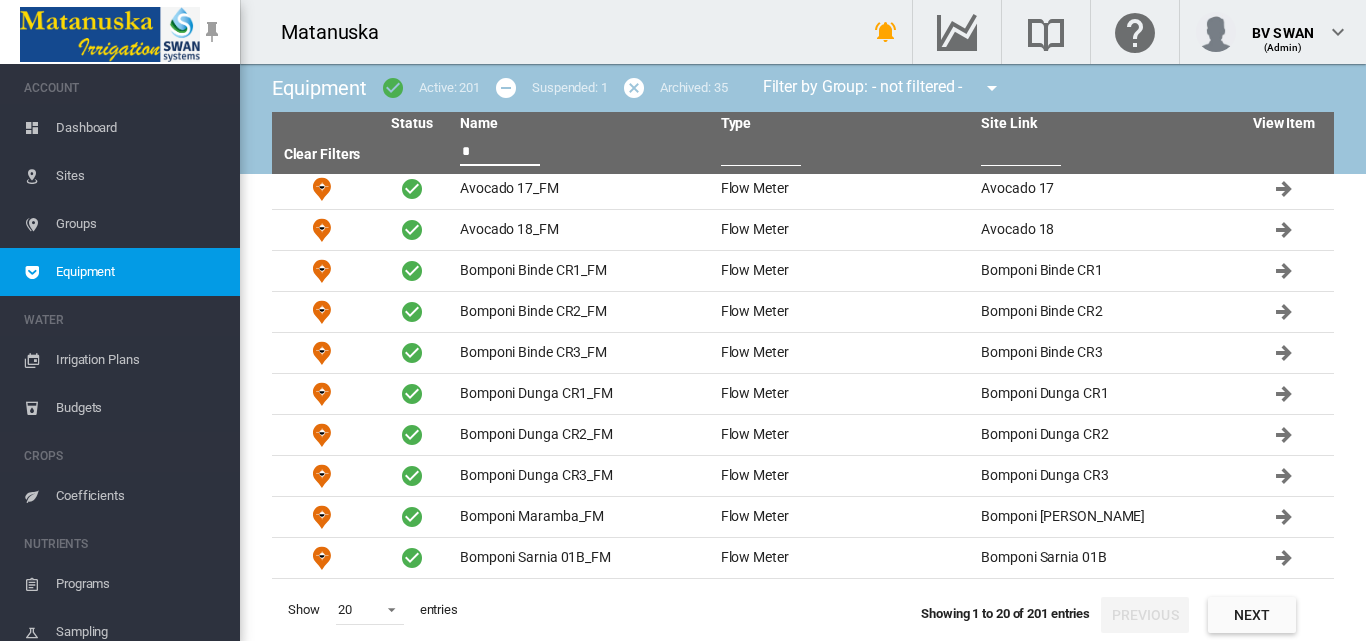 scroll, scrollTop: 5, scrollLeft: 0, axis: vertical 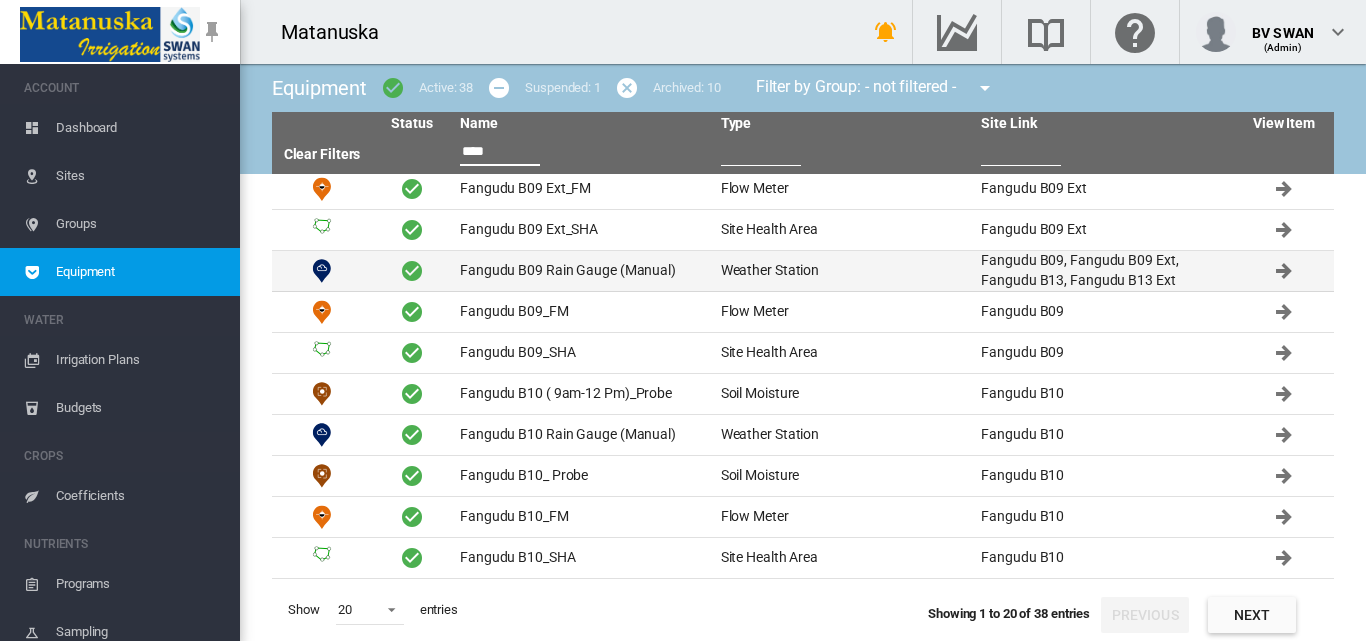 type on "****" 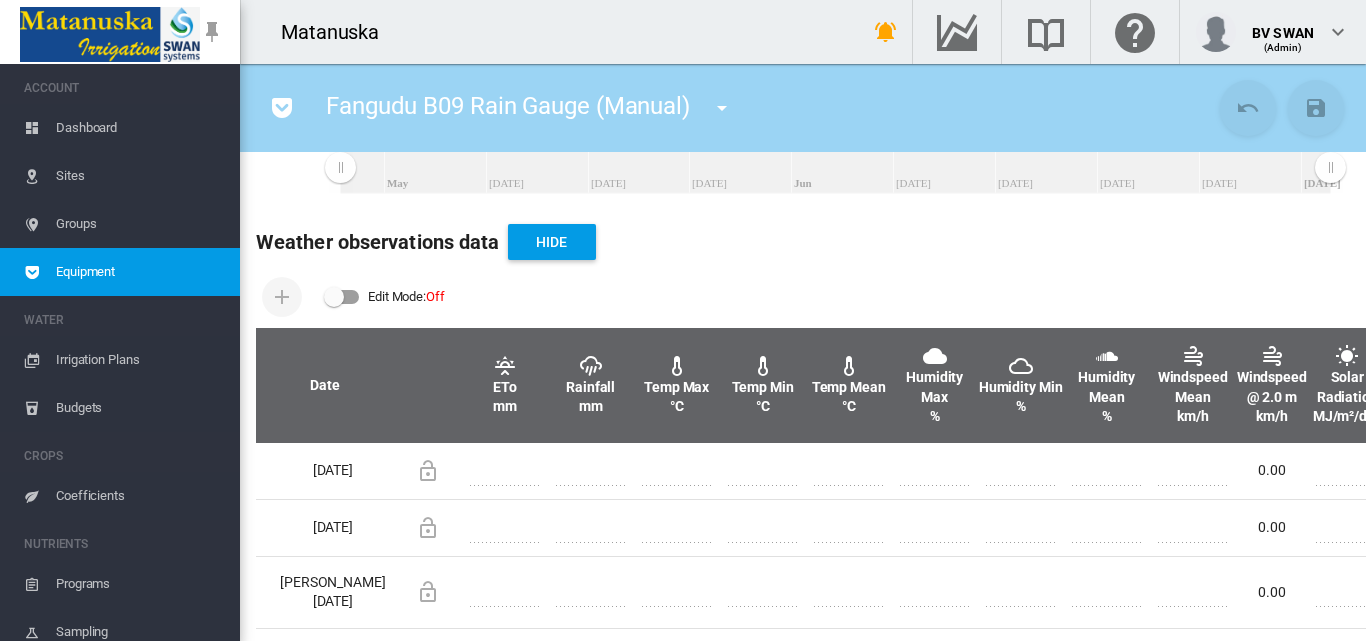 scroll, scrollTop: 600, scrollLeft: 0, axis: vertical 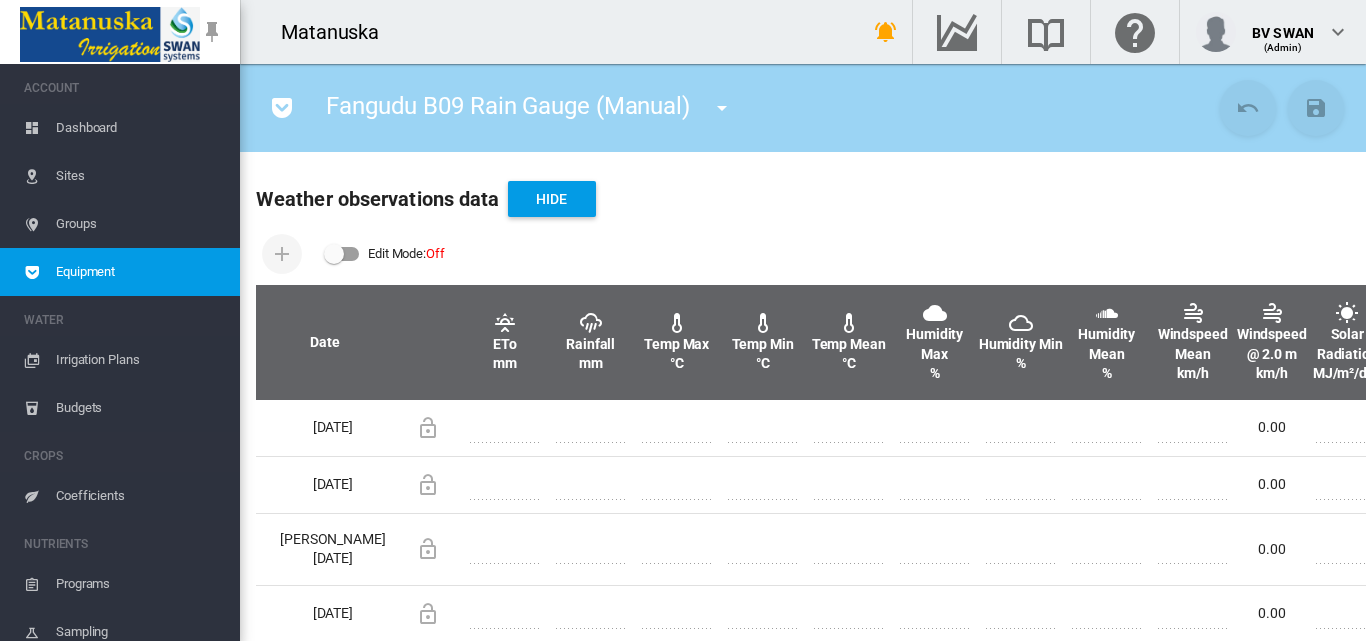 click at bounding box center (342, 254) 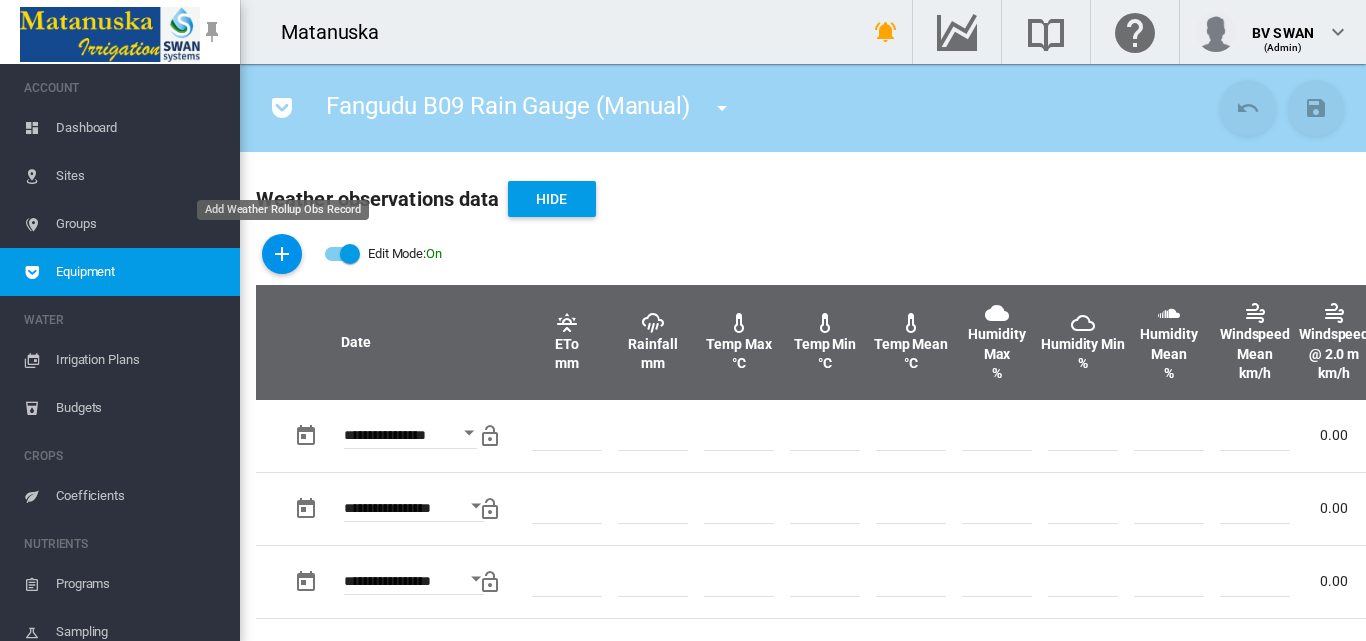 click at bounding box center (282, 254) 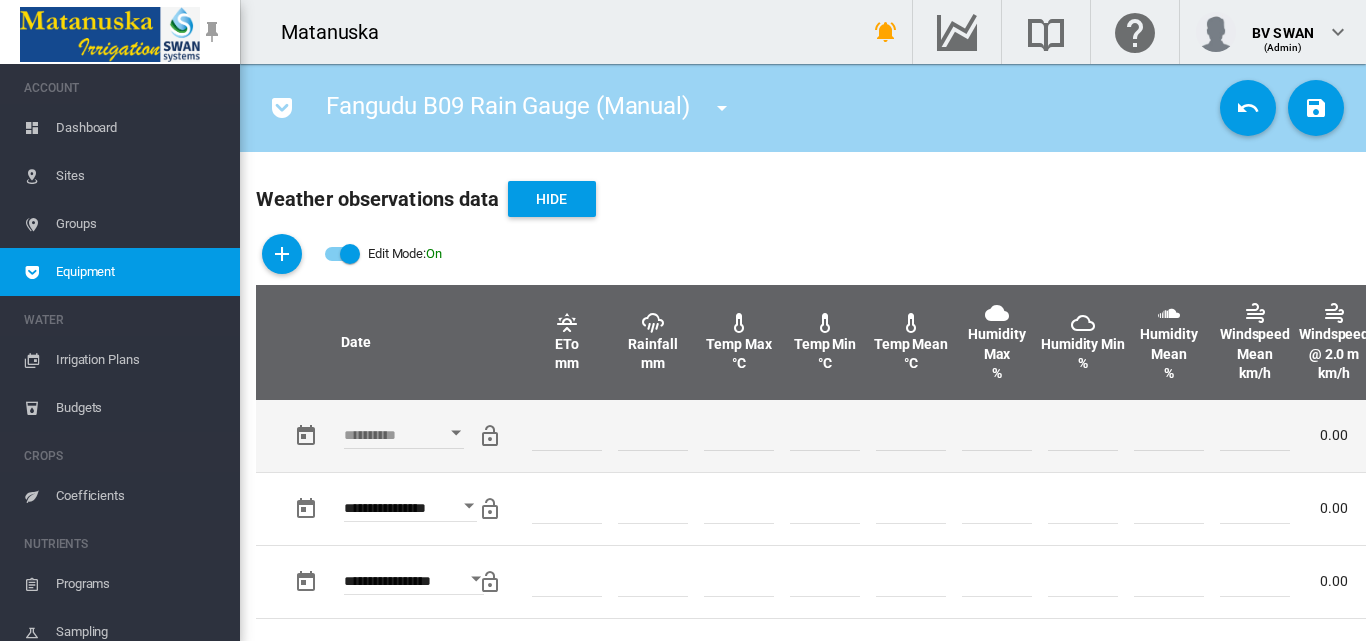 click at bounding box center [456, 433] 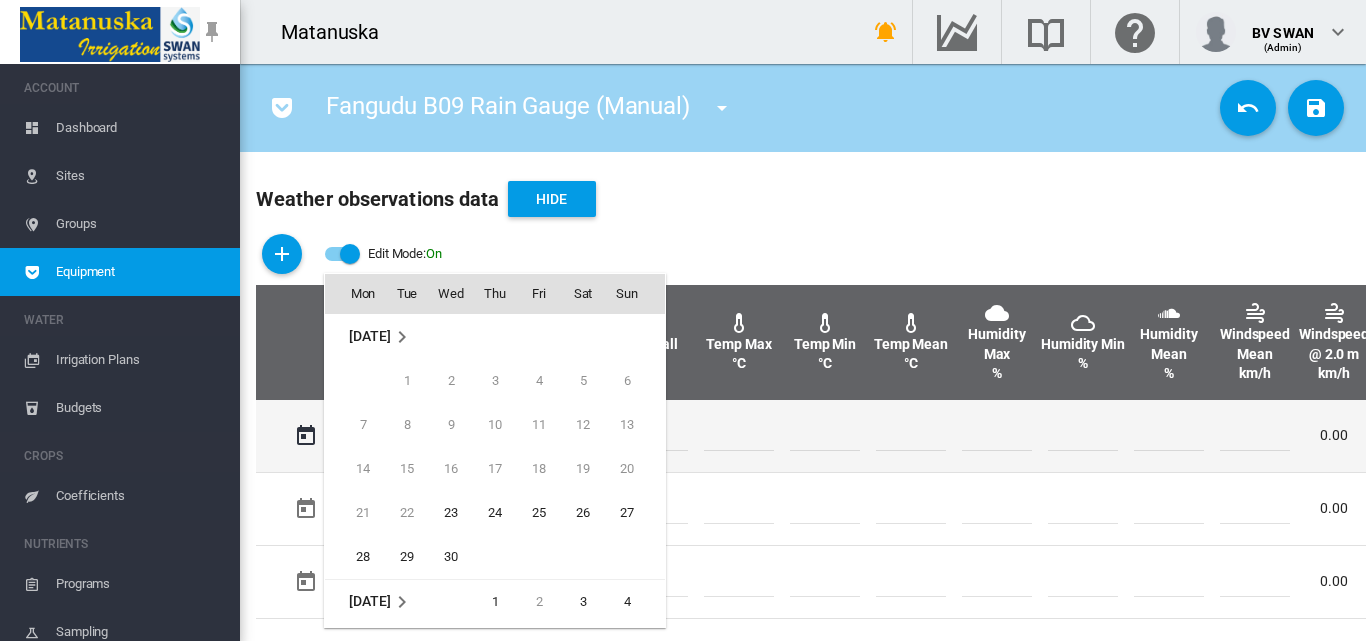 scroll, scrollTop: 795, scrollLeft: 0, axis: vertical 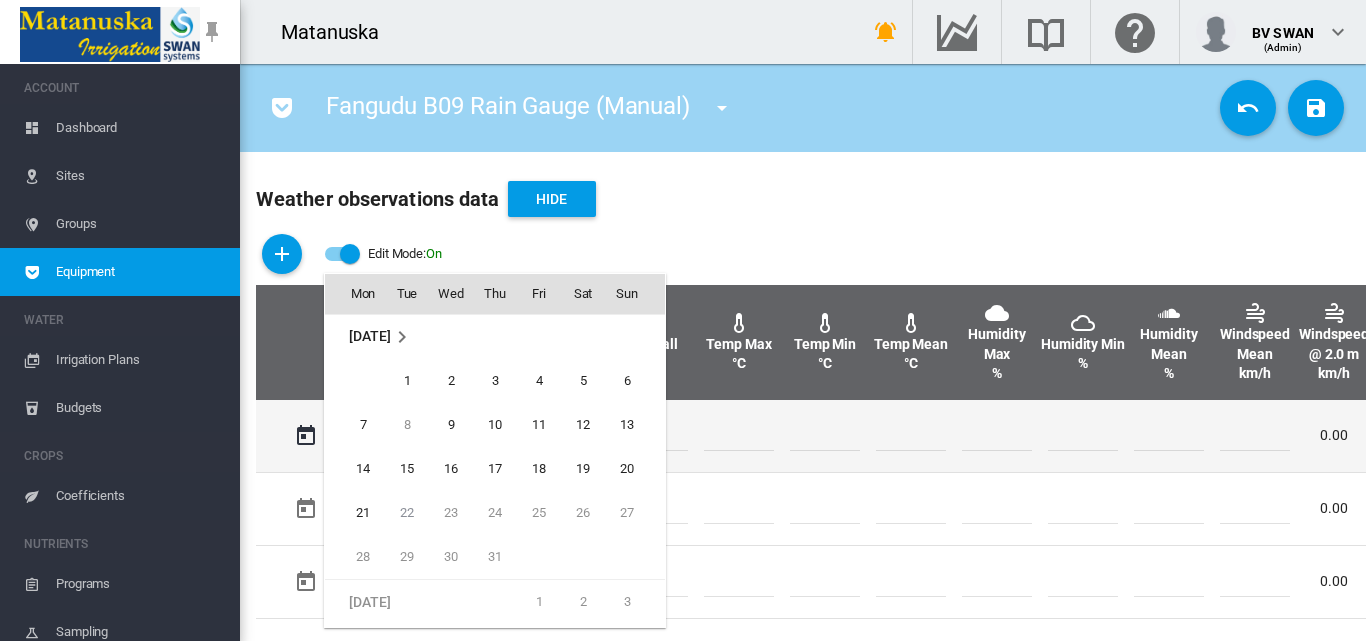 click on "20" at bounding box center (627, 469) 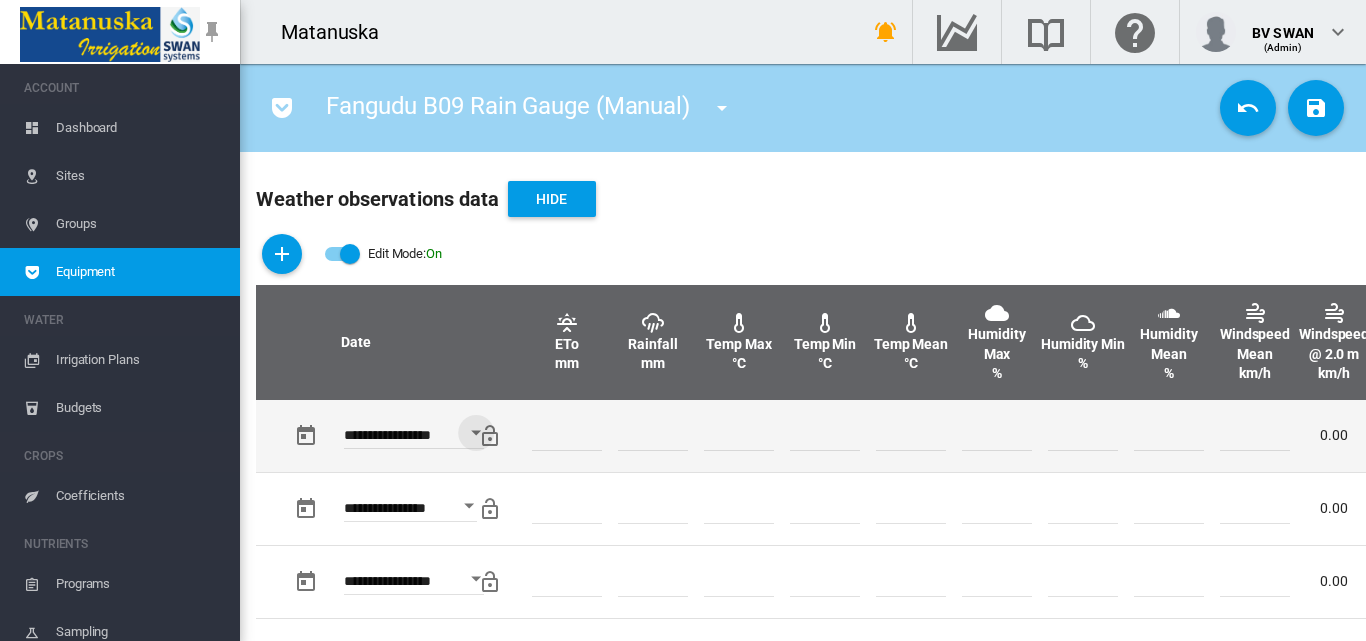 click at bounding box center [653, 436] 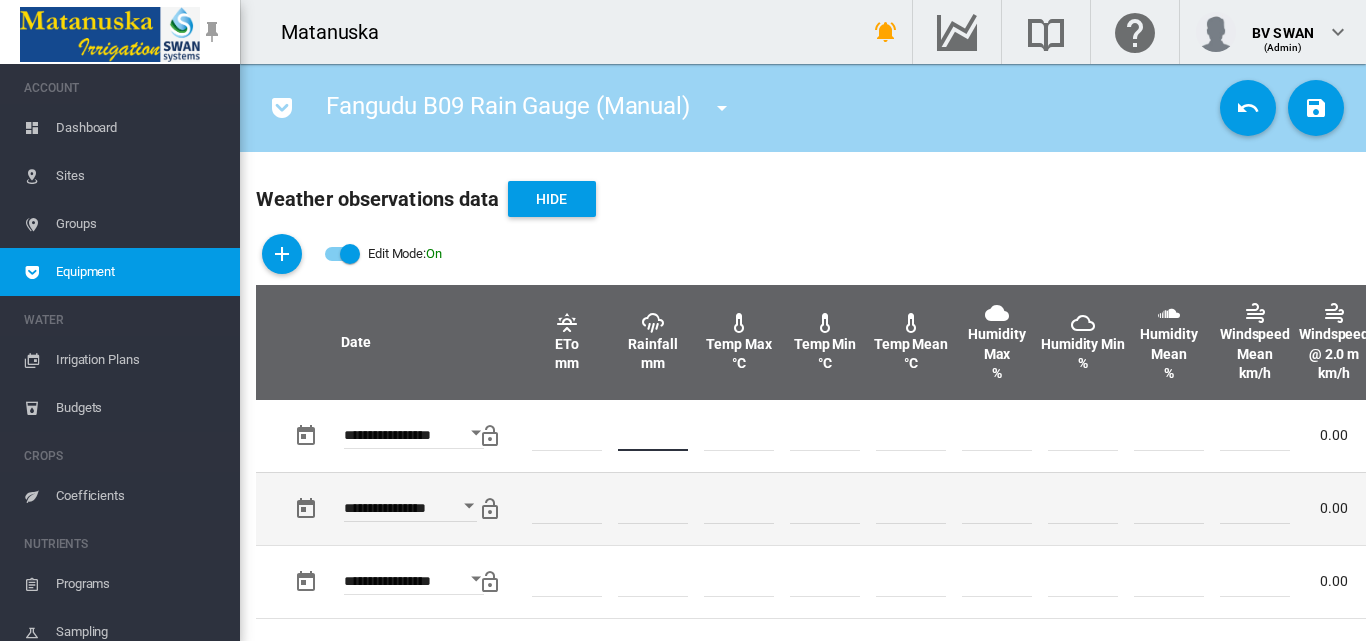 type on "***" 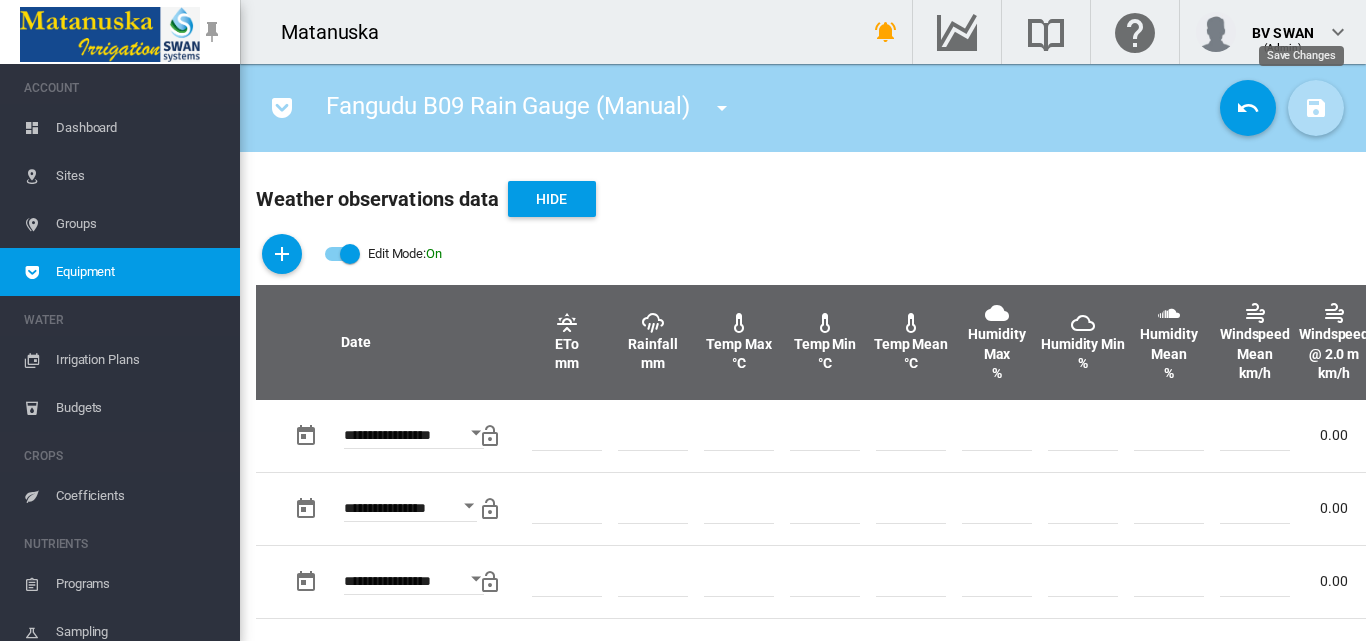 click at bounding box center [1316, 108] 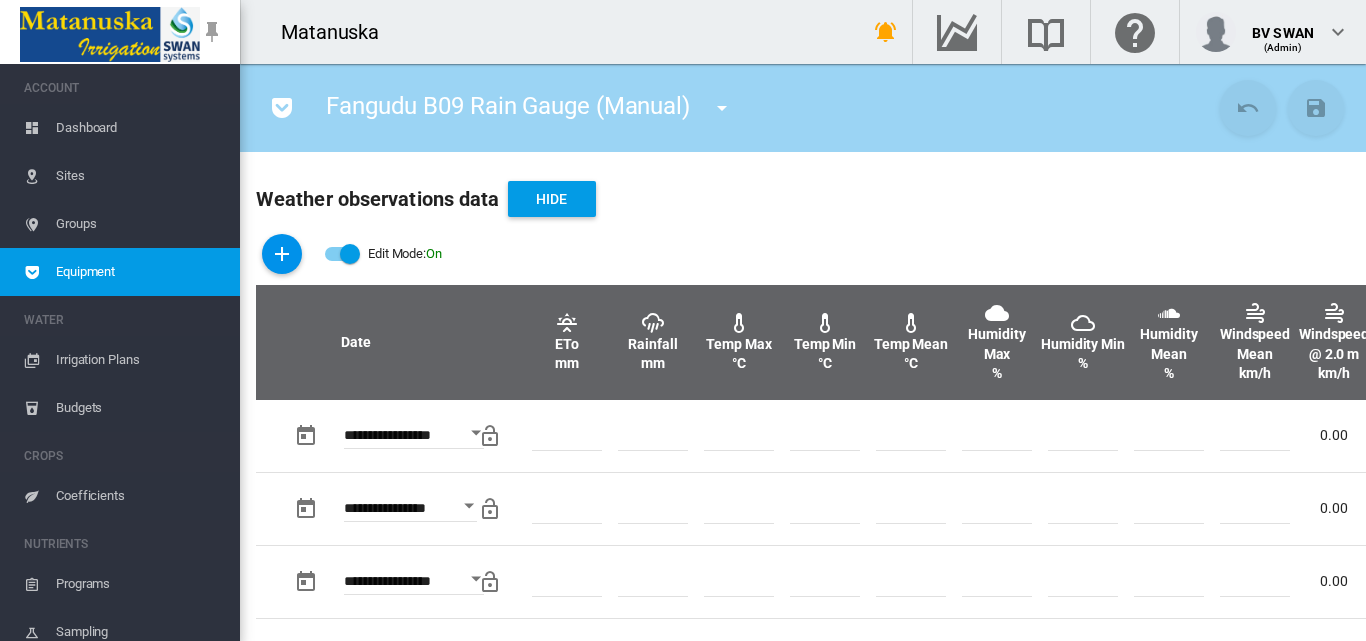 click at bounding box center (282, 254) 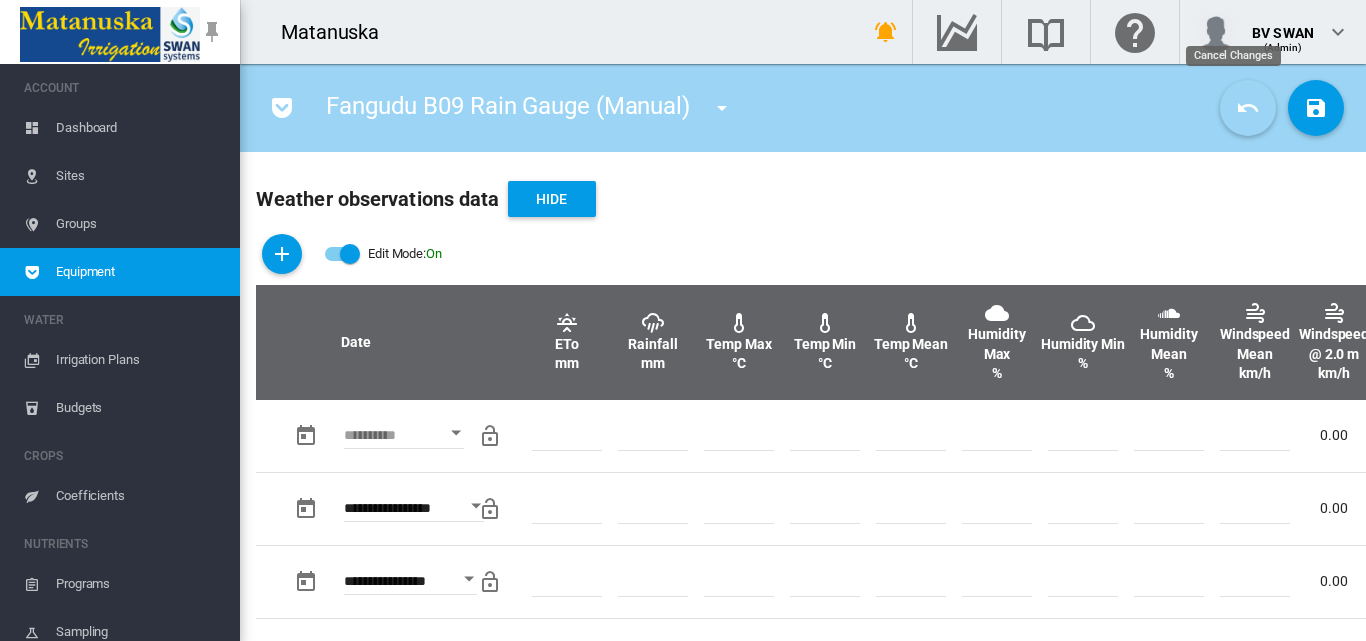 click at bounding box center [1248, 108] 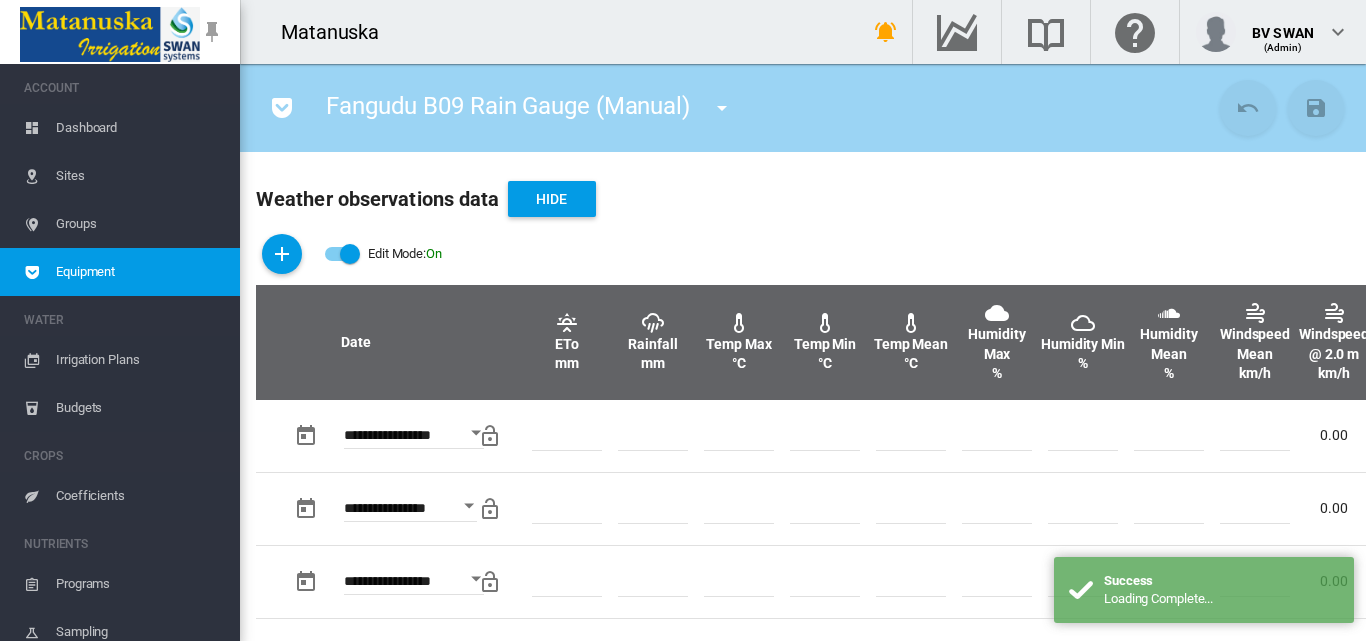 click at bounding box center (350, 254) 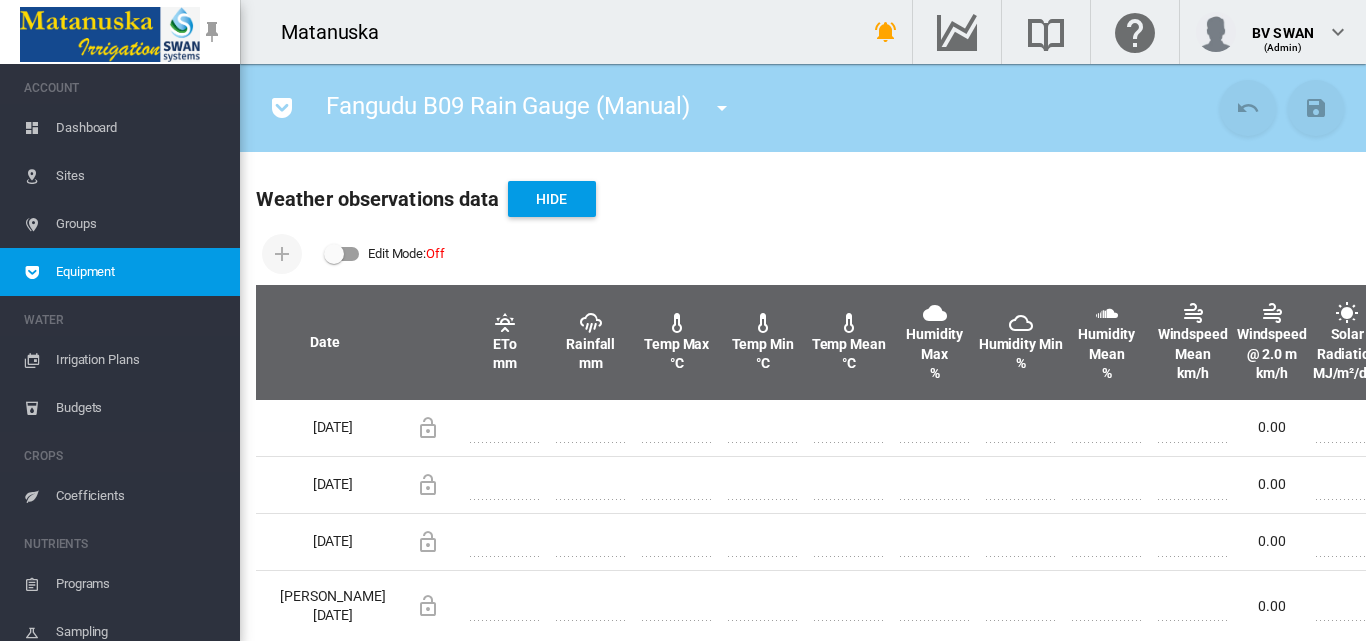 click at bounding box center [722, 108] 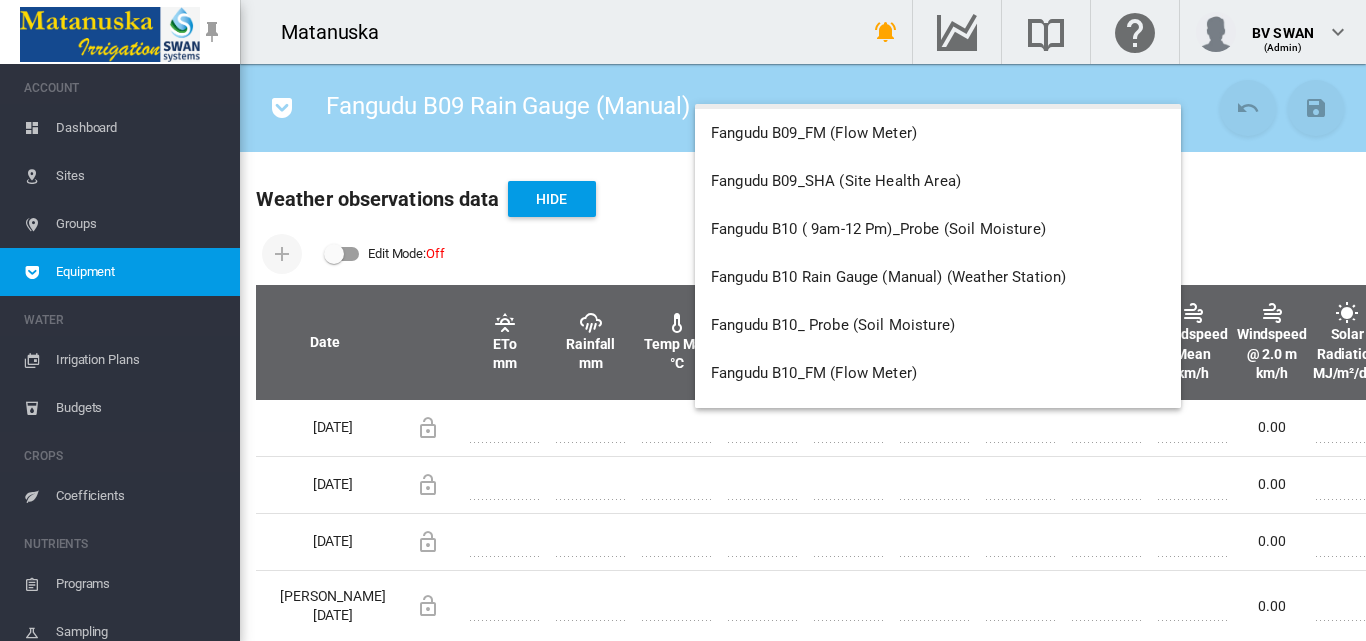 scroll, scrollTop: 6100, scrollLeft: 0, axis: vertical 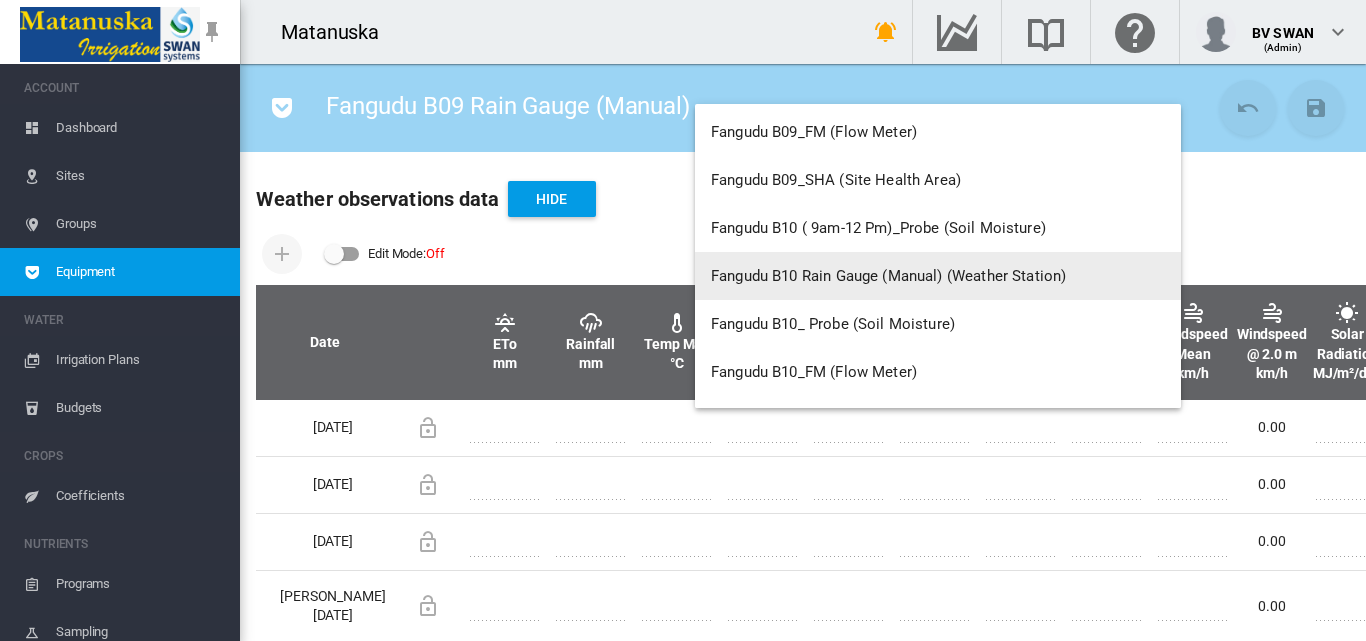 click on "Fangudu B10 Rain Gauge (Manual) (Weather Station)" at bounding box center (888, 276) 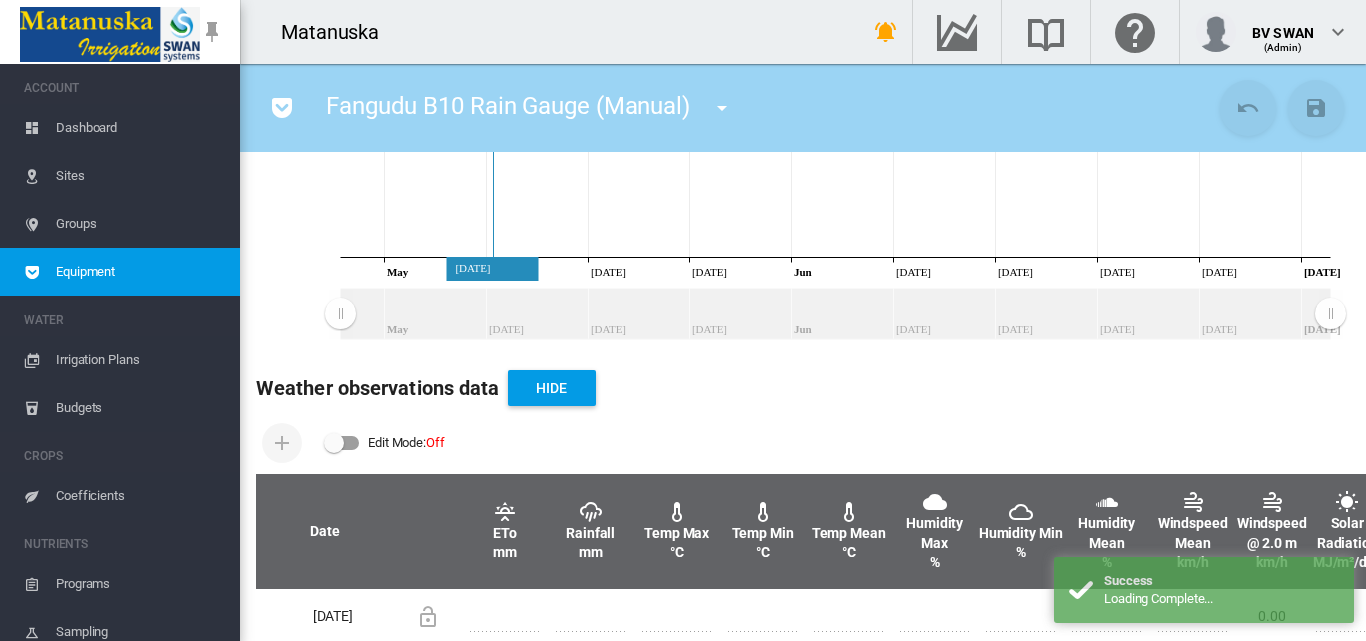 scroll, scrollTop: 500, scrollLeft: 0, axis: vertical 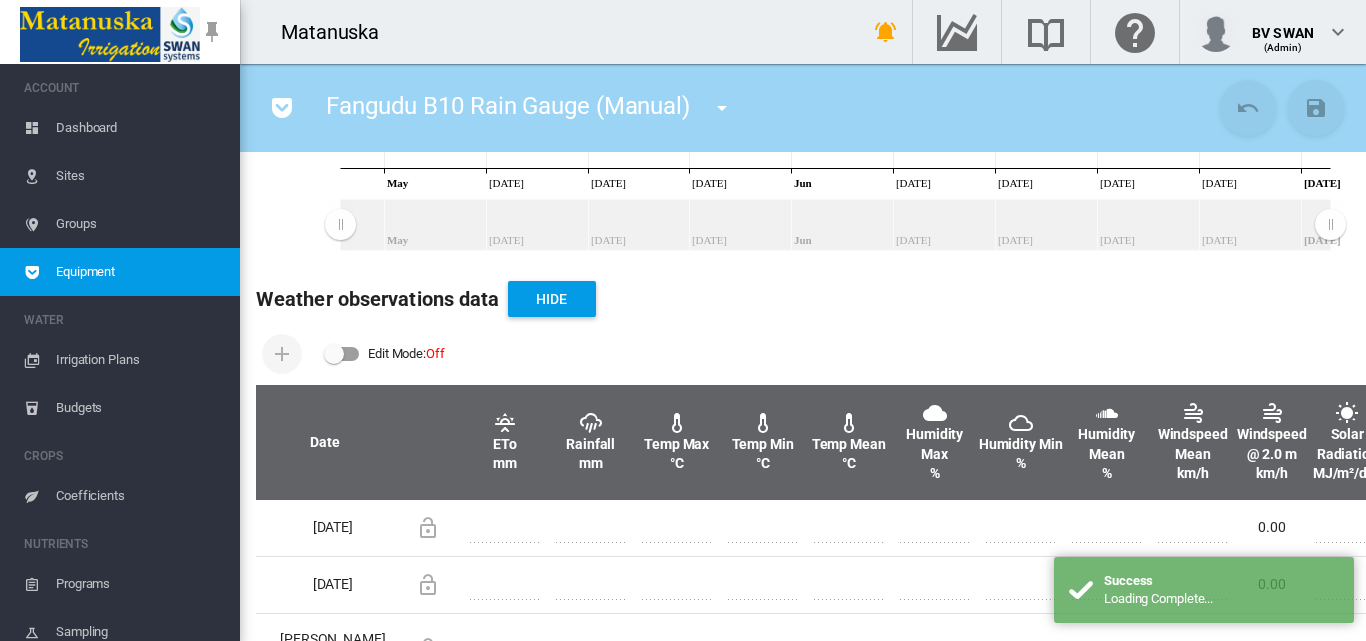 click at bounding box center [342, 354] 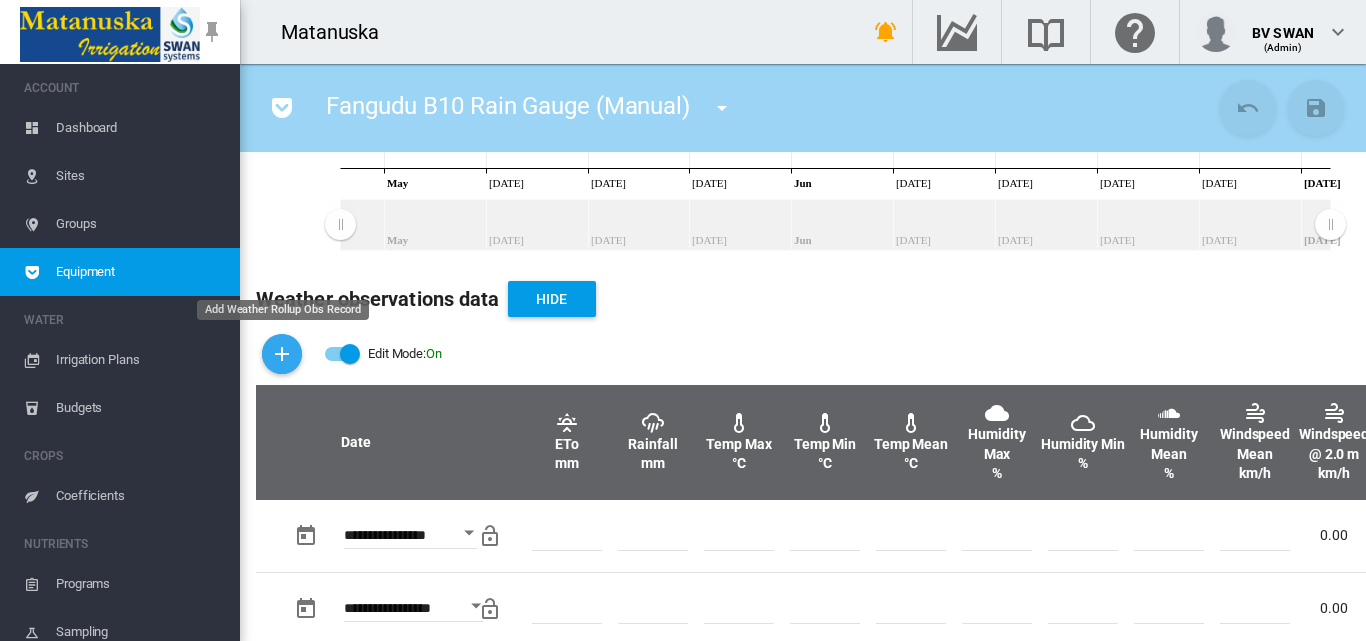 click at bounding box center [282, 354] 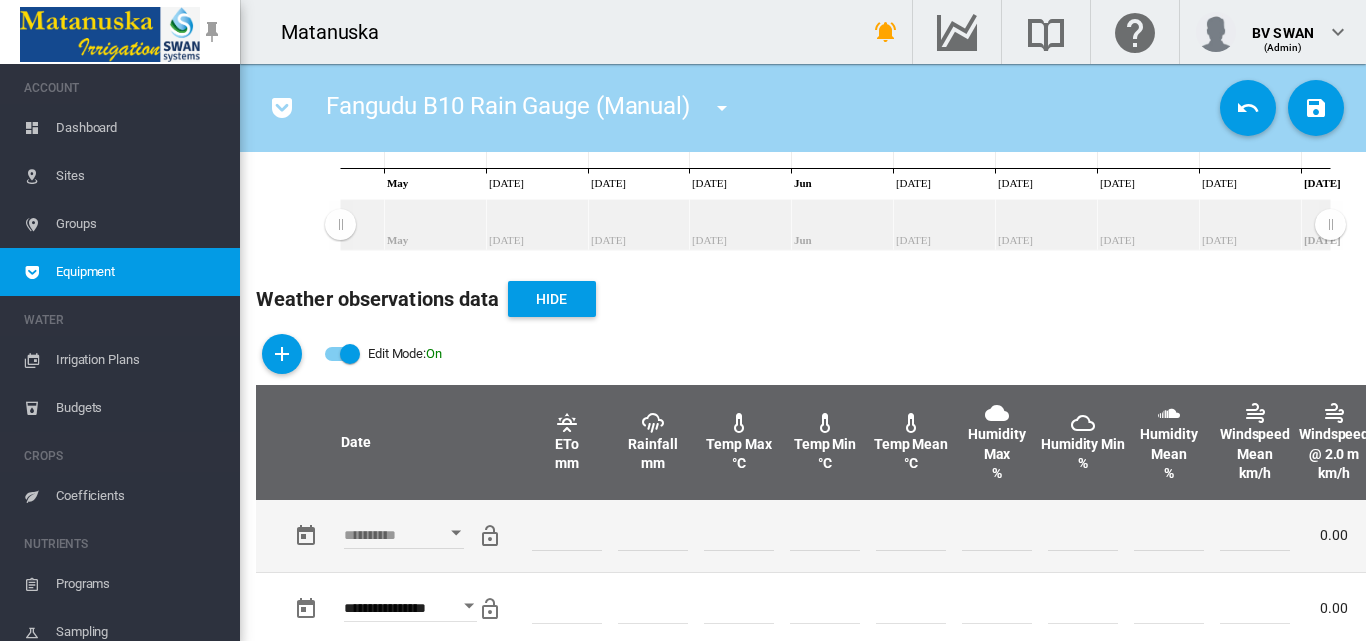 click at bounding box center (456, 533) 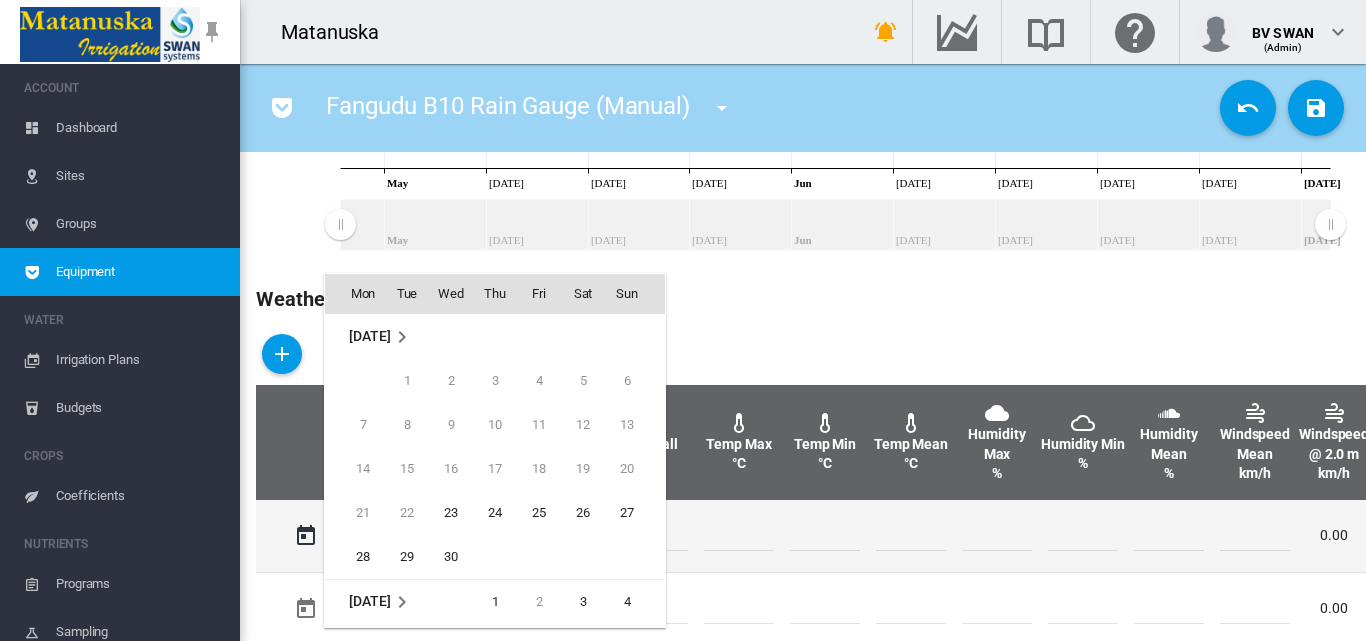 scroll, scrollTop: 795, scrollLeft: 0, axis: vertical 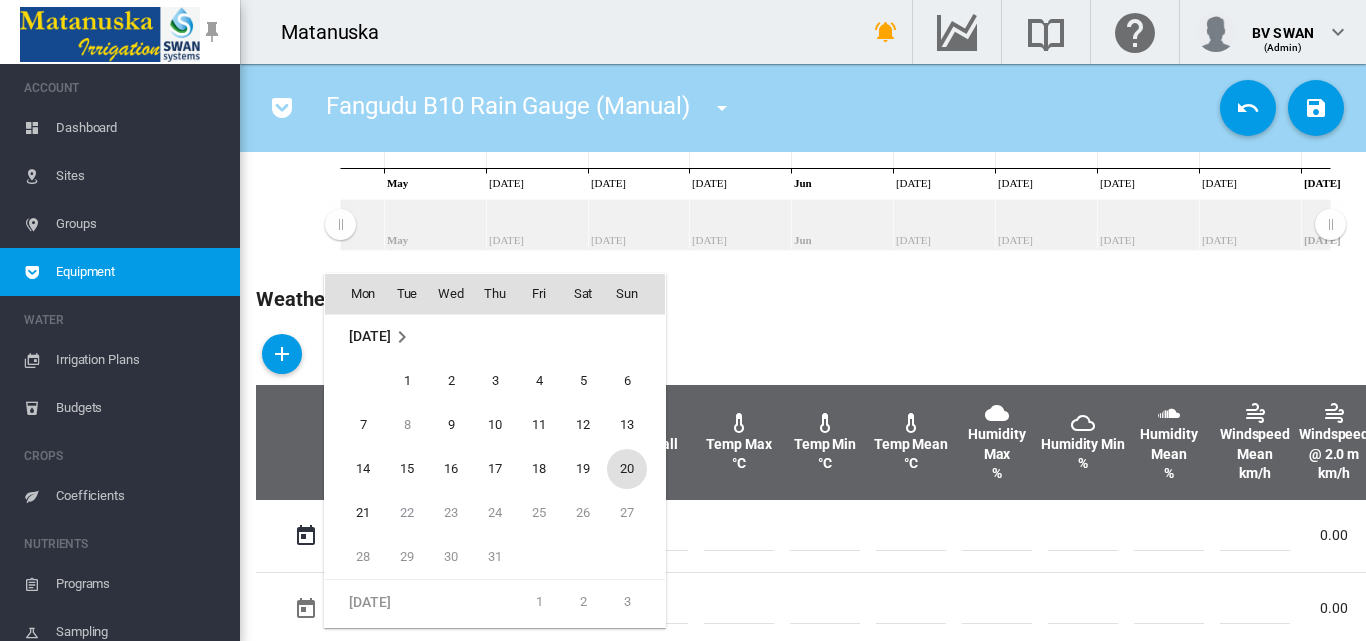 click on "20" at bounding box center (627, 469) 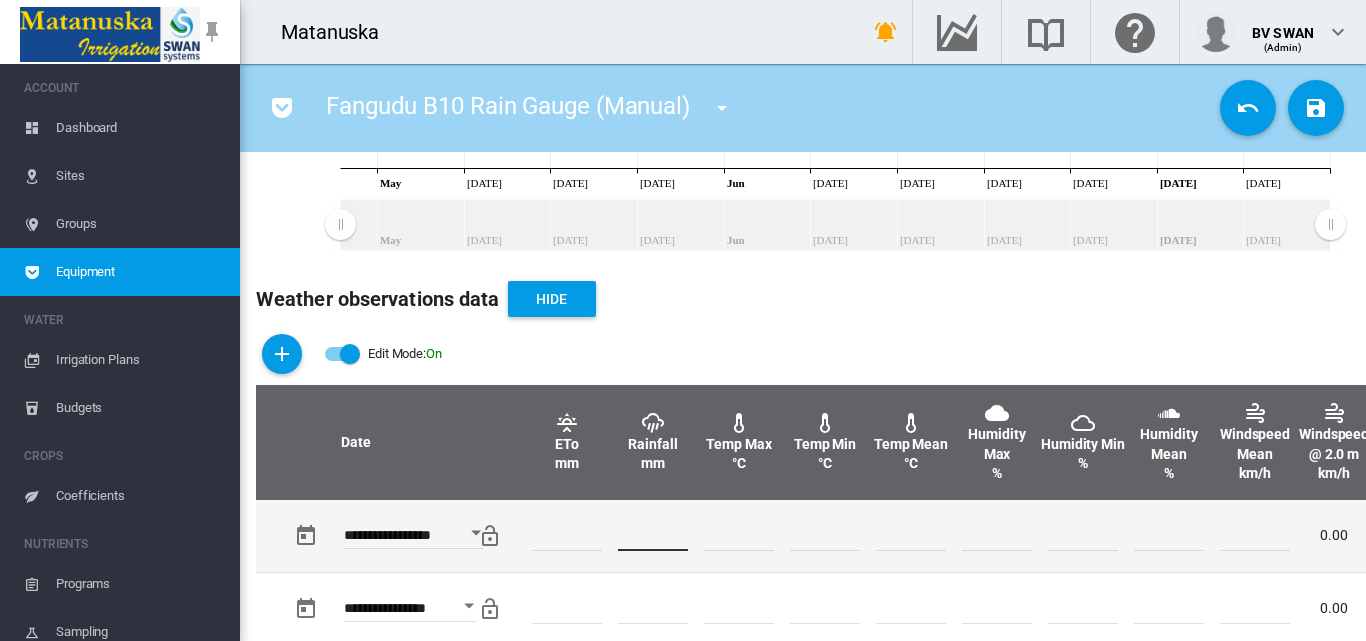 click at bounding box center [653, 536] 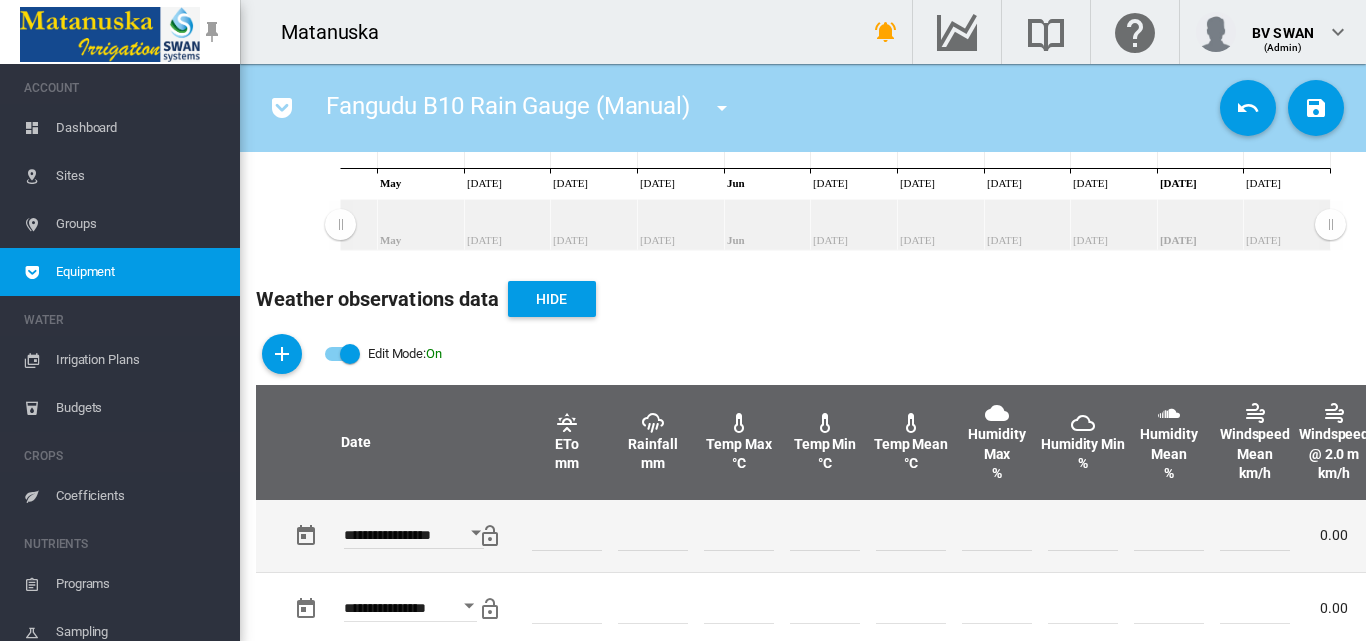 click at bounding box center [911, 536] 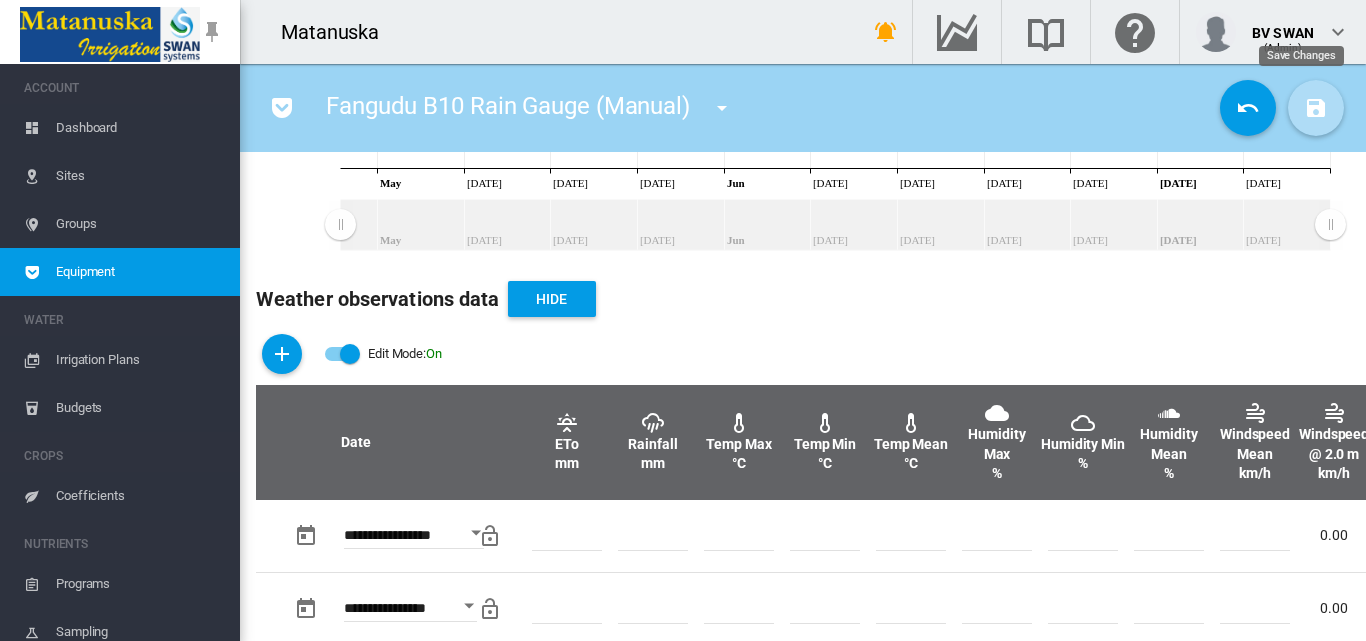 click at bounding box center (1316, 108) 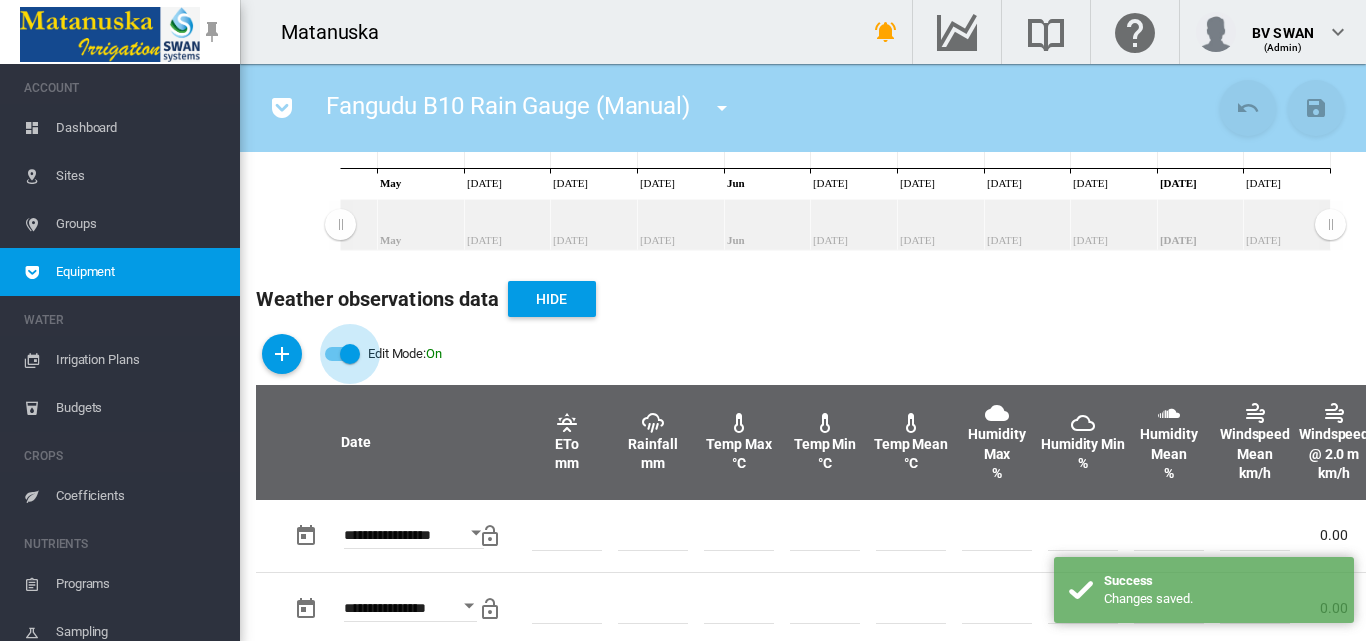 click at bounding box center [350, 354] 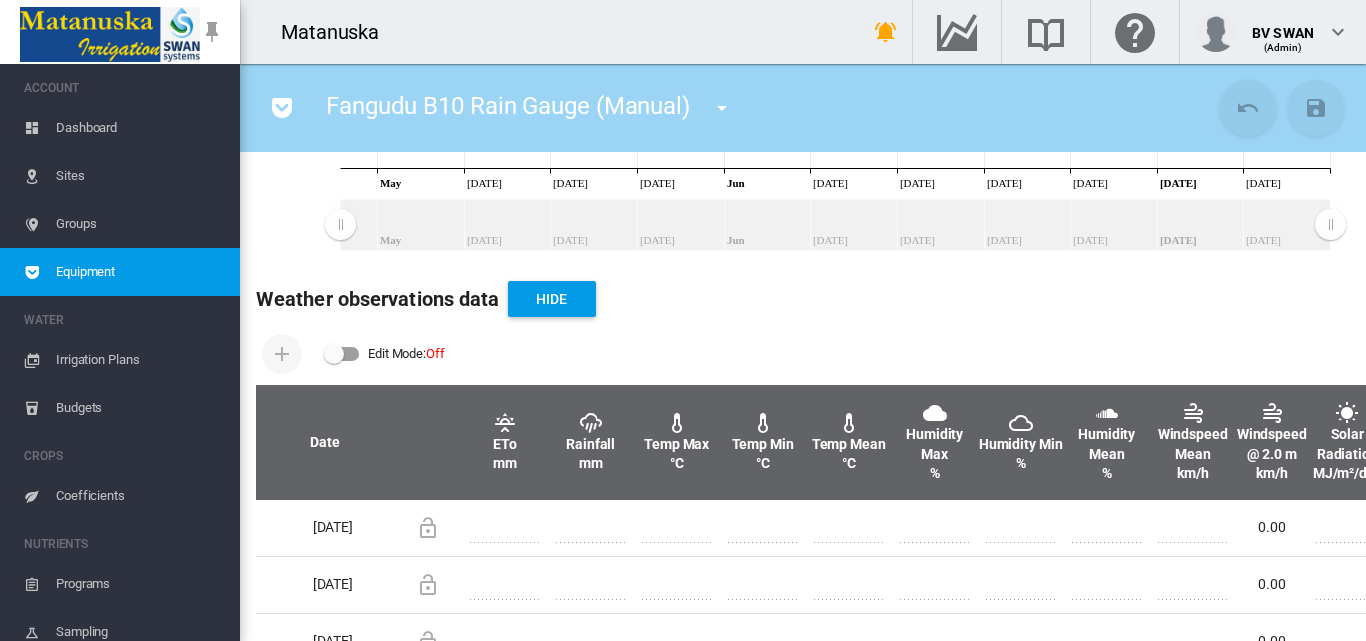 click at bounding box center (722, 108) 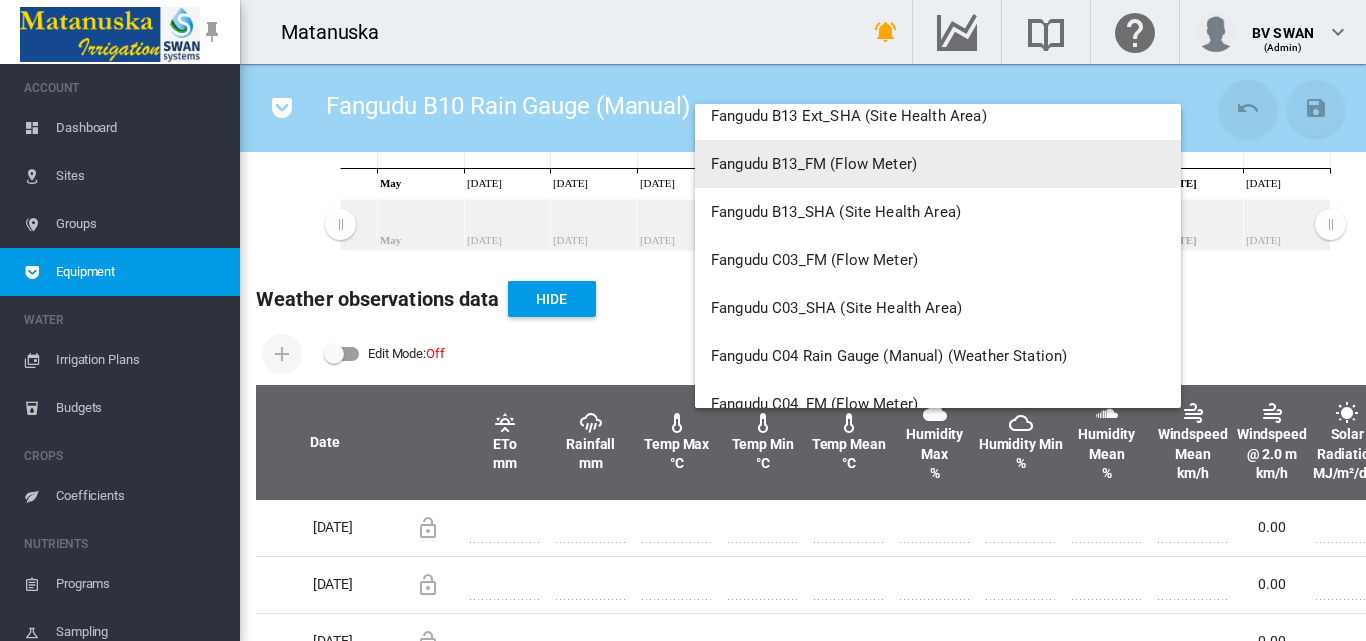 scroll, scrollTop: 6600, scrollLeft: 0, axis: vertical 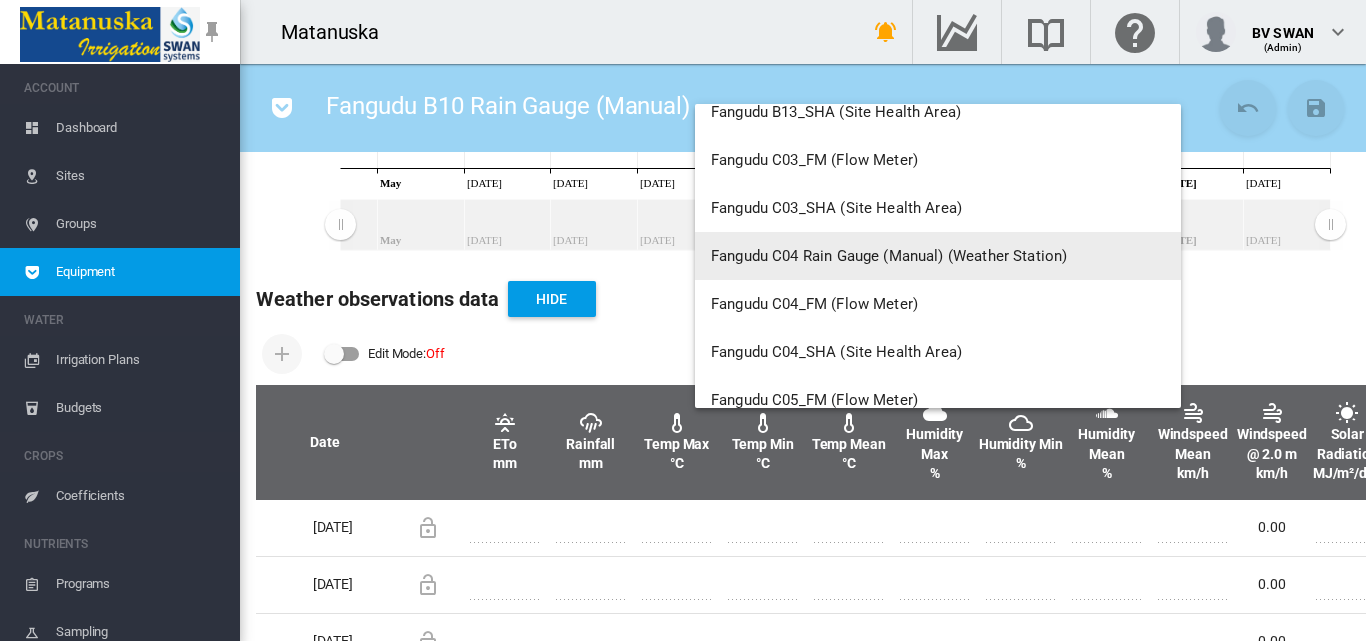 click on "Fangudu C04 Rain Gauge (Manual) (Weather Station)" at bounding box center (889, 256) 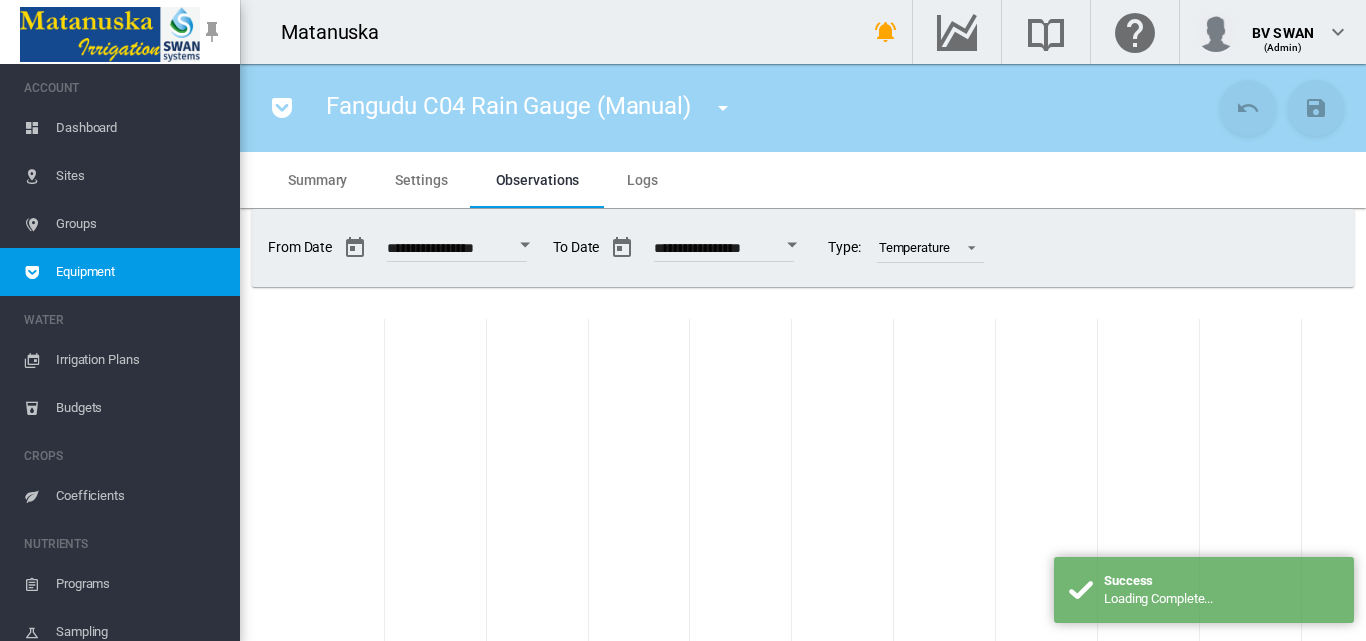 scroll, scrollTop: 0, scrollLeft: 0, axis: both 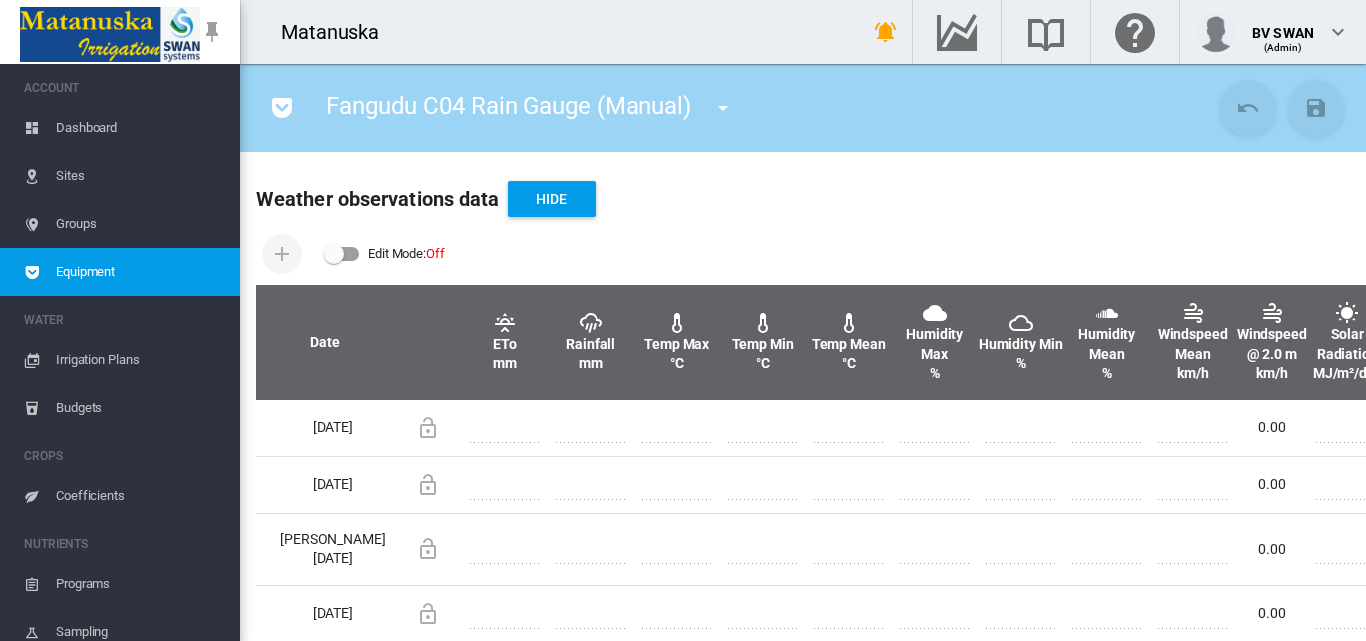 click at bounding box center [342, 254] 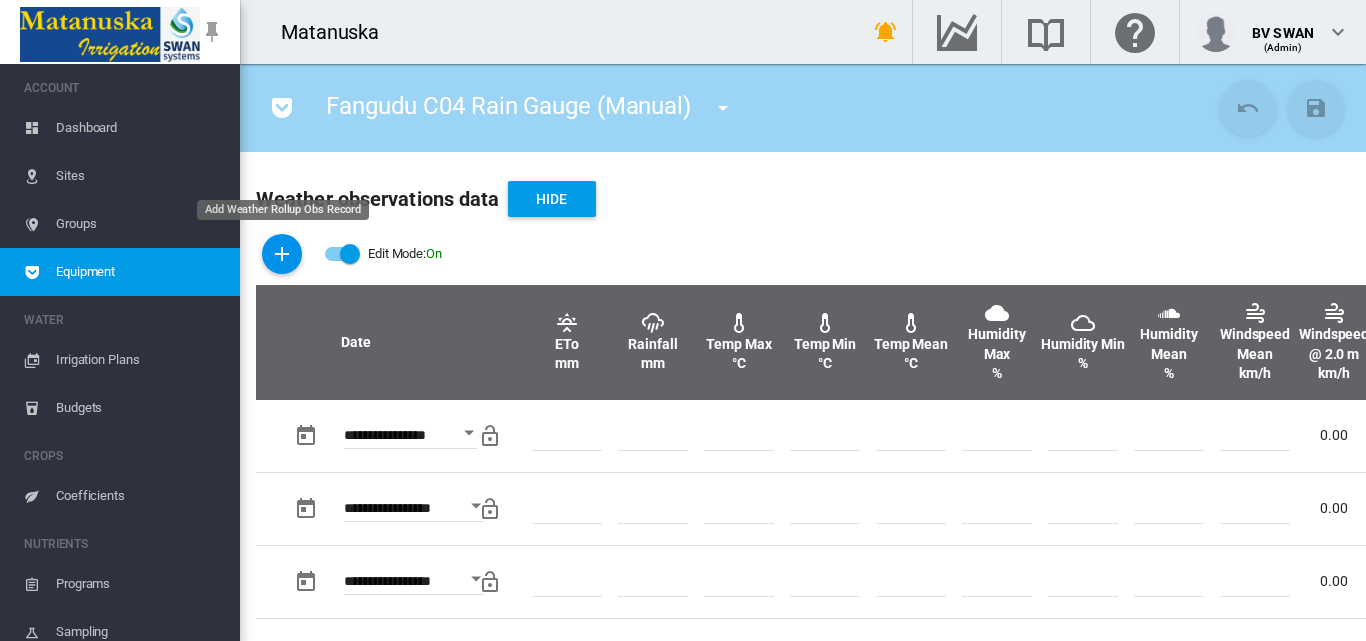 click at bounding box center (282, 254) 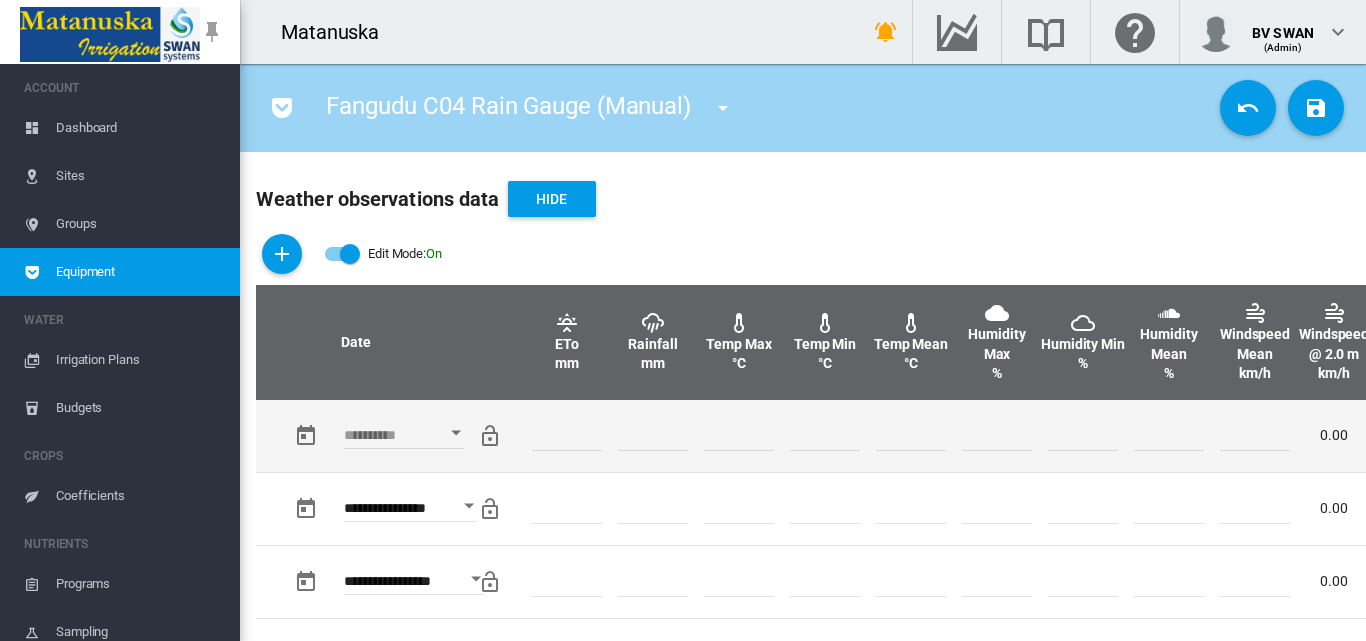 click at bounding box center (456, 433) 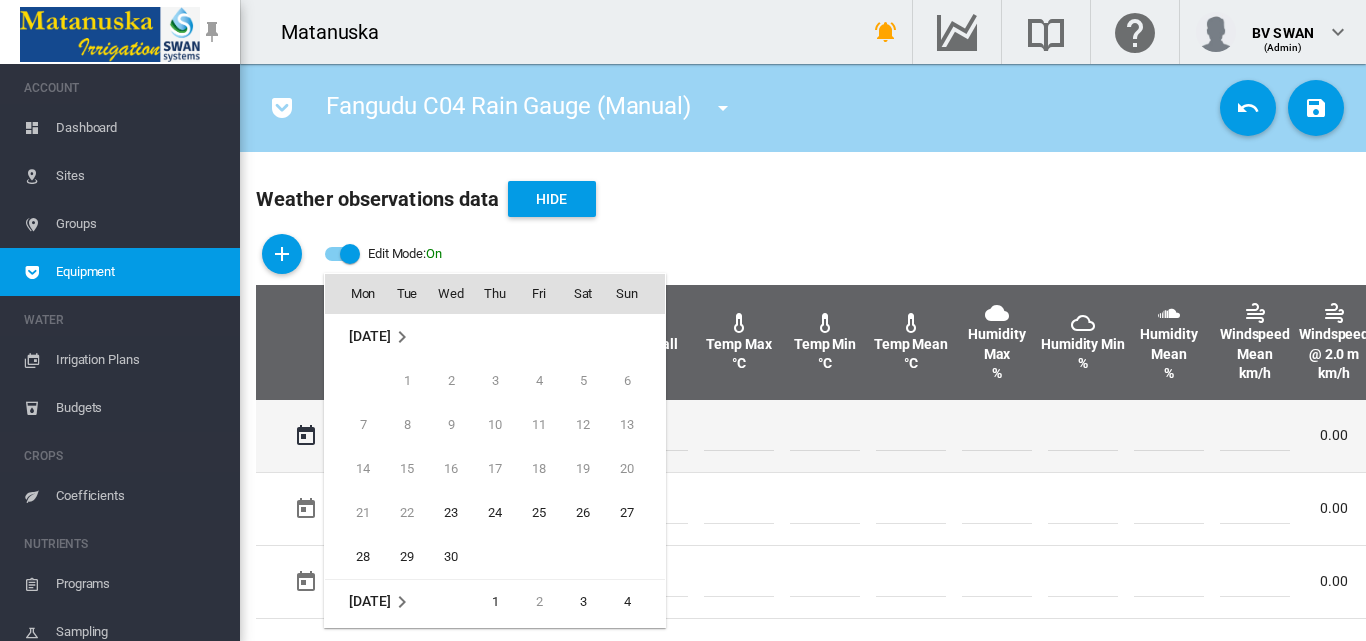 scroll, scrollTop: 795, scrollLeft: 0, axis: vertical 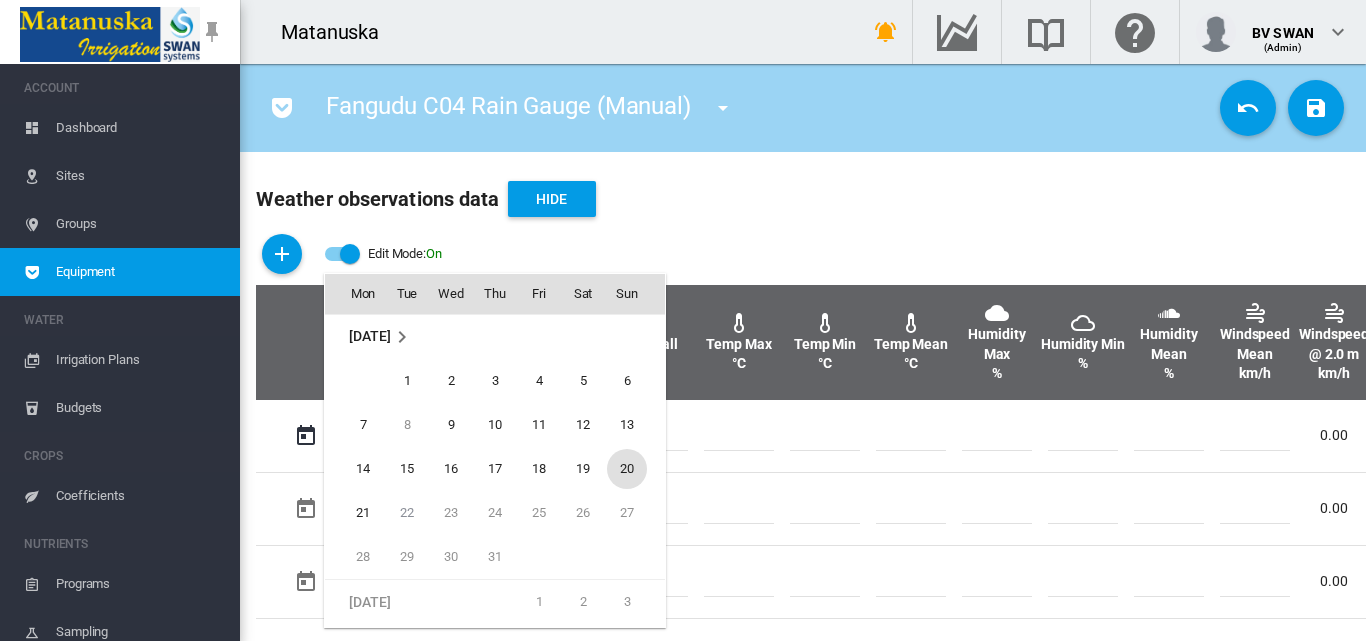 click on "20" at bounding box center (627, 469) 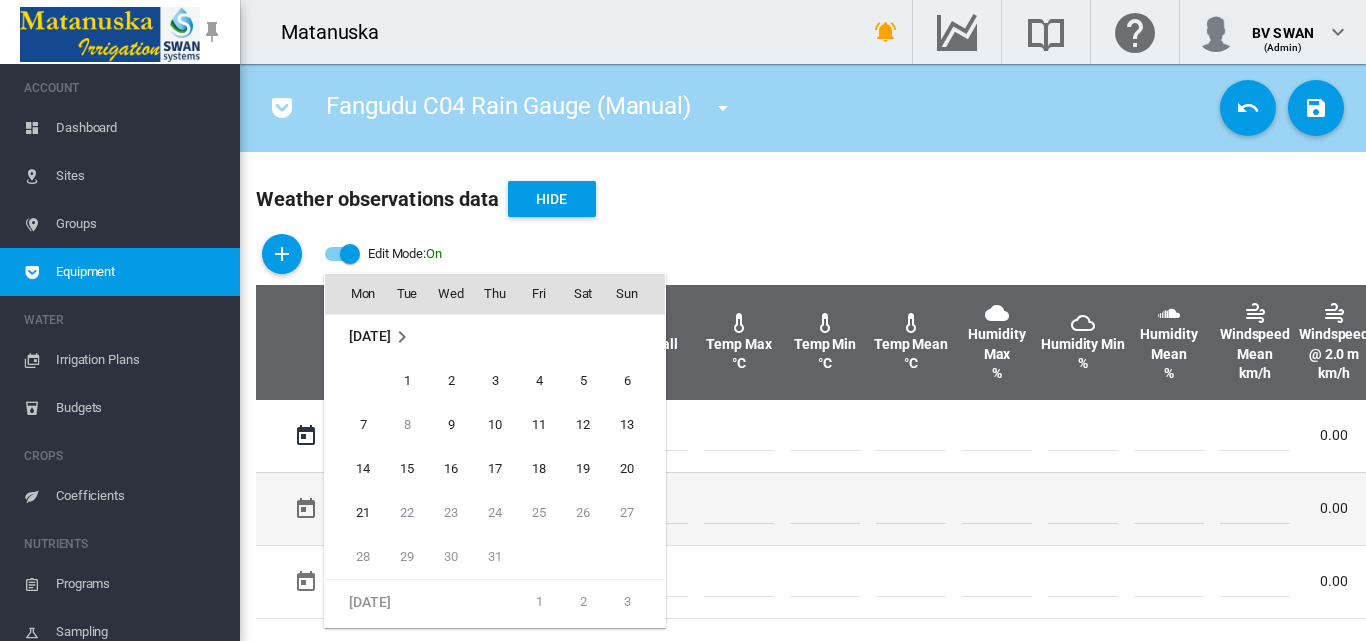 type on "**********" 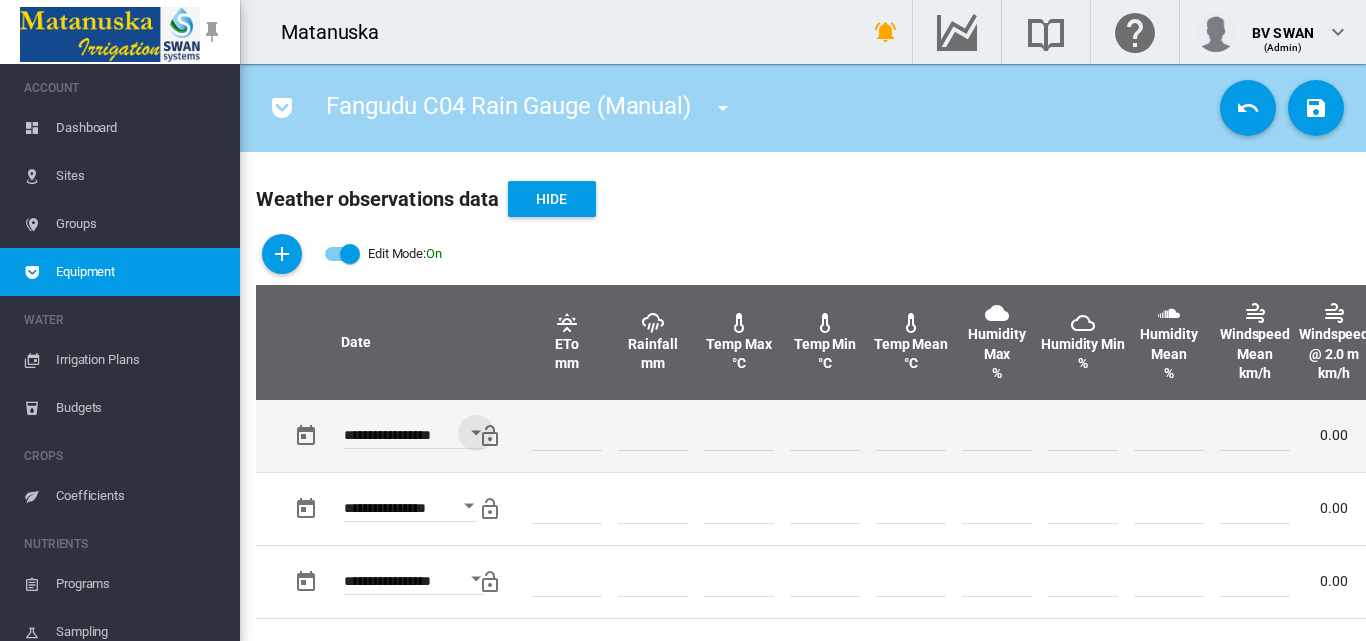 click at bounding box center [653, 436] 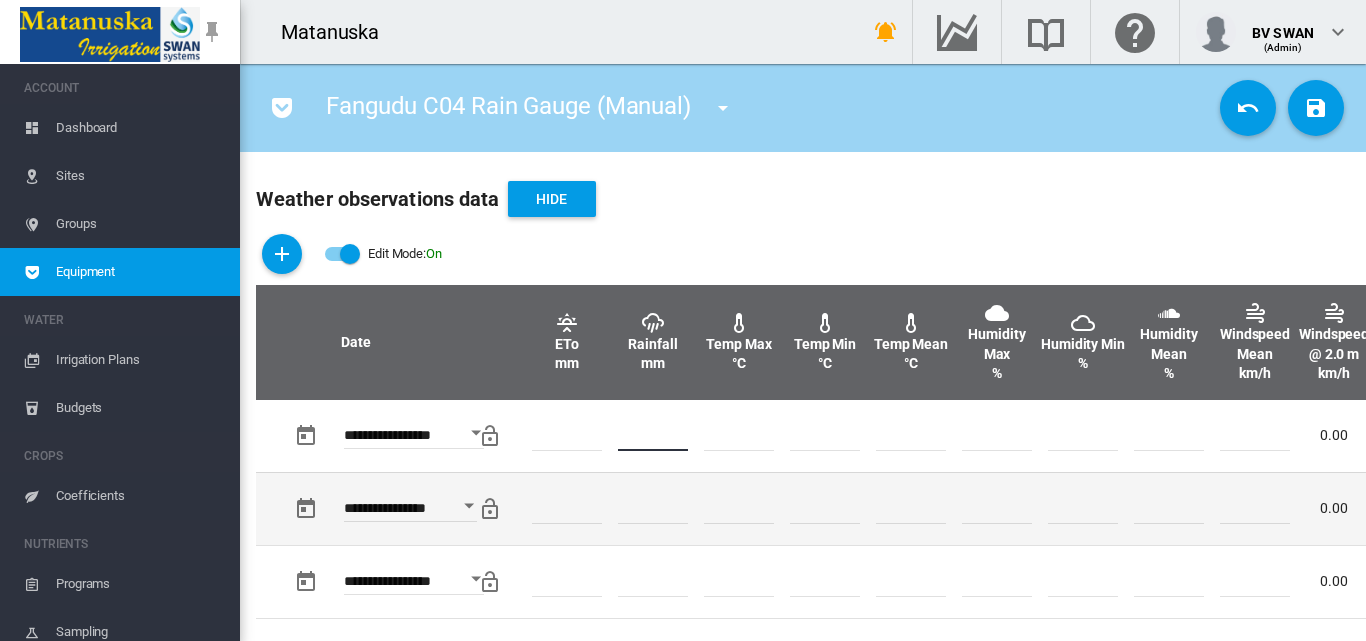 type on "***" 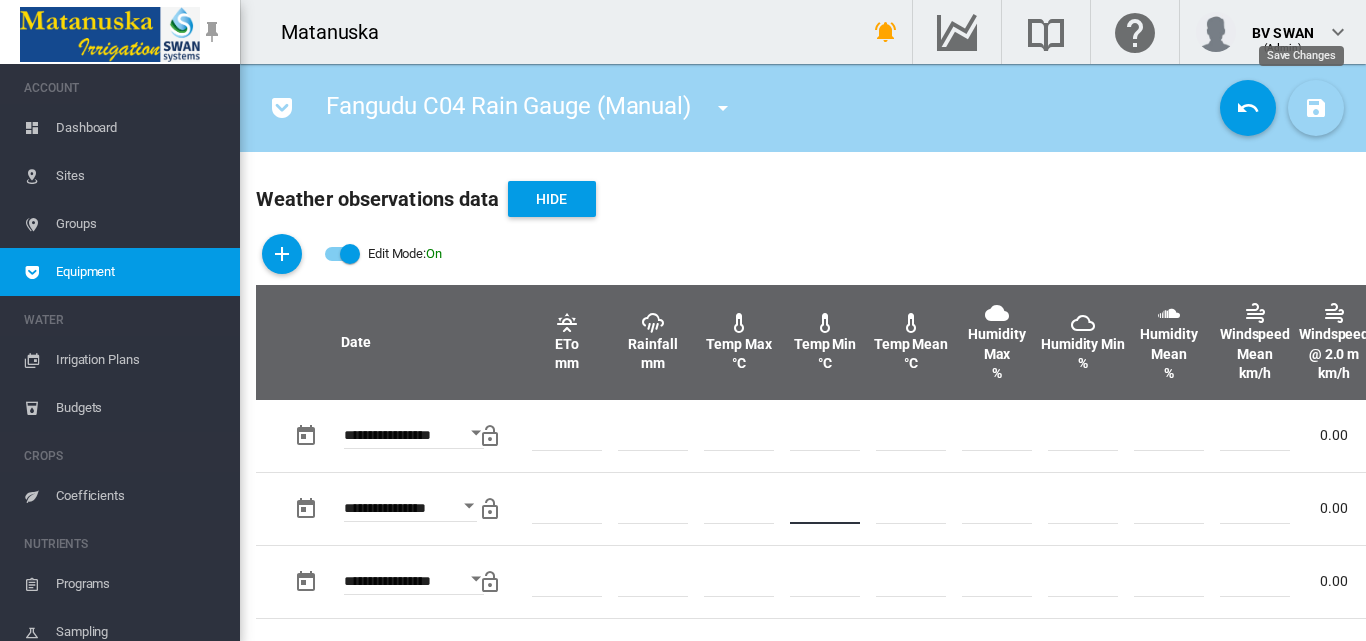 click at bounding box center [1316, 108] 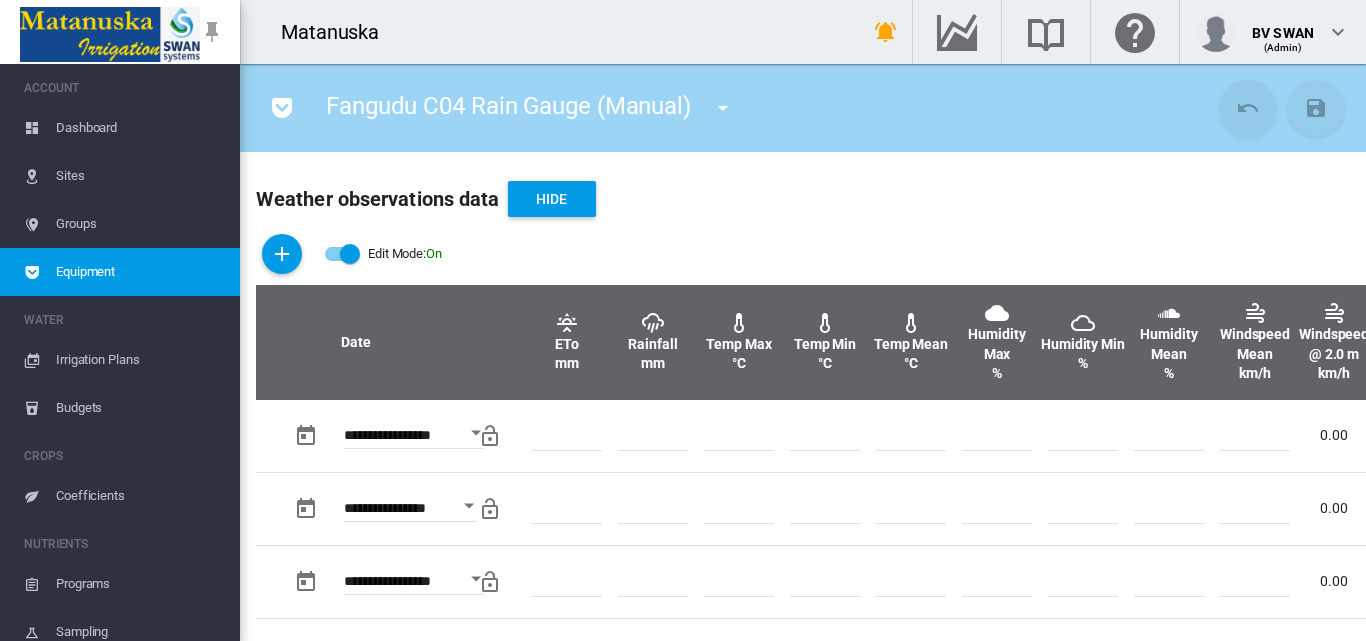 click at bounding box center [342, 254] 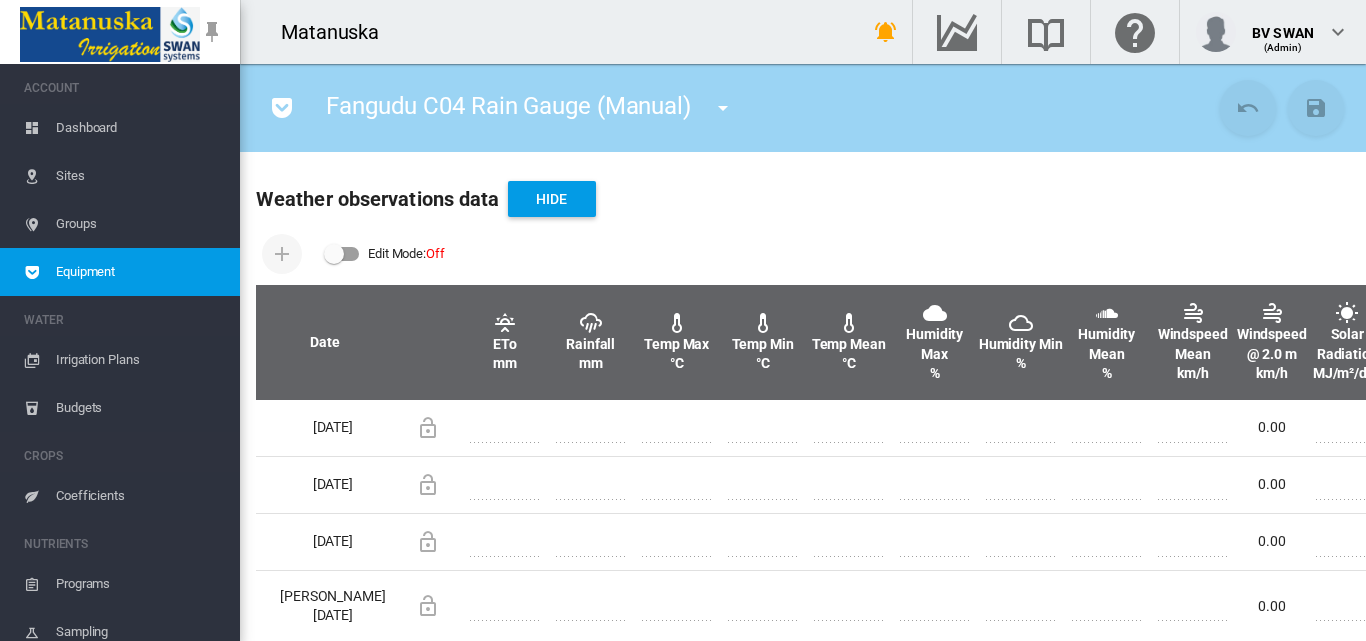 click at bounding box center (723, 108) 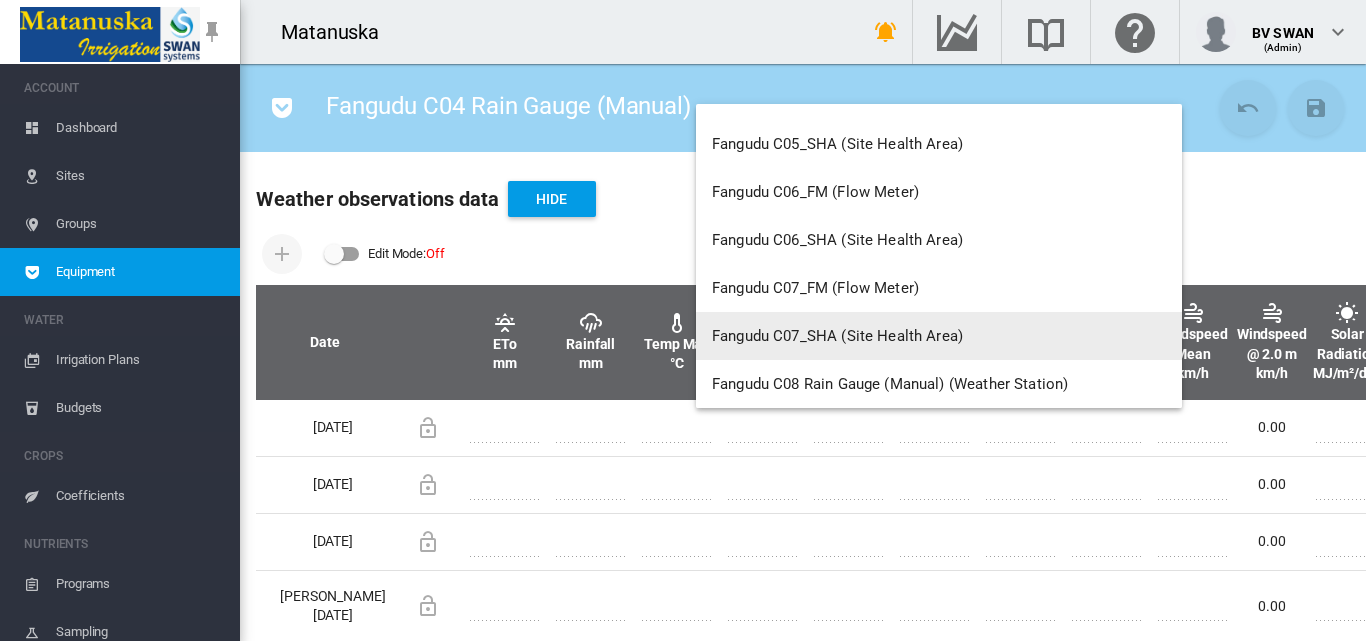 scroll, scrollTop: 7004, scrollLeft: 0, axis: vertical 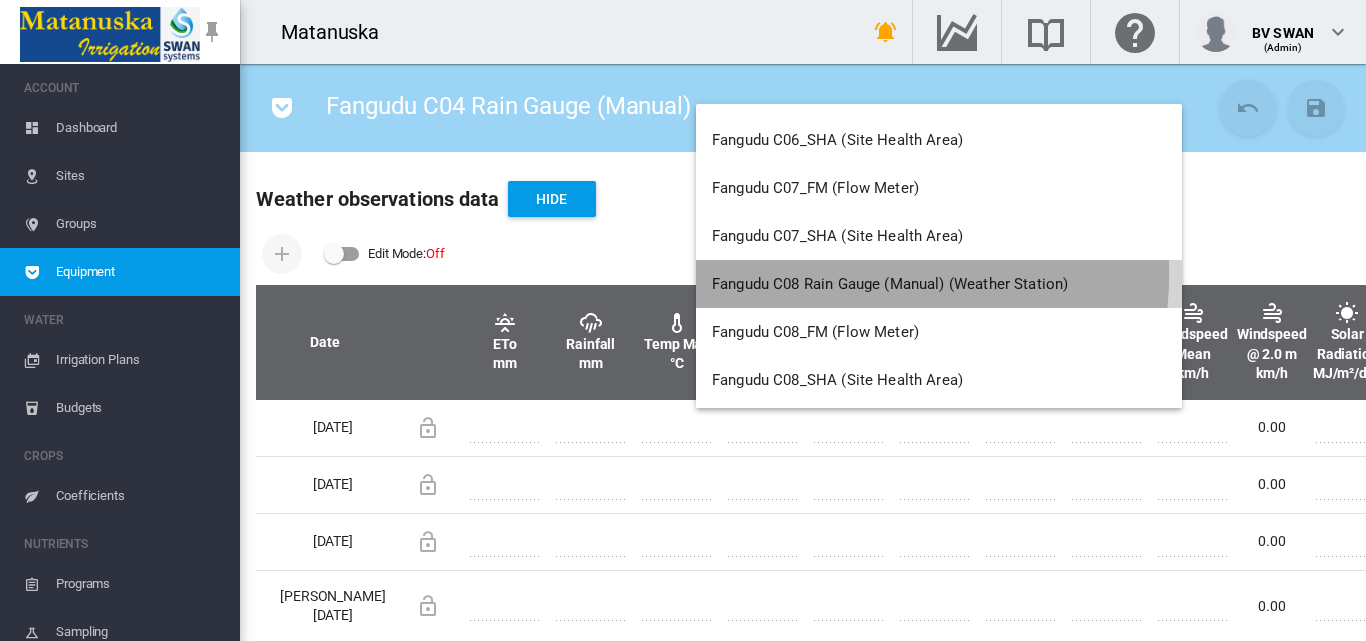 click on "Fangudu C08 Rain Gauge (Manual) (Weather Station)" at bounding box center [939, 284] 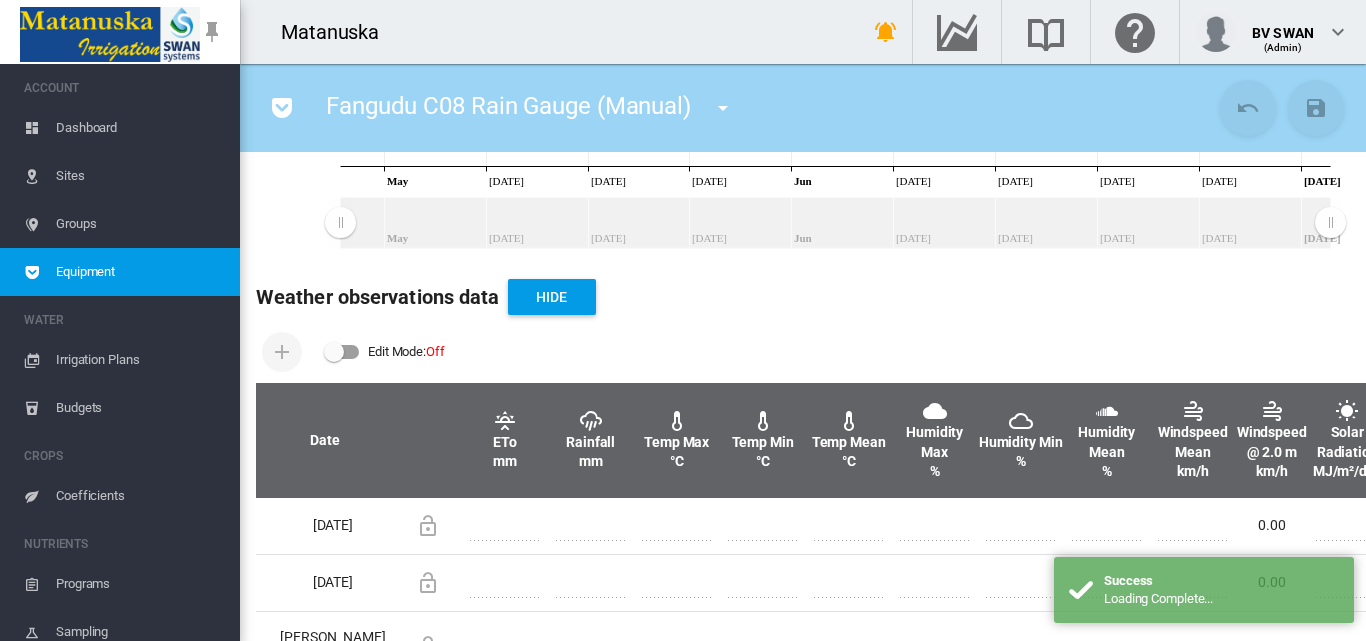 scroll, scrollTop: 600, scrollLeft: 0, axis: vertical 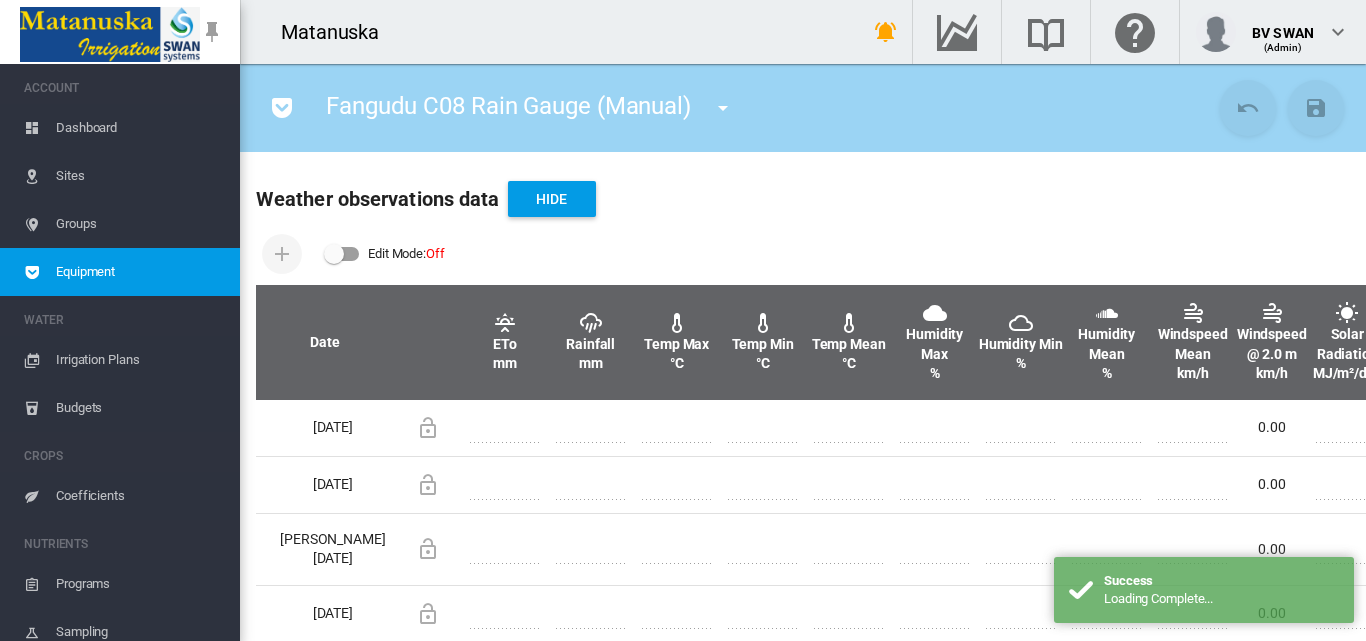 click at bounding box center (342, 254) 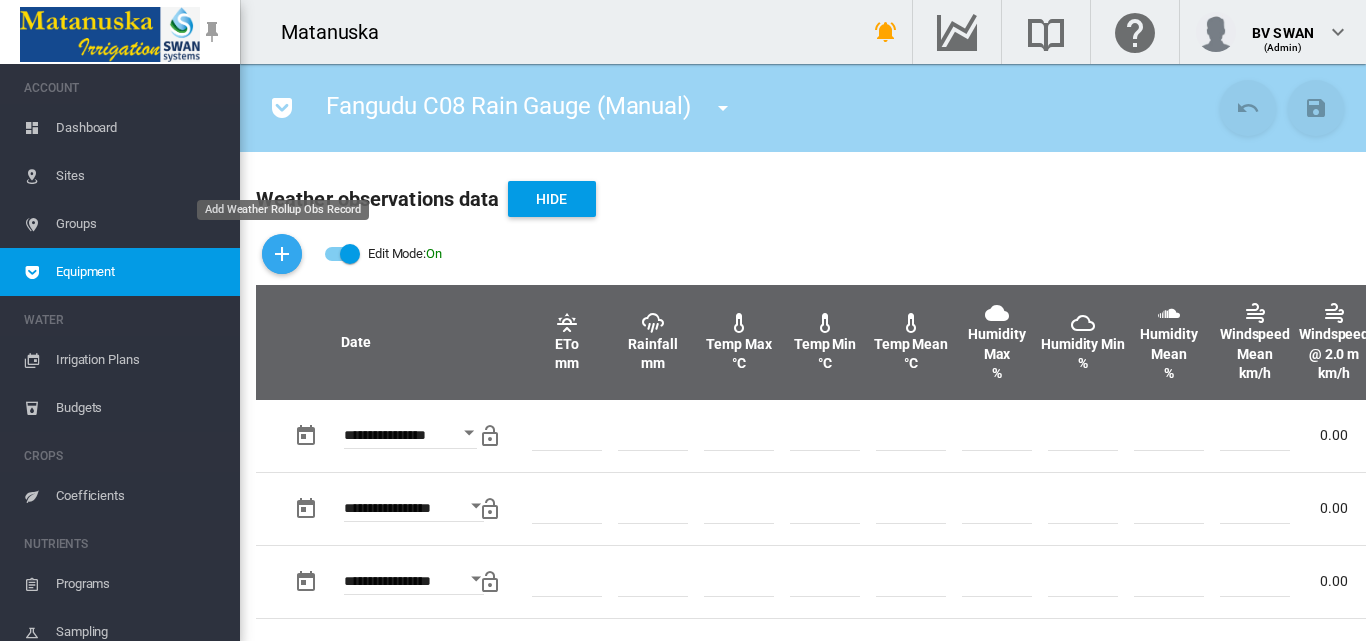 click at bounding box center [282, 254] 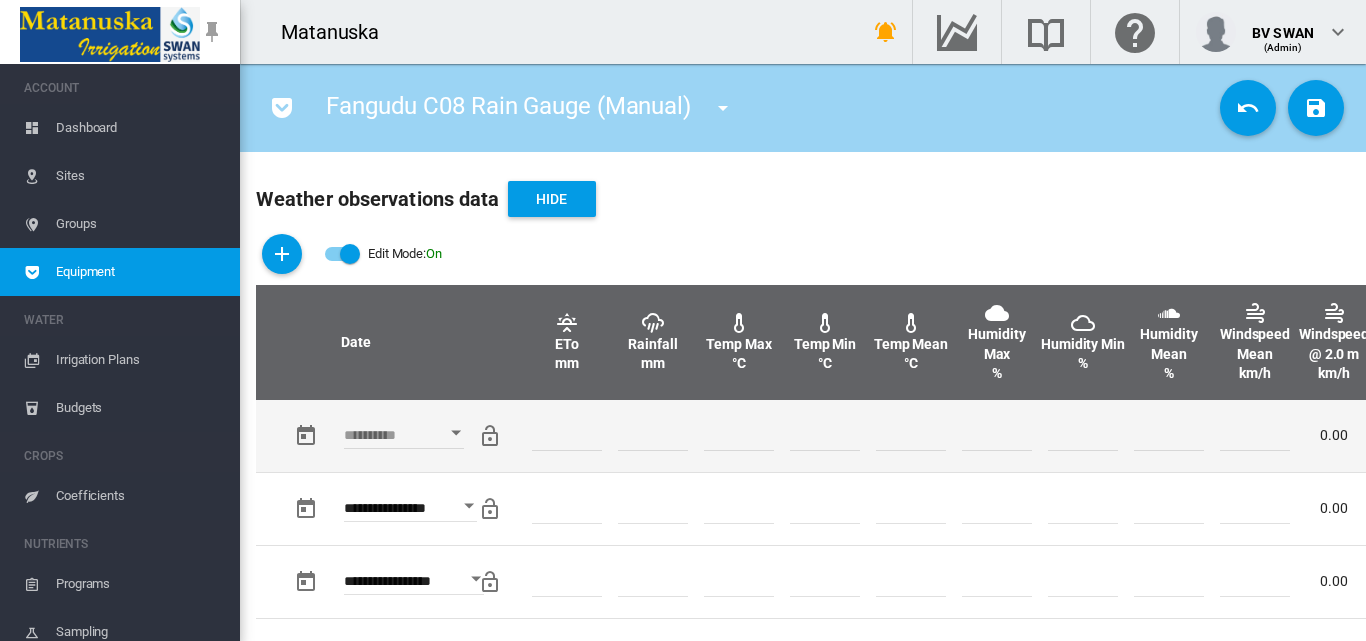 click at bounding box center [456, 433] 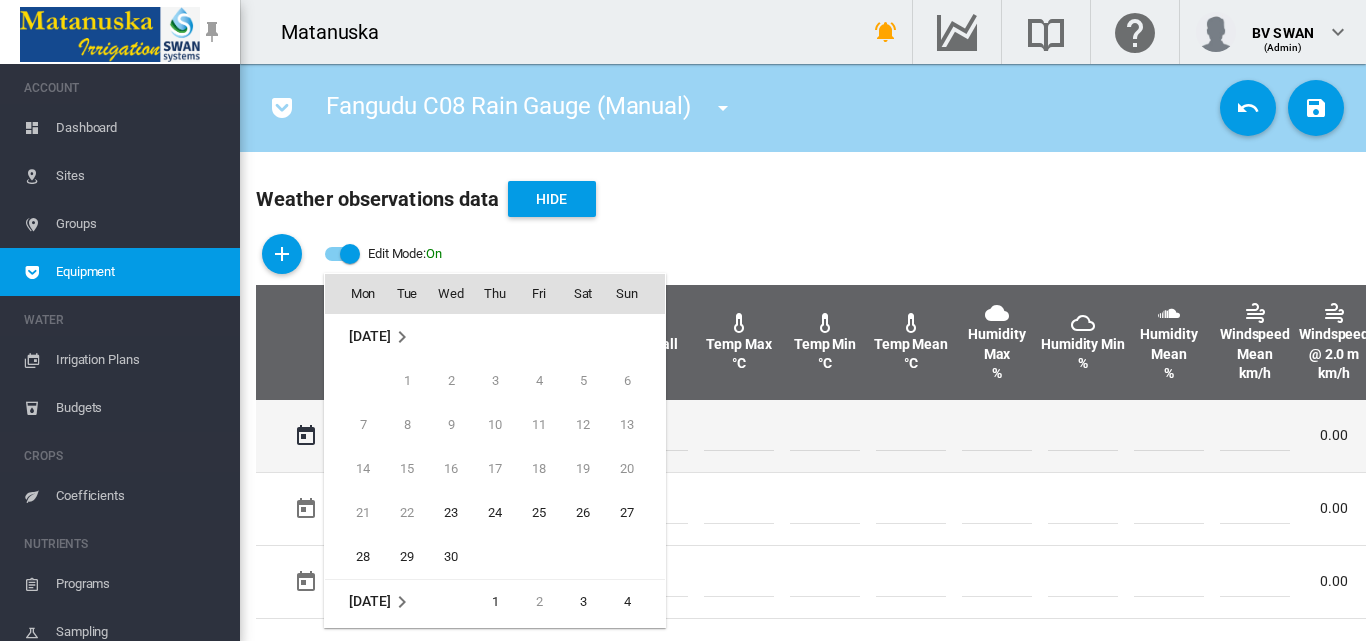 scroll, scrollTop: 795, scrollLeft: 0, axis: vertical 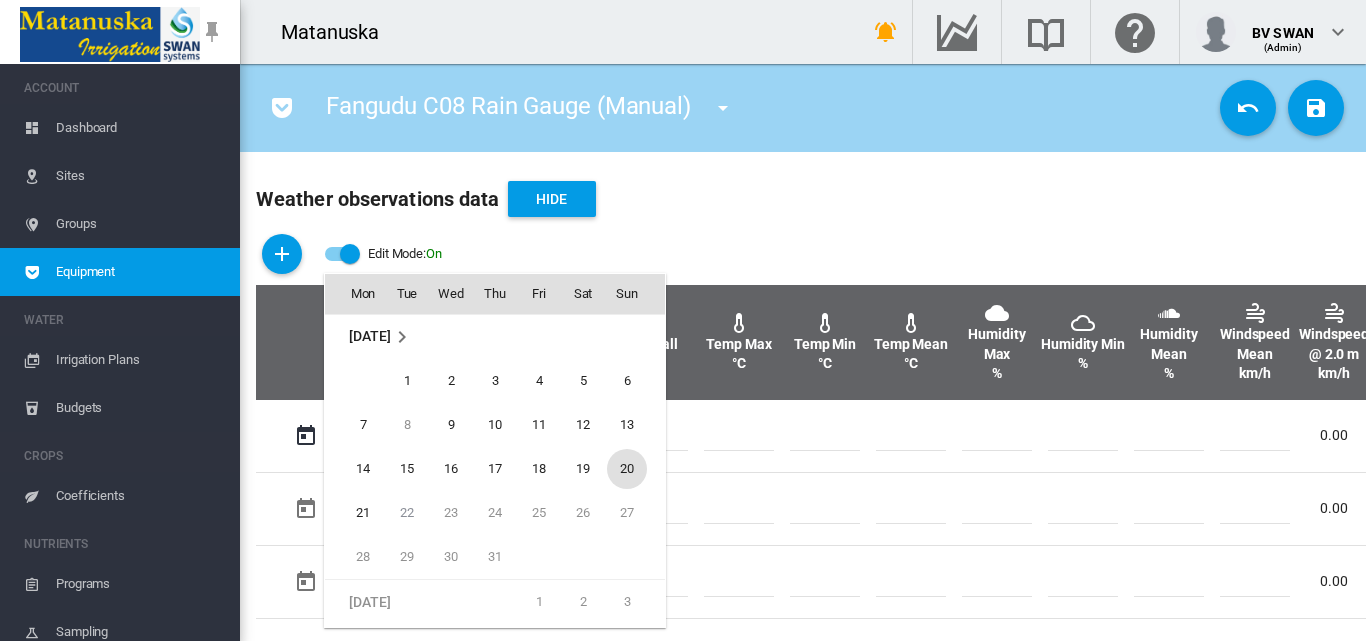 click on "20" at bounding box center (627, 469) 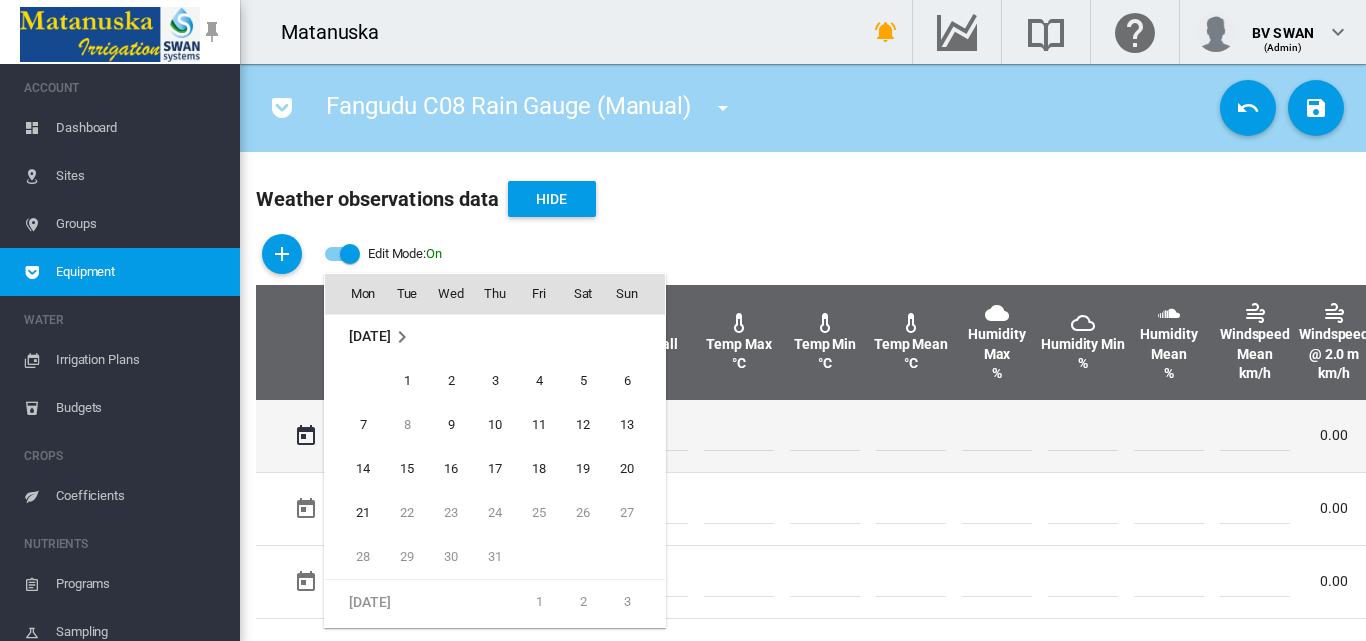 type on "**********" 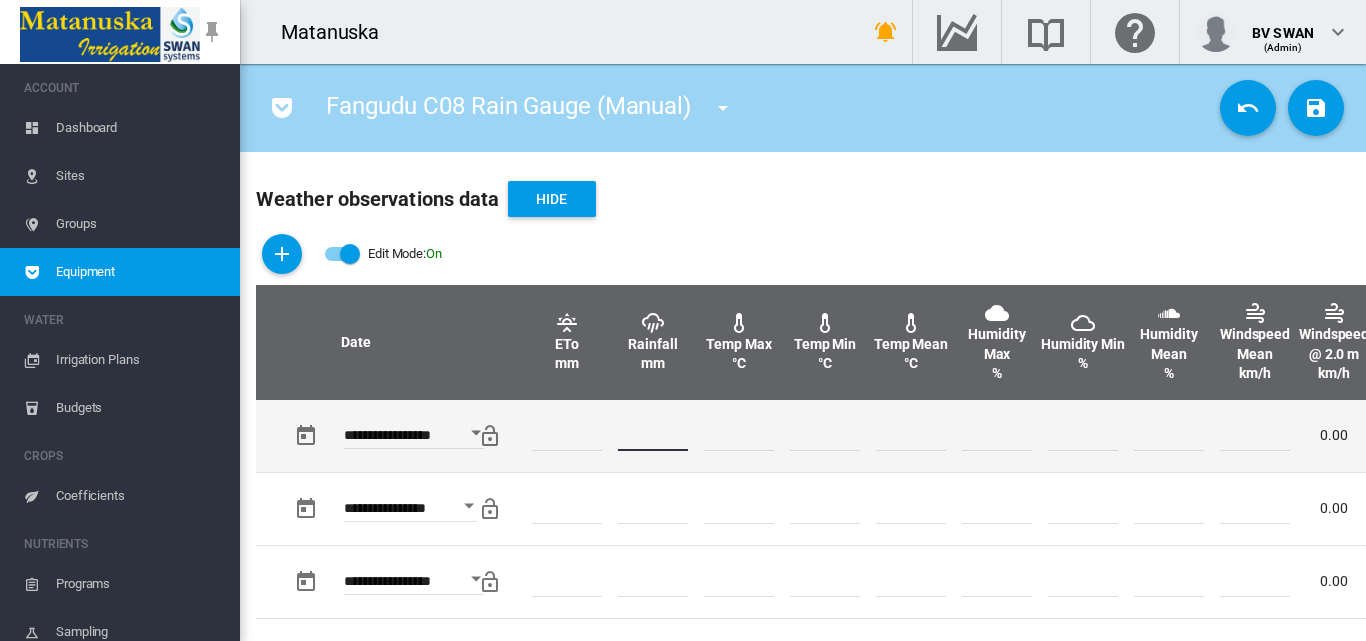 click at bounding box center (653, 436) 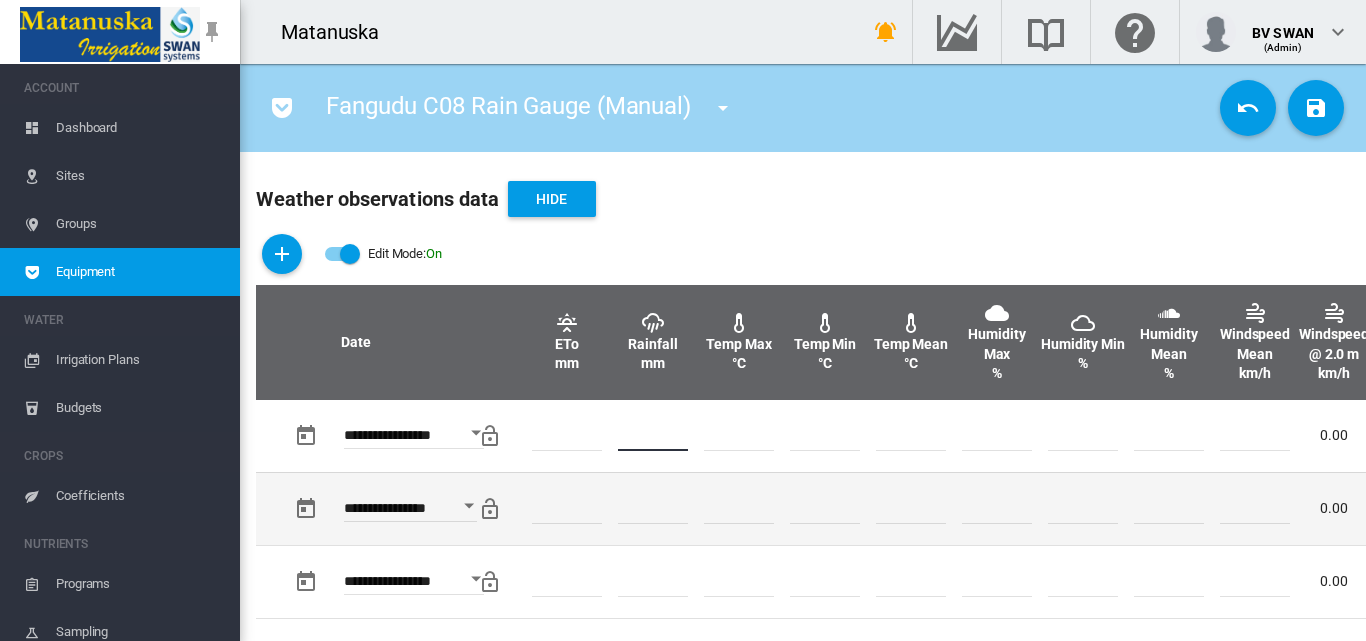 type on "***" 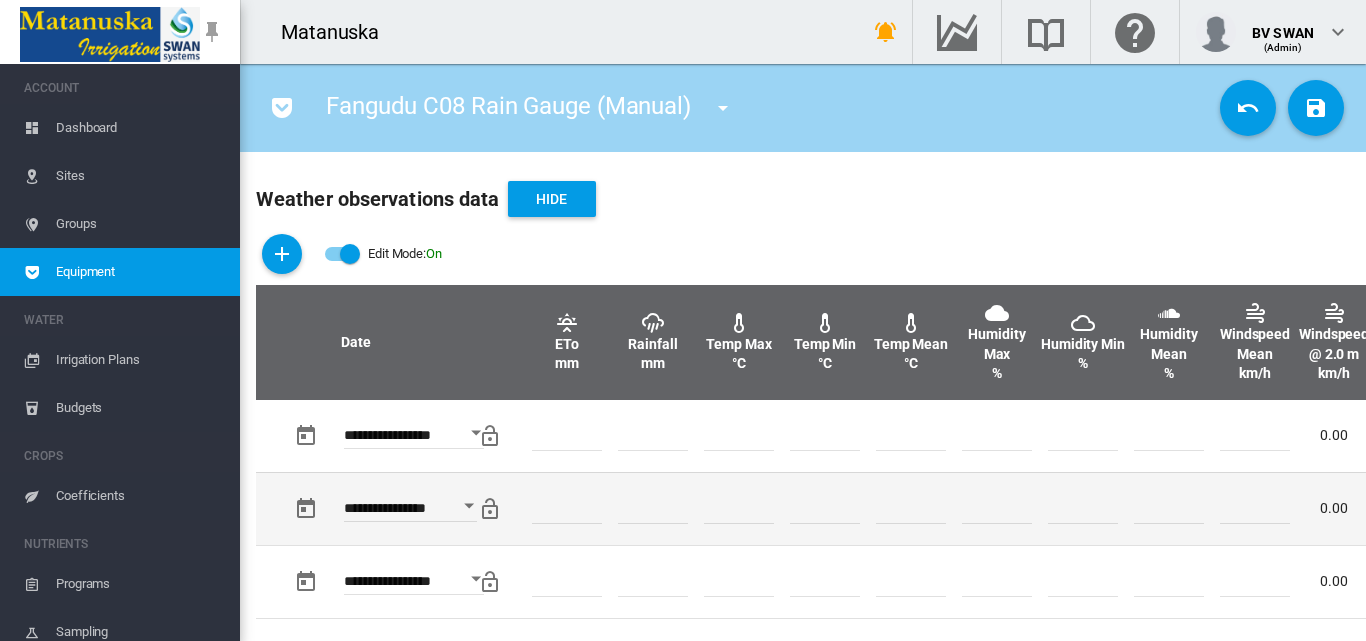 click at bounding box center (911, 508) 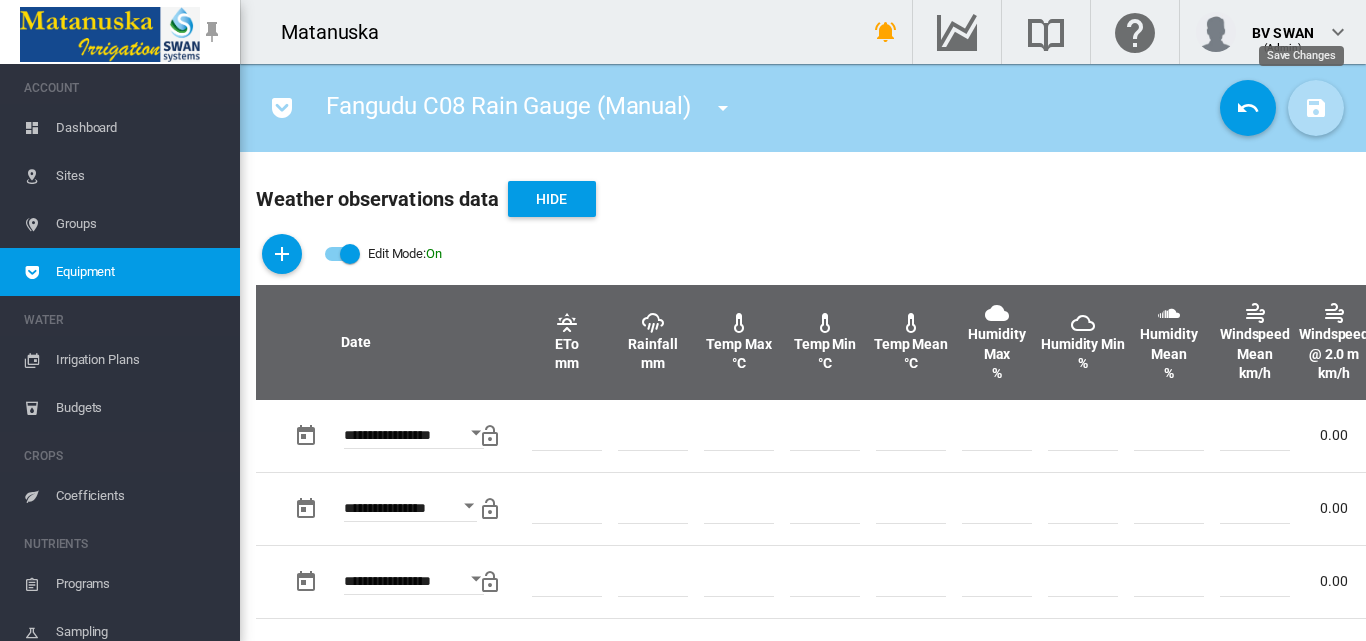 click at bounding box center (1316, 108) 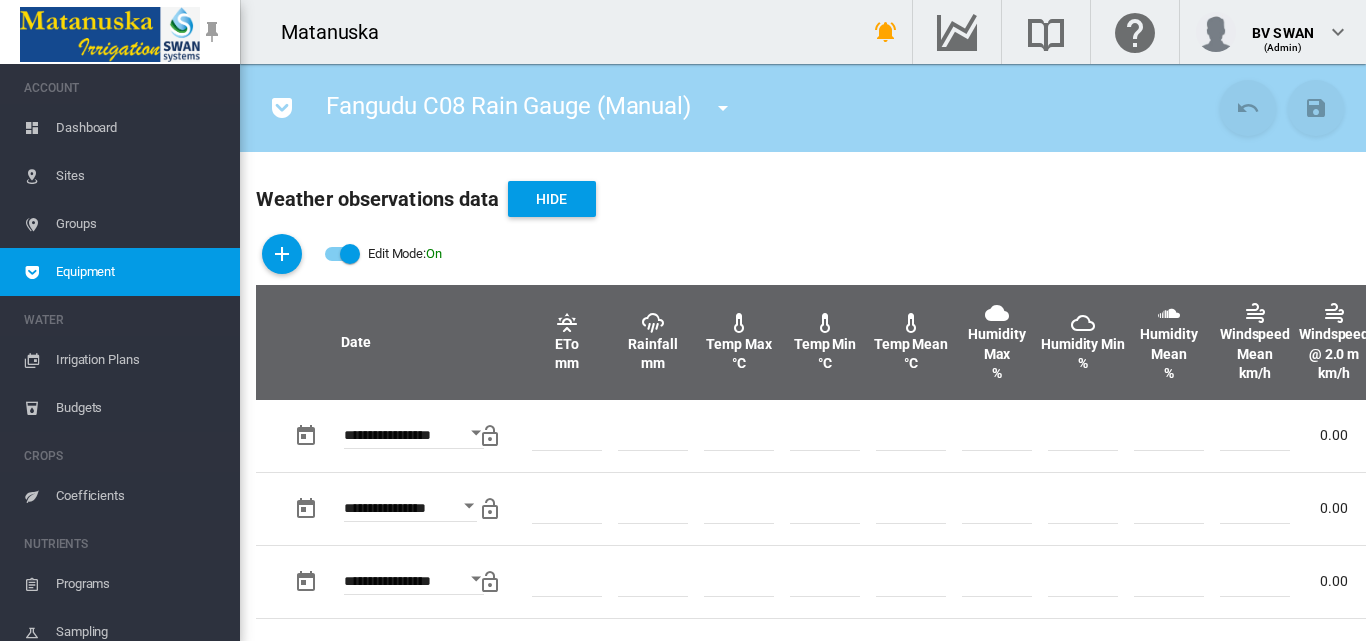 click at bounding box center [723, 108] 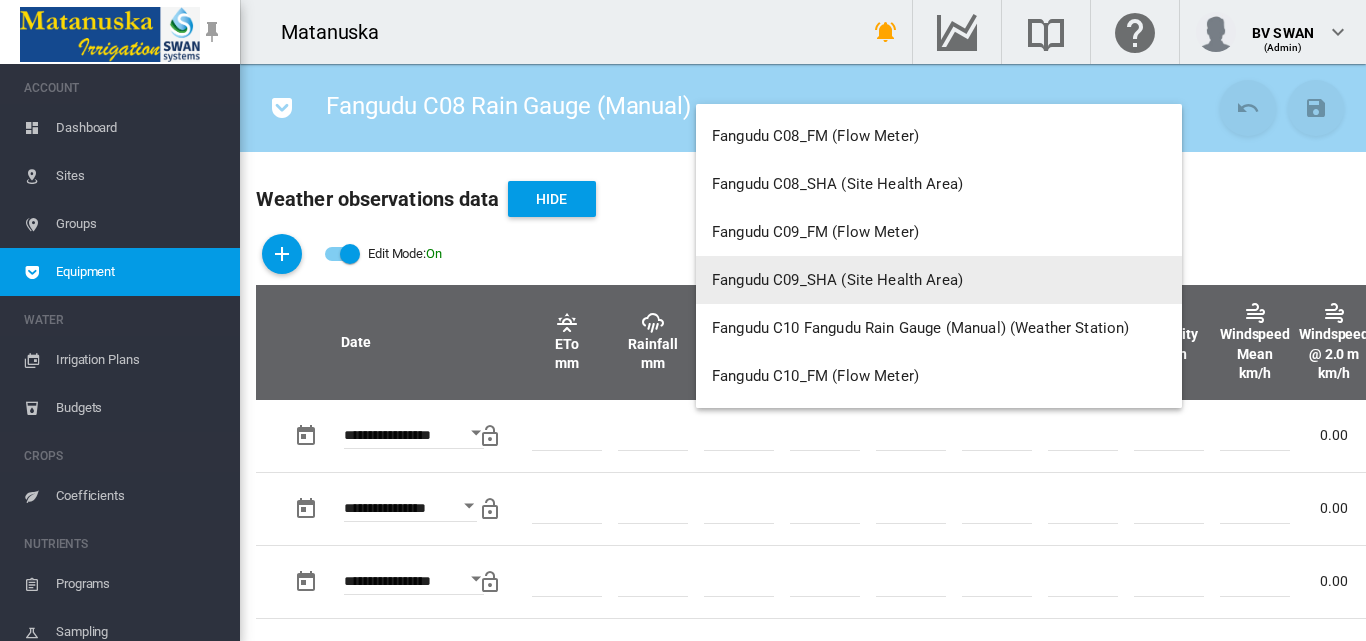 scroll, scrollTop: 7300, scrollLeft: 0, axis: vertical 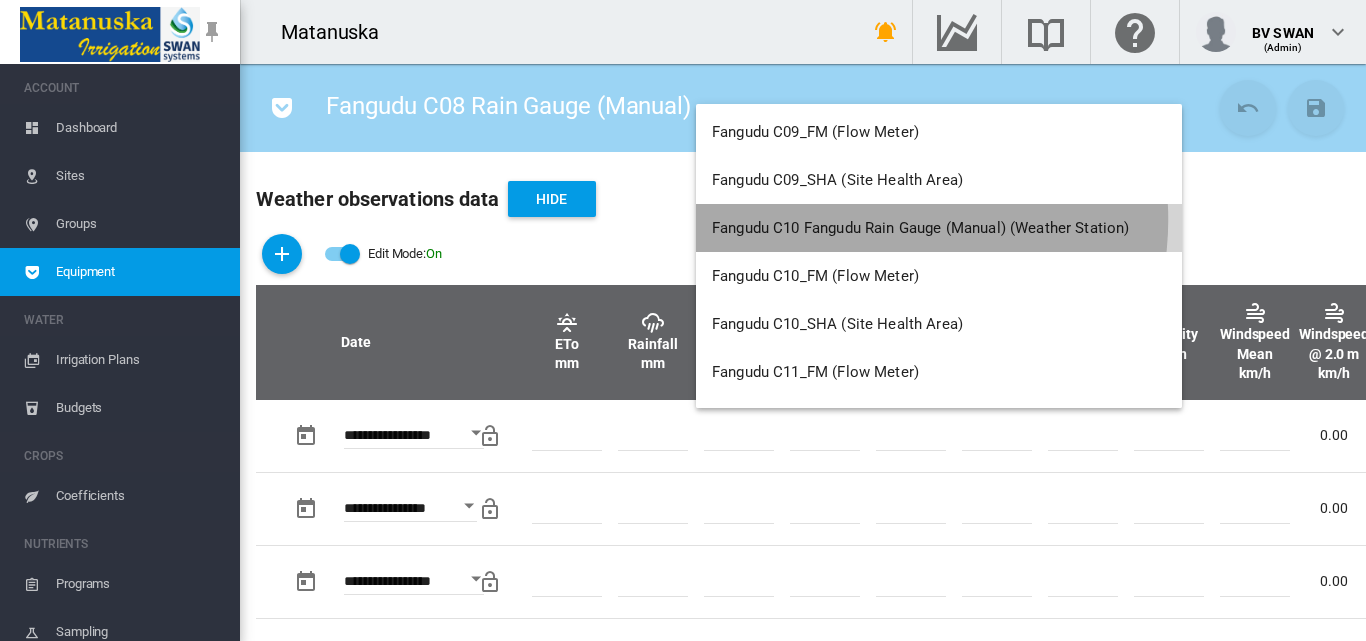 click on "Fangudu C10 Fangudu Rain Gauge  (Manual) (Weather Station)" at bounding box center (921, 228) 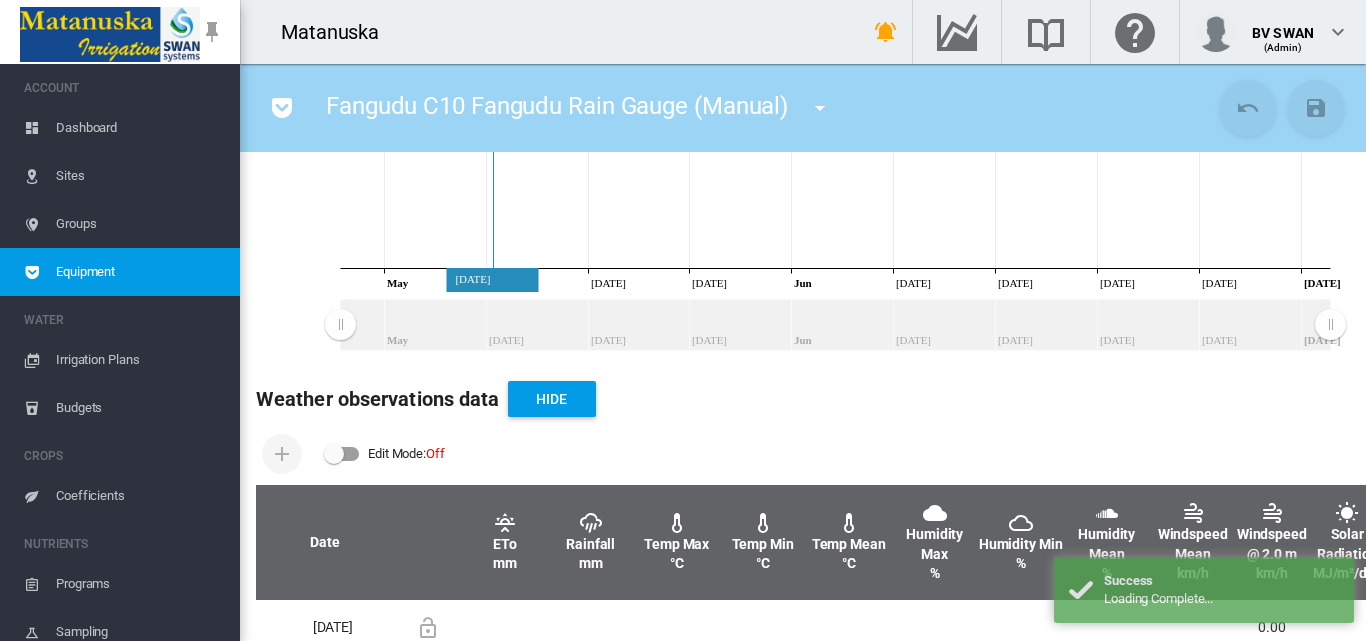 scroll, scrollTop: 500, scrollLeft: 0, axis: vertical 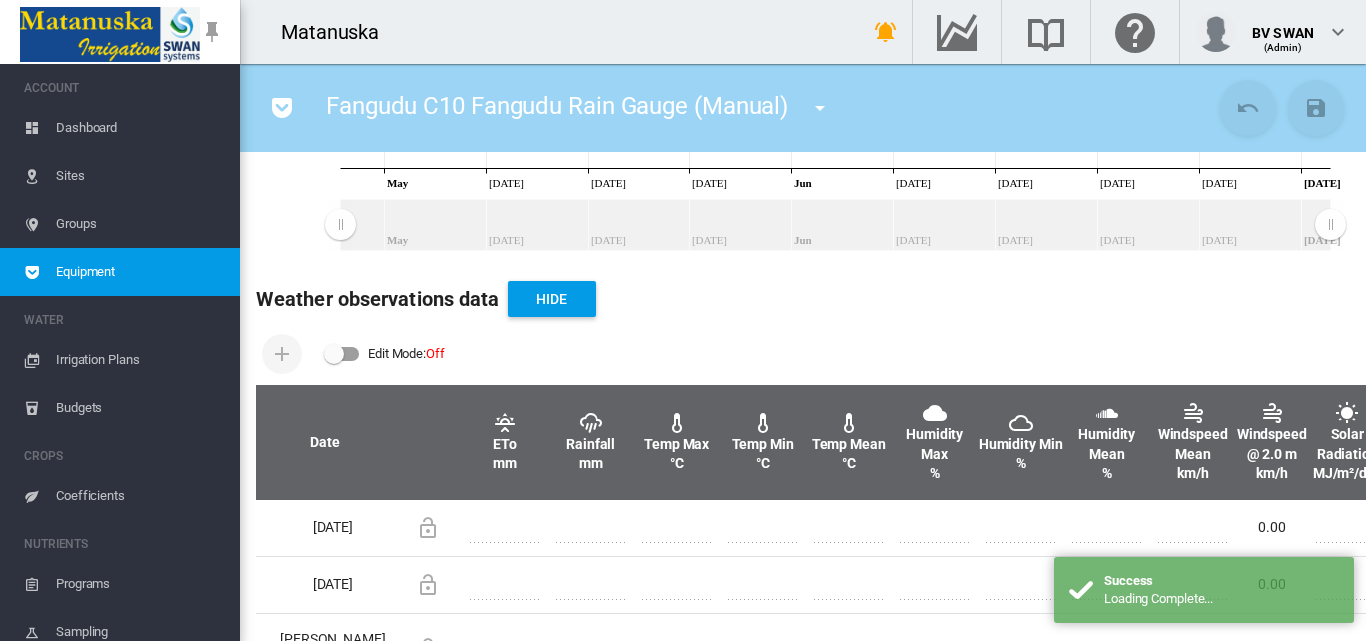 click at bounding box center (342, 354) 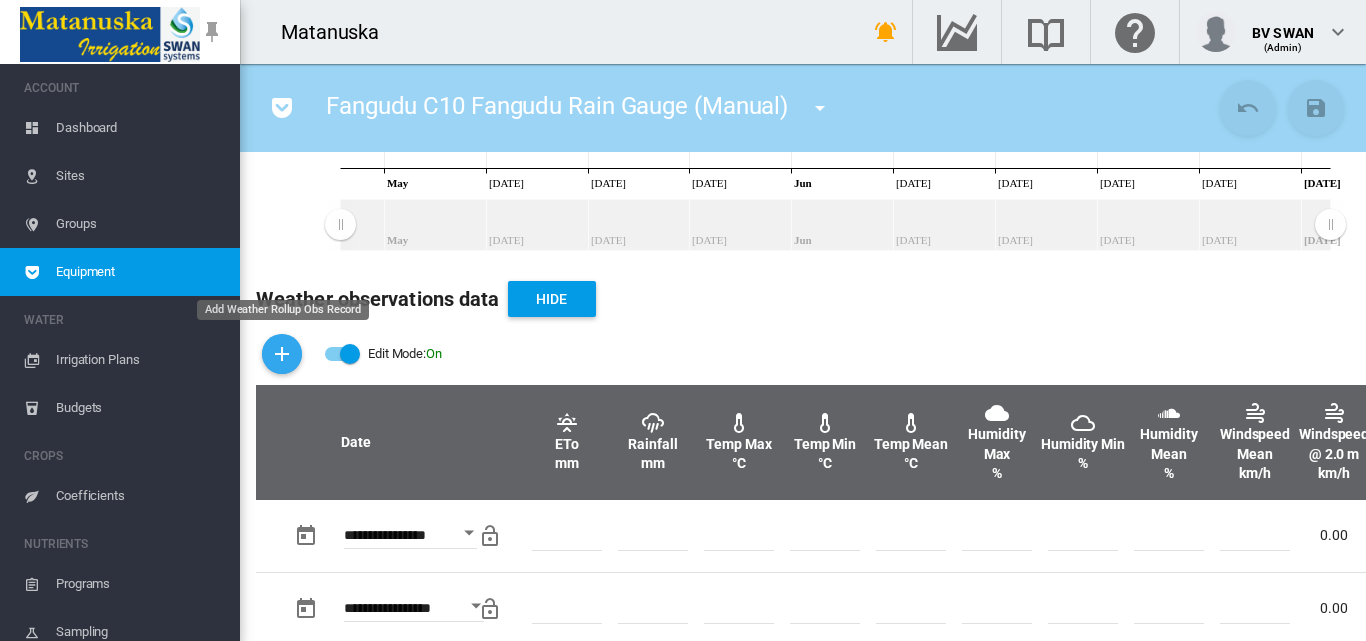 click at bounding box center [282, 354] 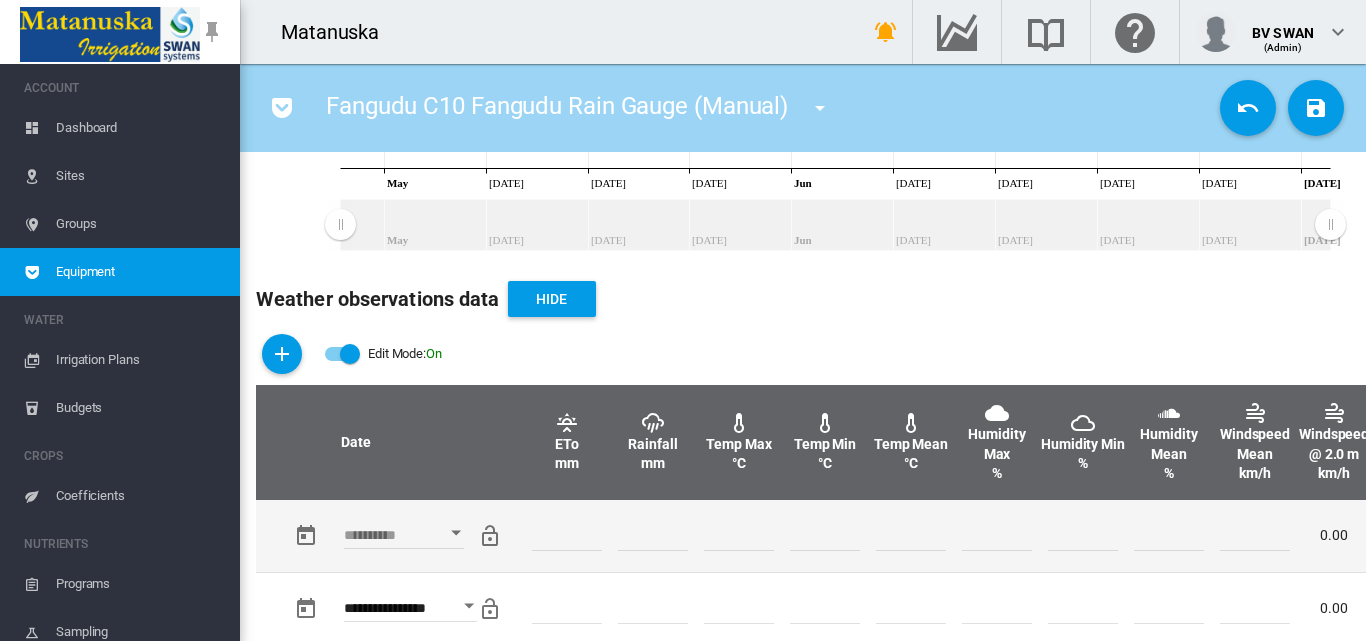 click at bounding box center (456, 533) 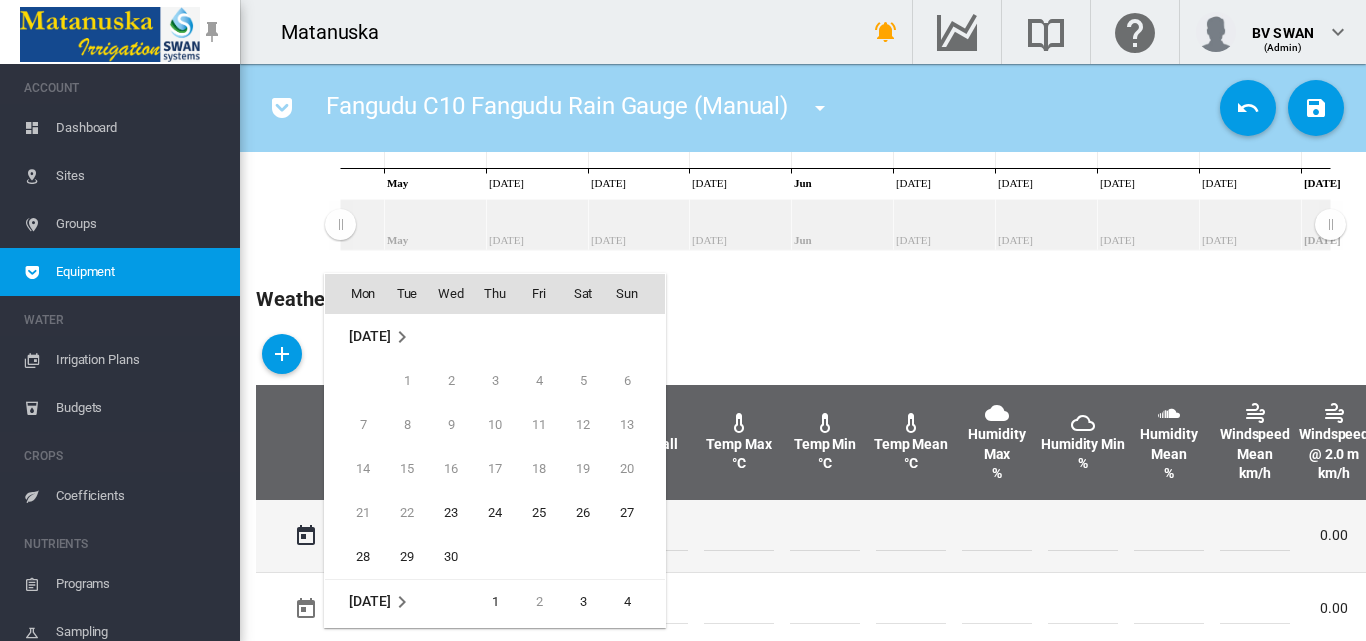 scroll, scrollTop: 795, scrollLeft: 0, axis: vertical 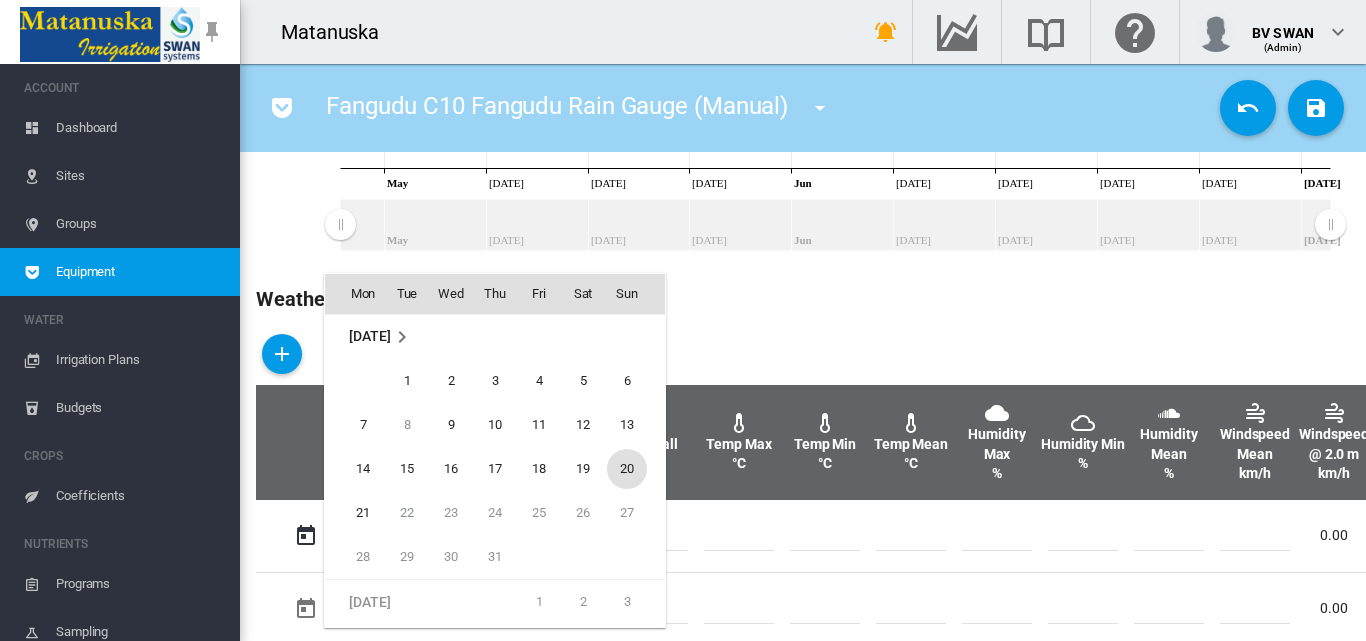 click on "20" at bounding box center (627, 469) 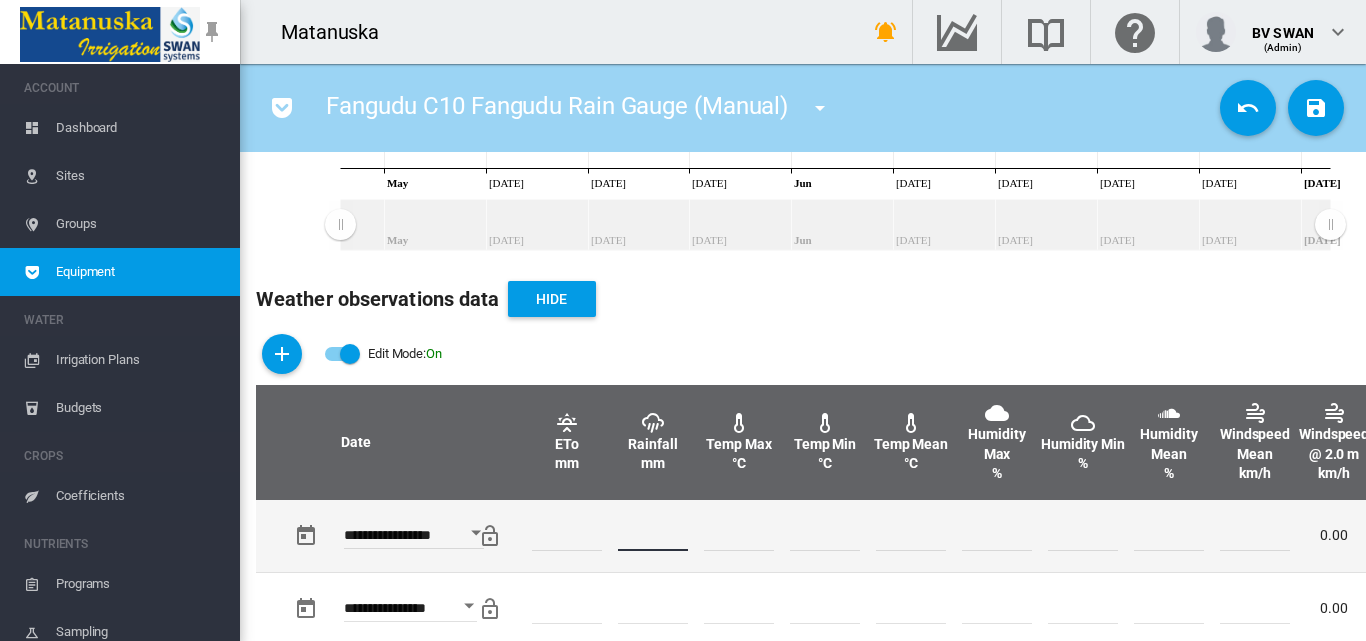 click at bounding box center (653, 536) 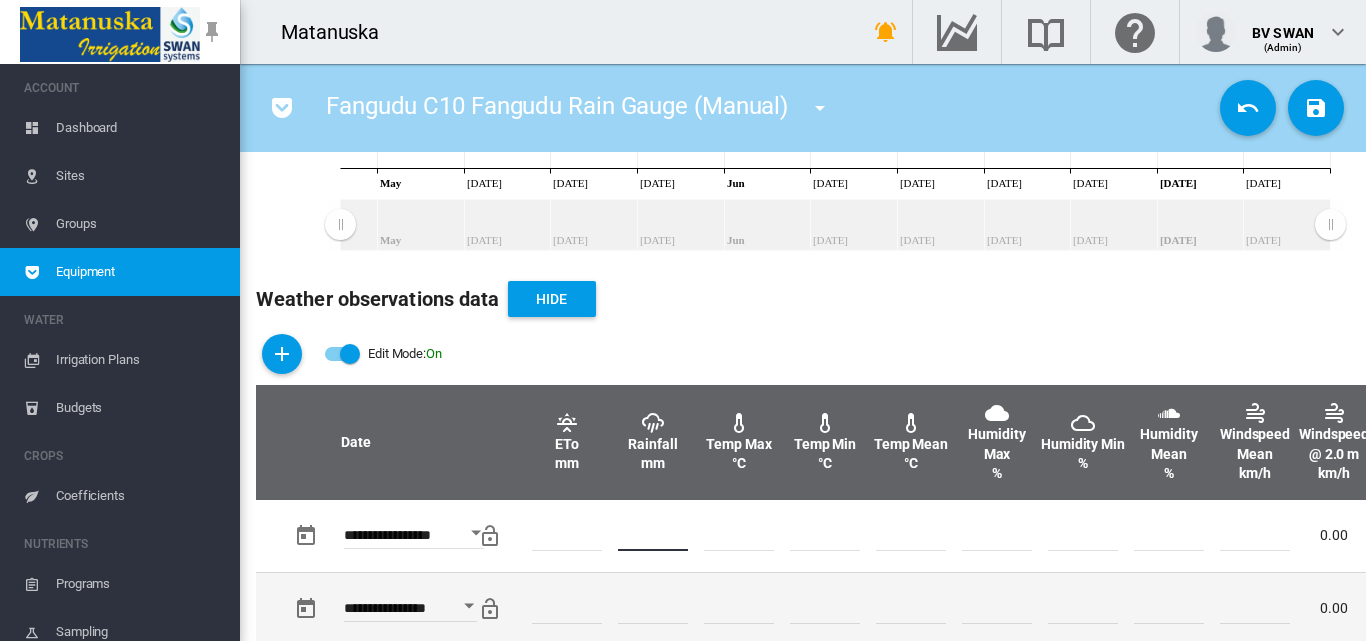 type on "***" 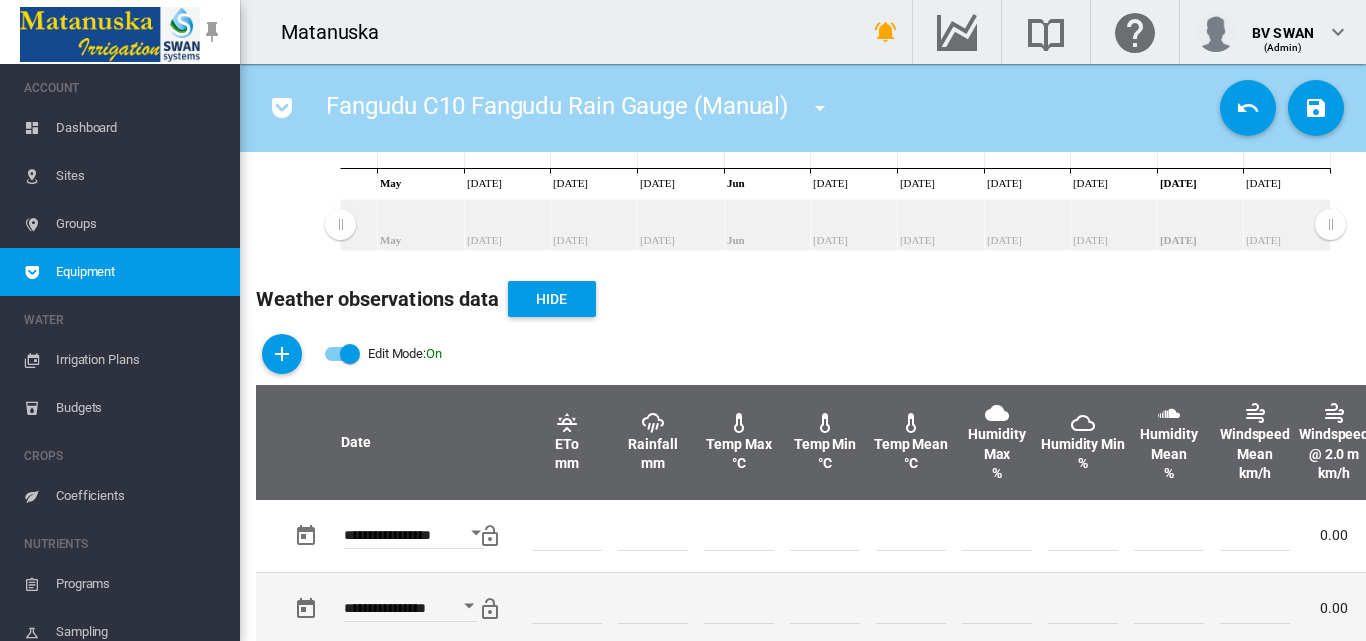 click at bounding box center (997, 608) 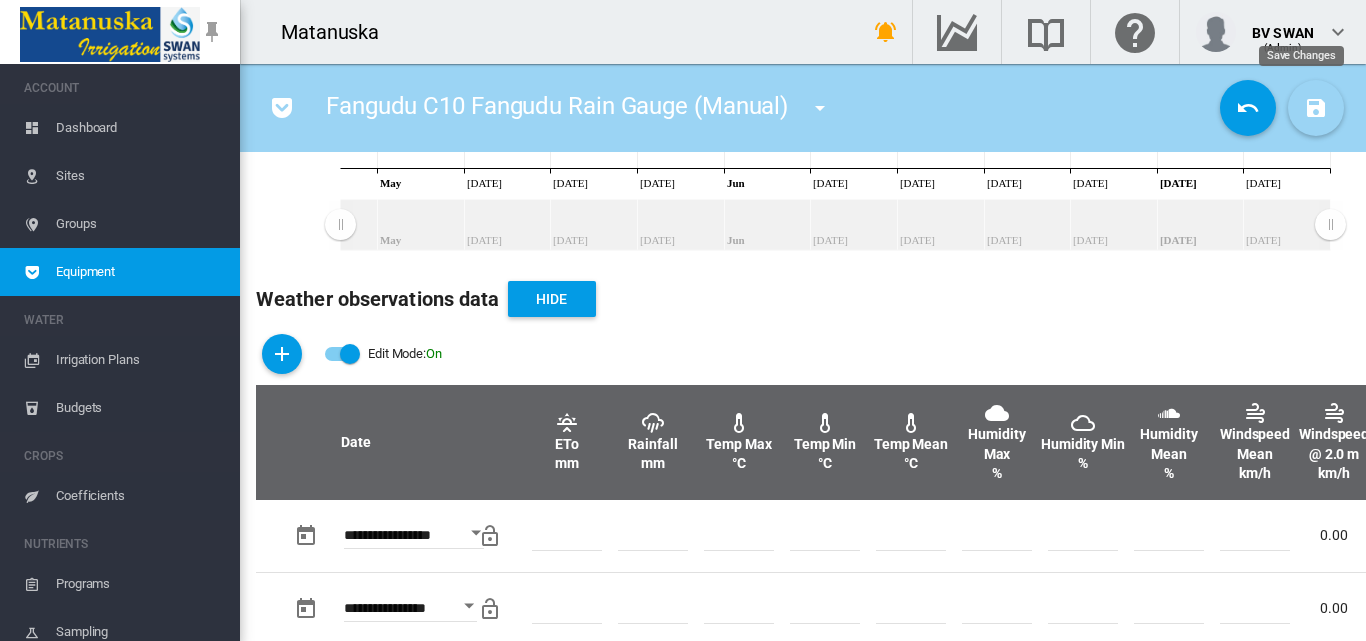 click at bounding box center [1316, 108] 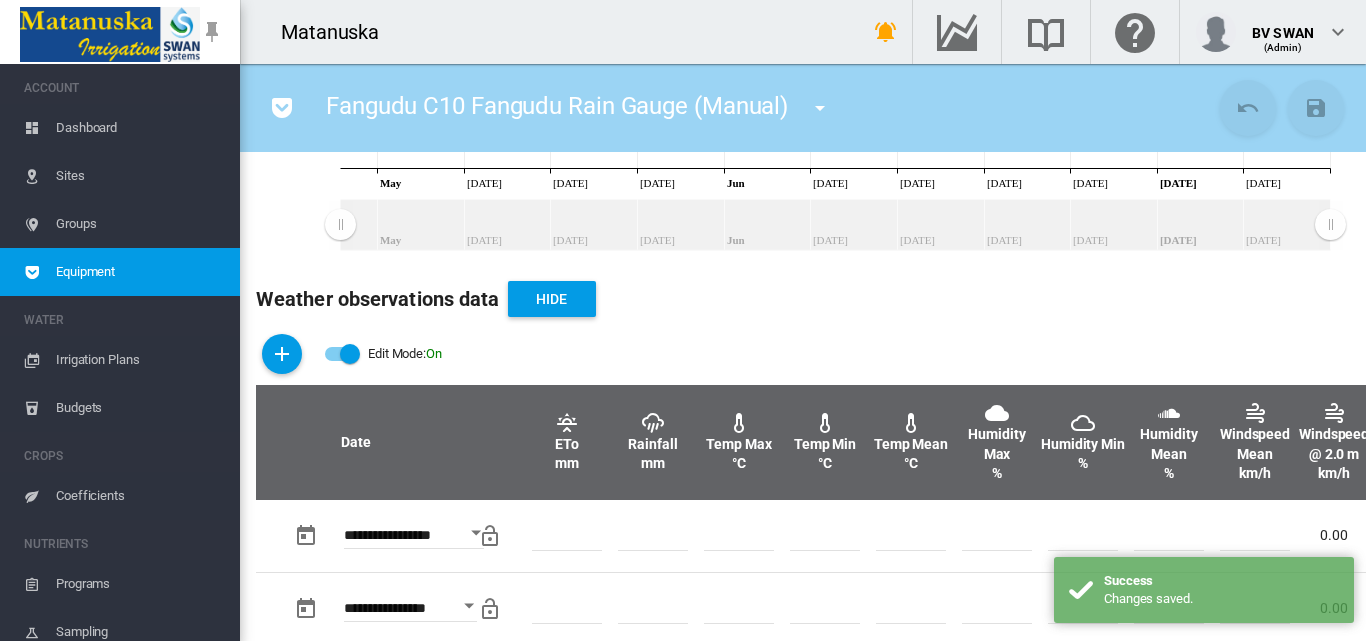 click at bounding box center (820, 108) 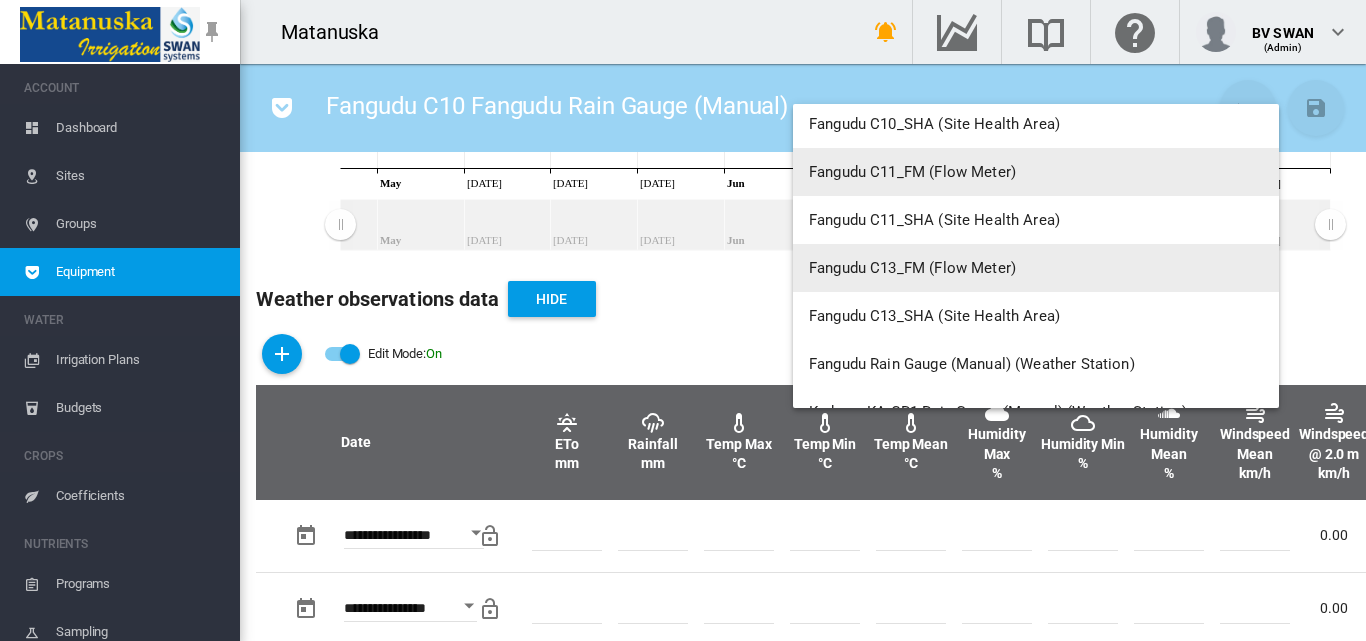 scroll, scrollTop: 7600, scrollLeft: 0, axis: vertical 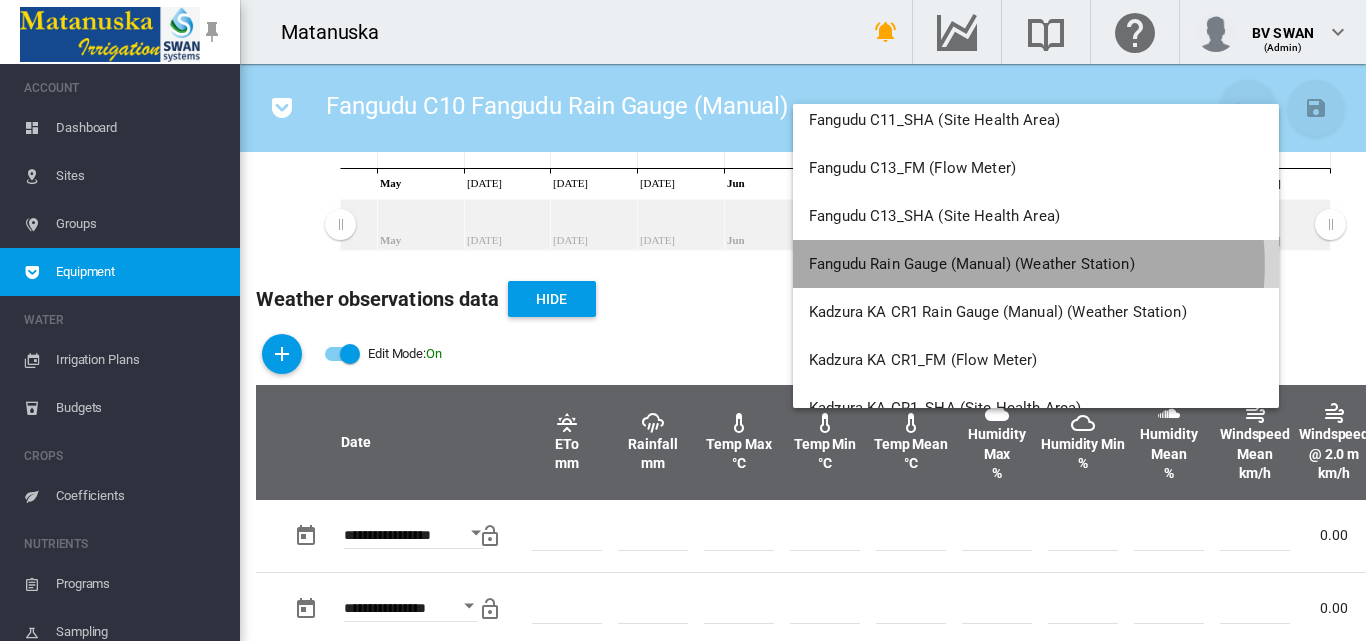 click on "Fangudu Rain Gauge (Manual) (Weather Station)" at bounding box center [972, 264] 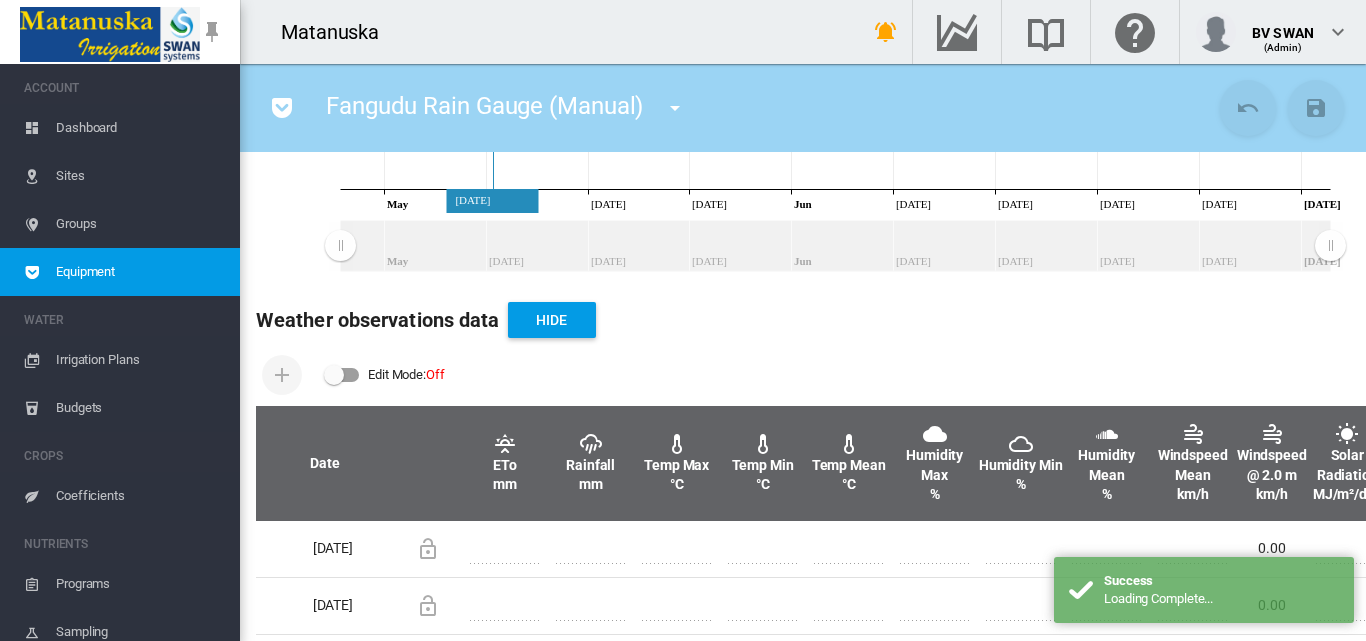 scroll, scrollTop: 500, scrollLeft: 0, axis: vertical 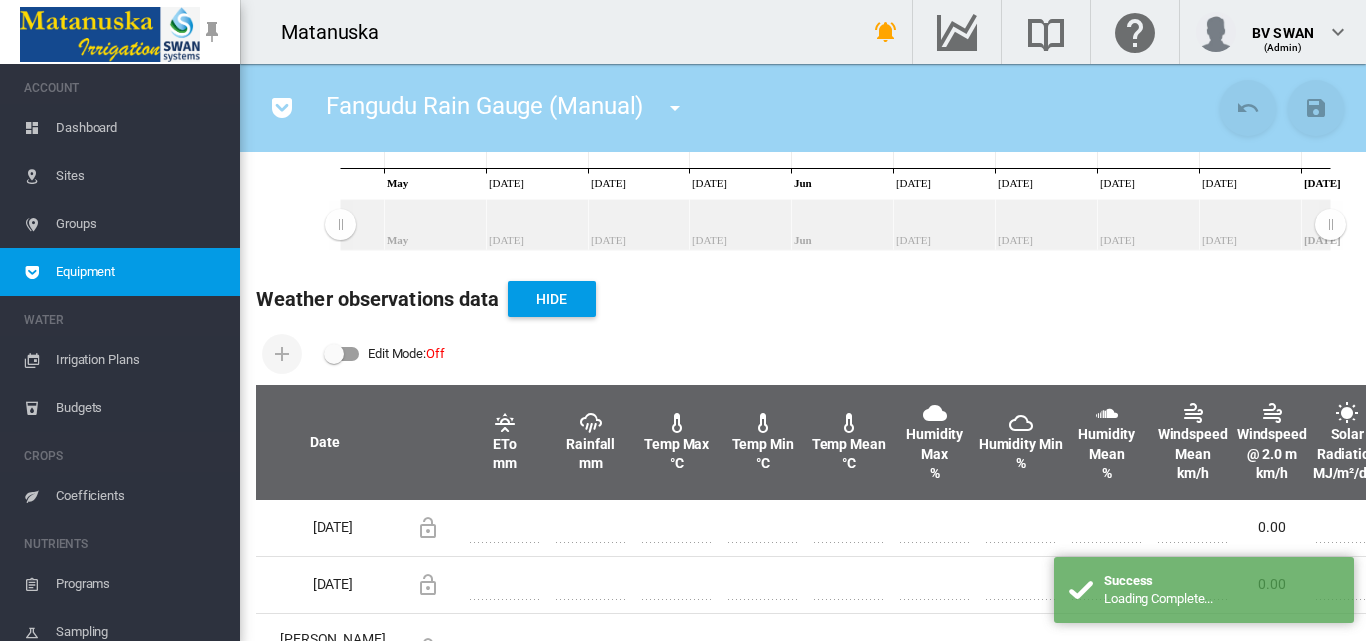 click at bounding box center (342, 354) 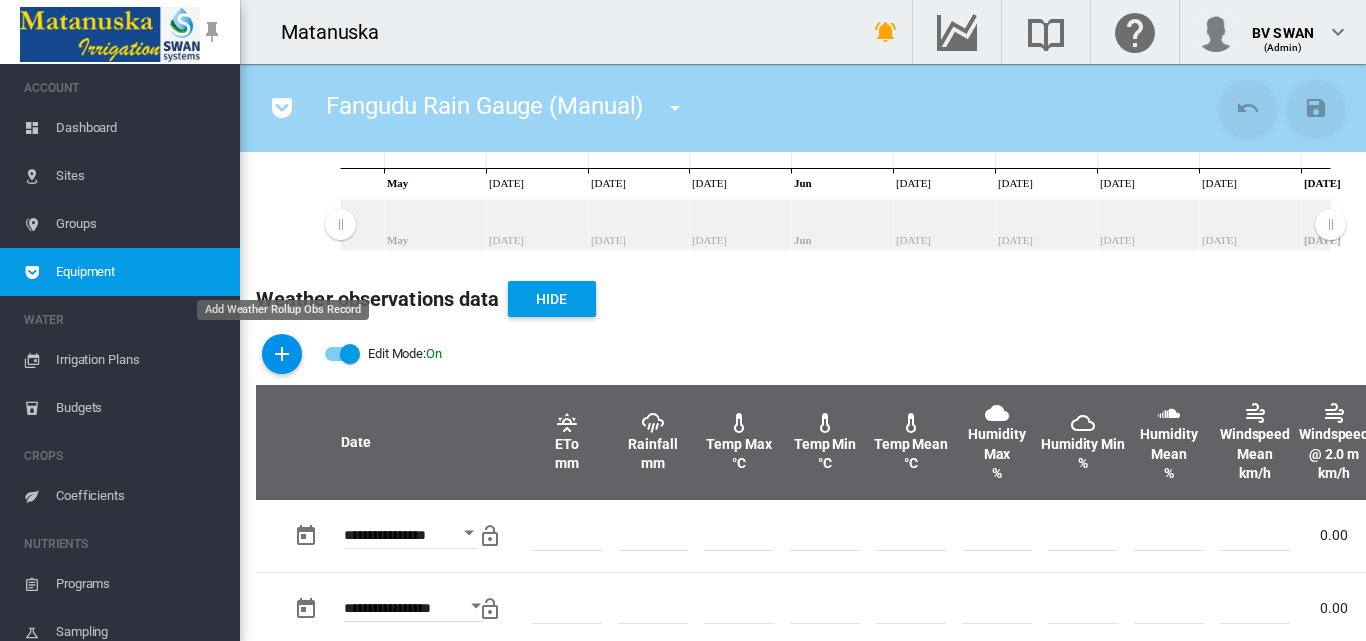 click at bounding box center (282, 354) 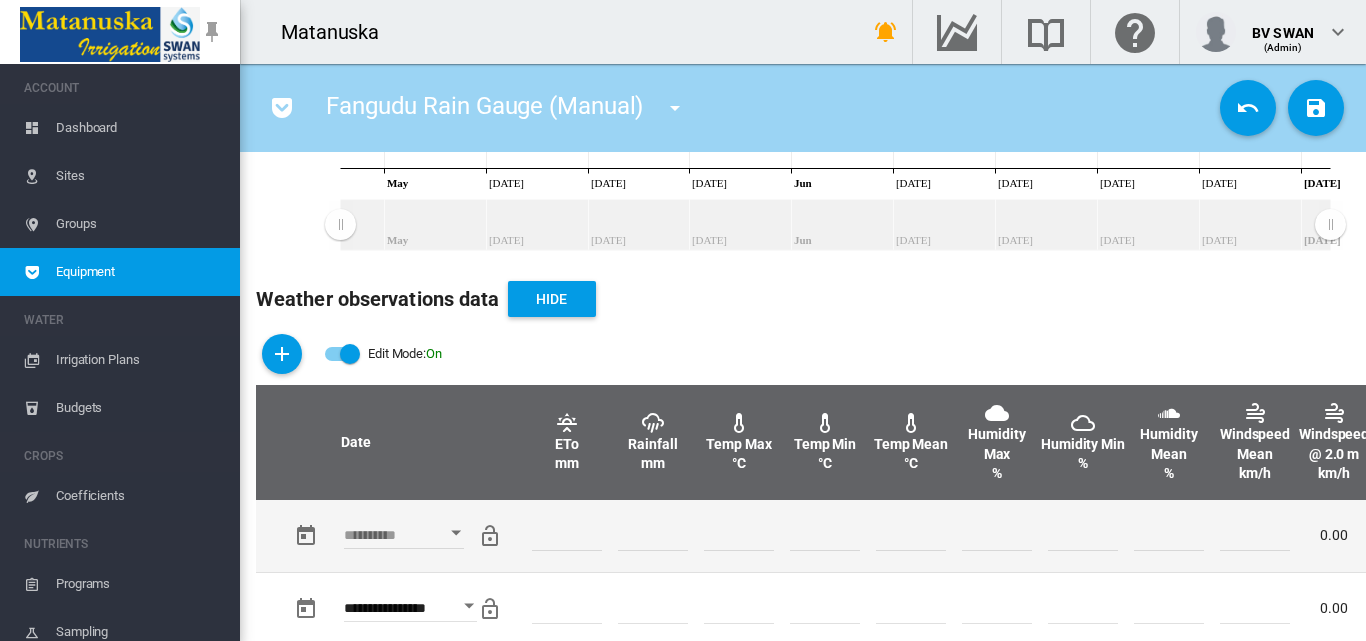 click at bounding box center [456, 532] 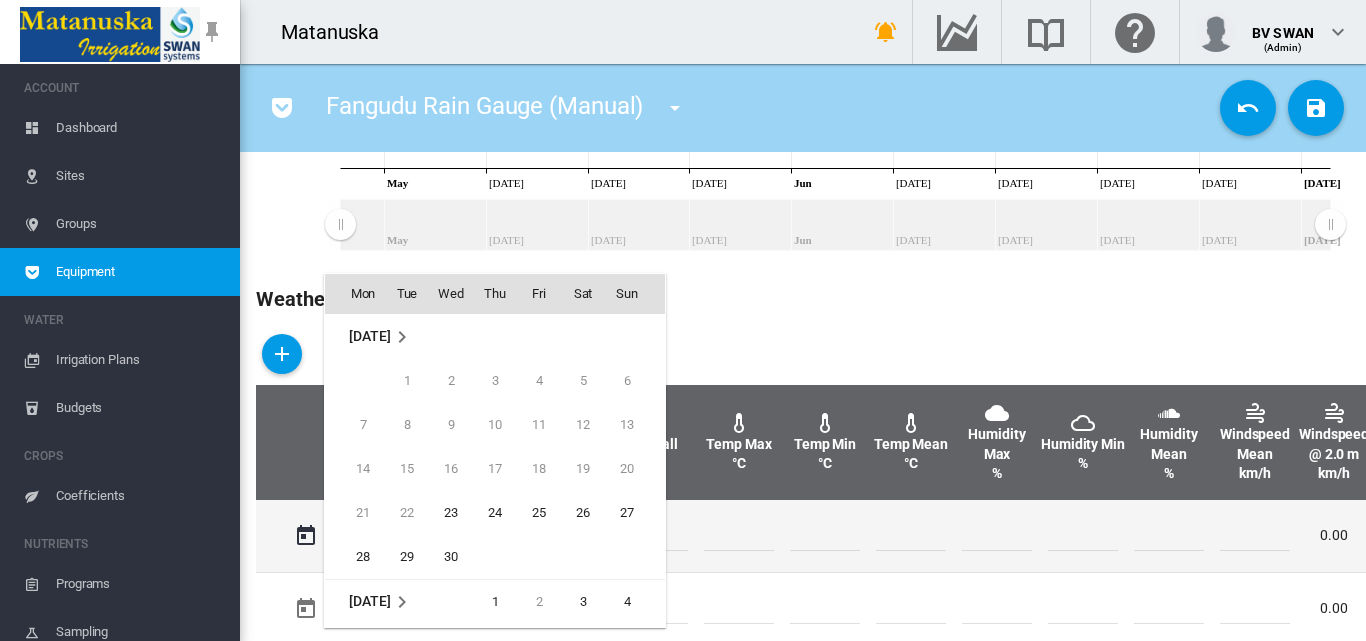 scroll, scrollTop: 795, scrollLeft: 0, axis: vertical 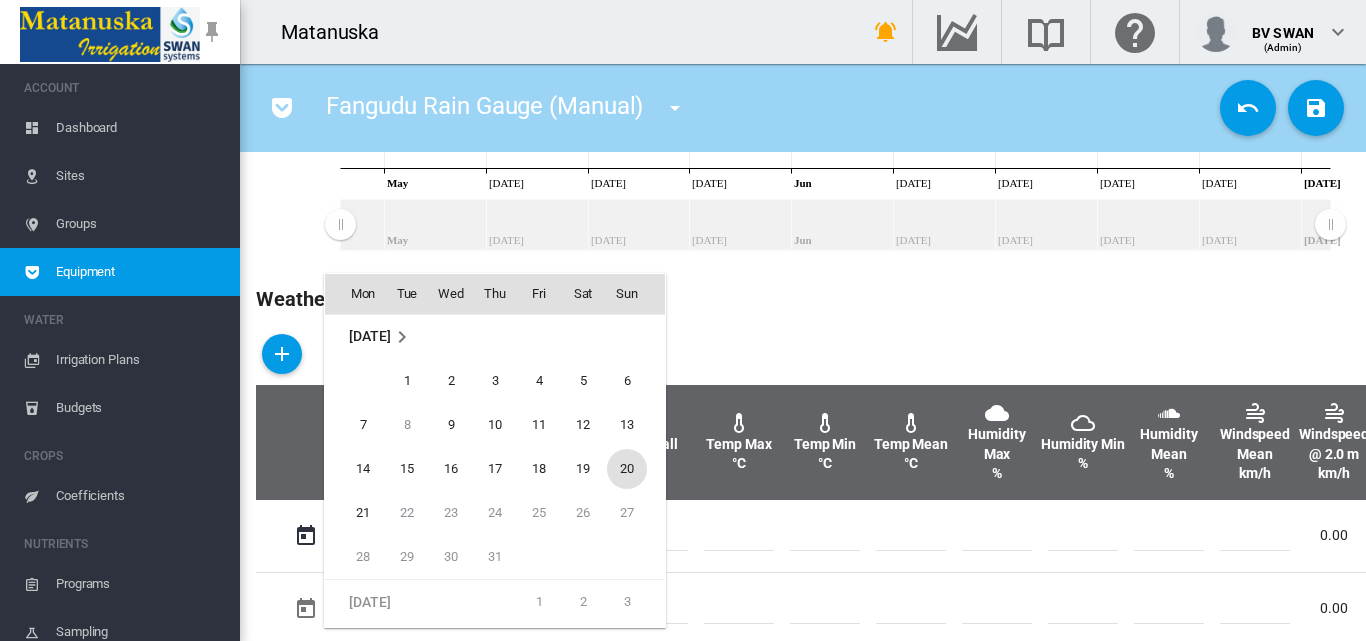 click on "20" at bounding box center (627, 469) 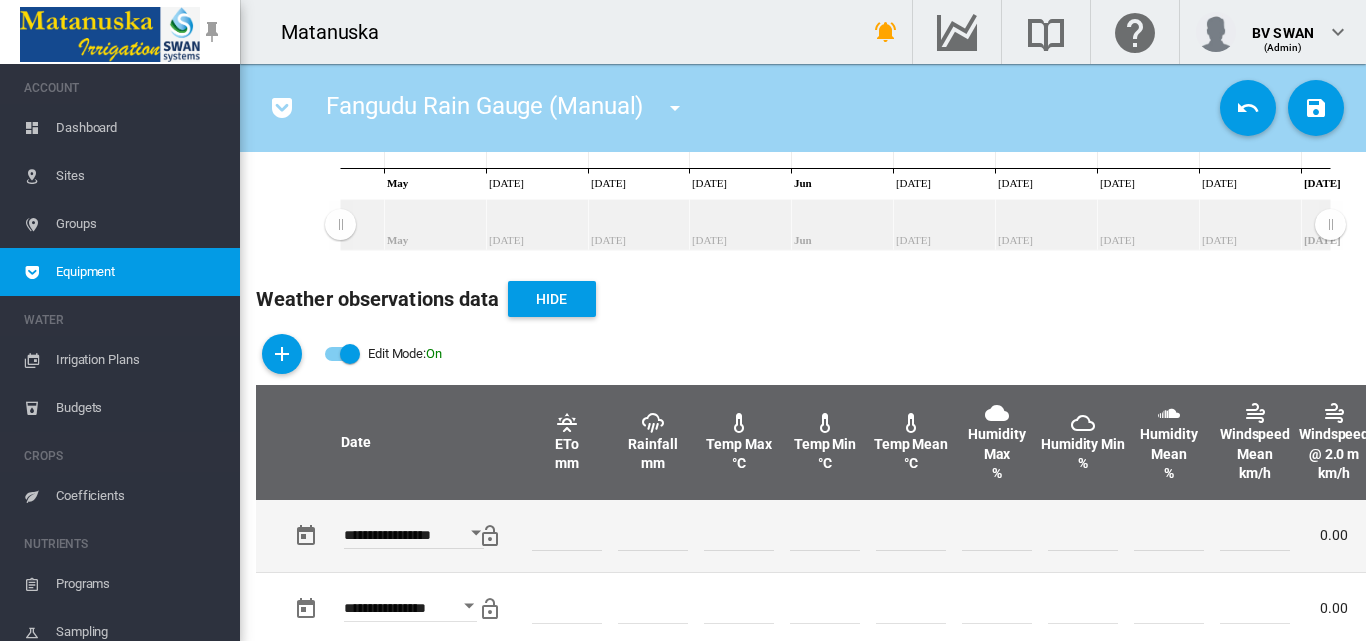 click at bounding box center [653, 536] 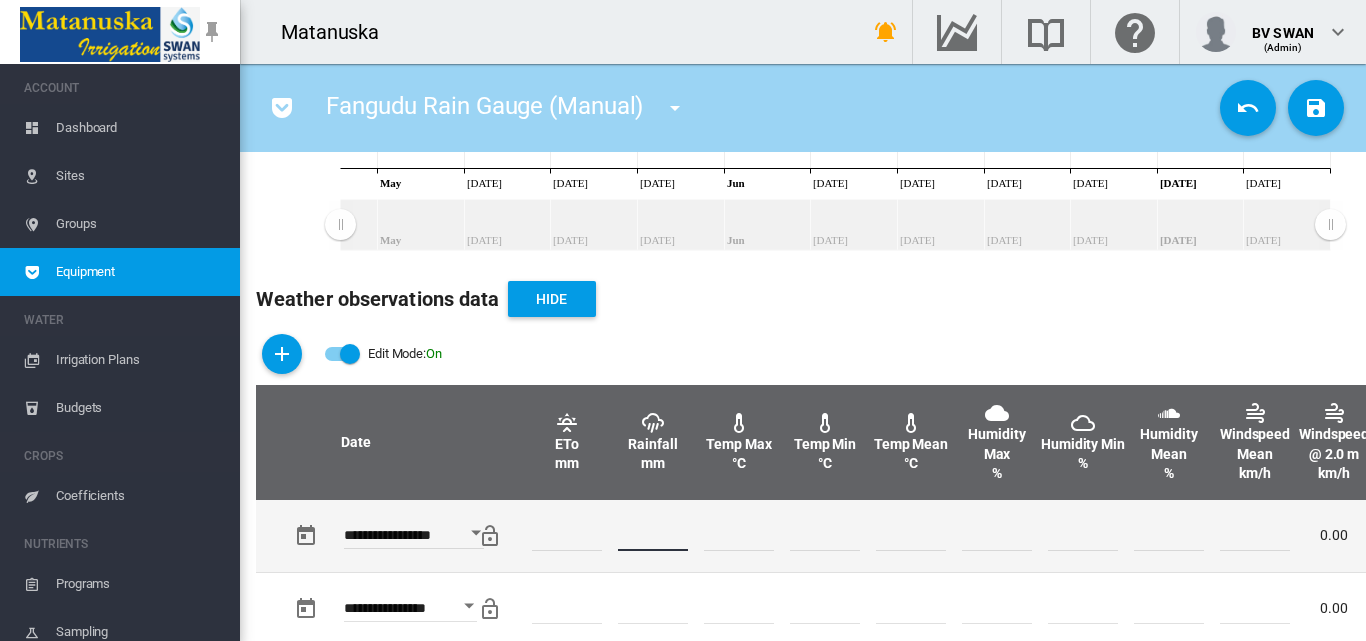 type on "***" 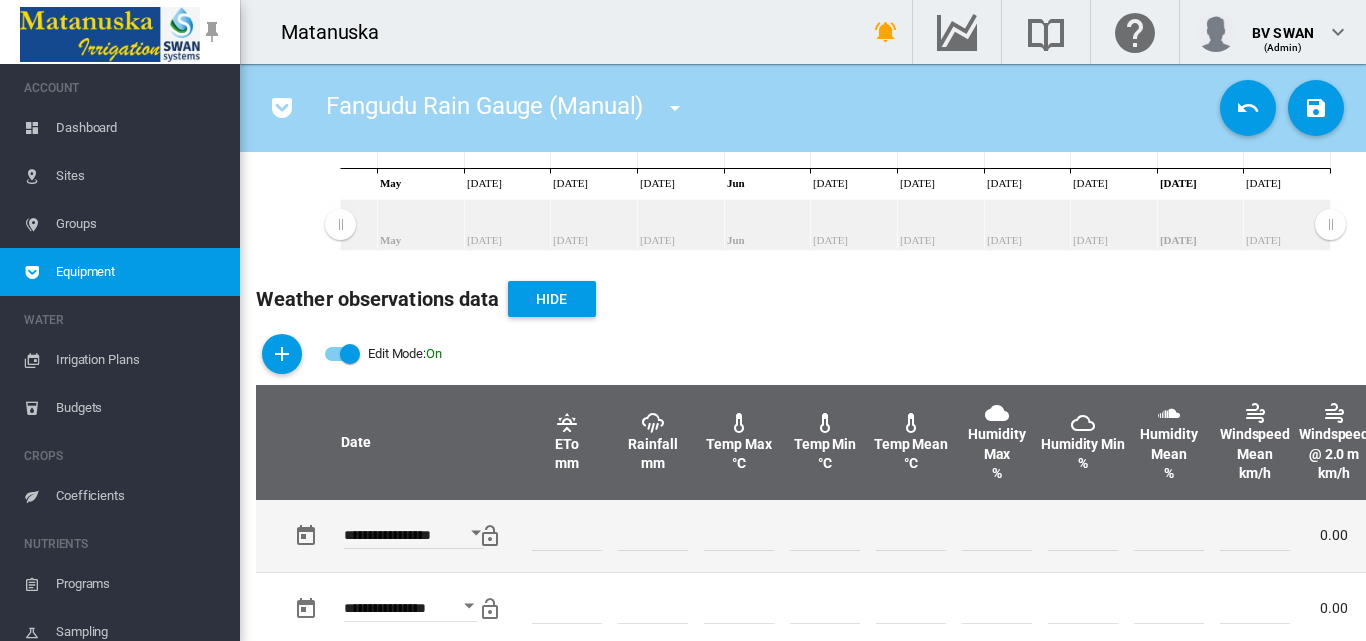 click at bounding box center (825, 536) 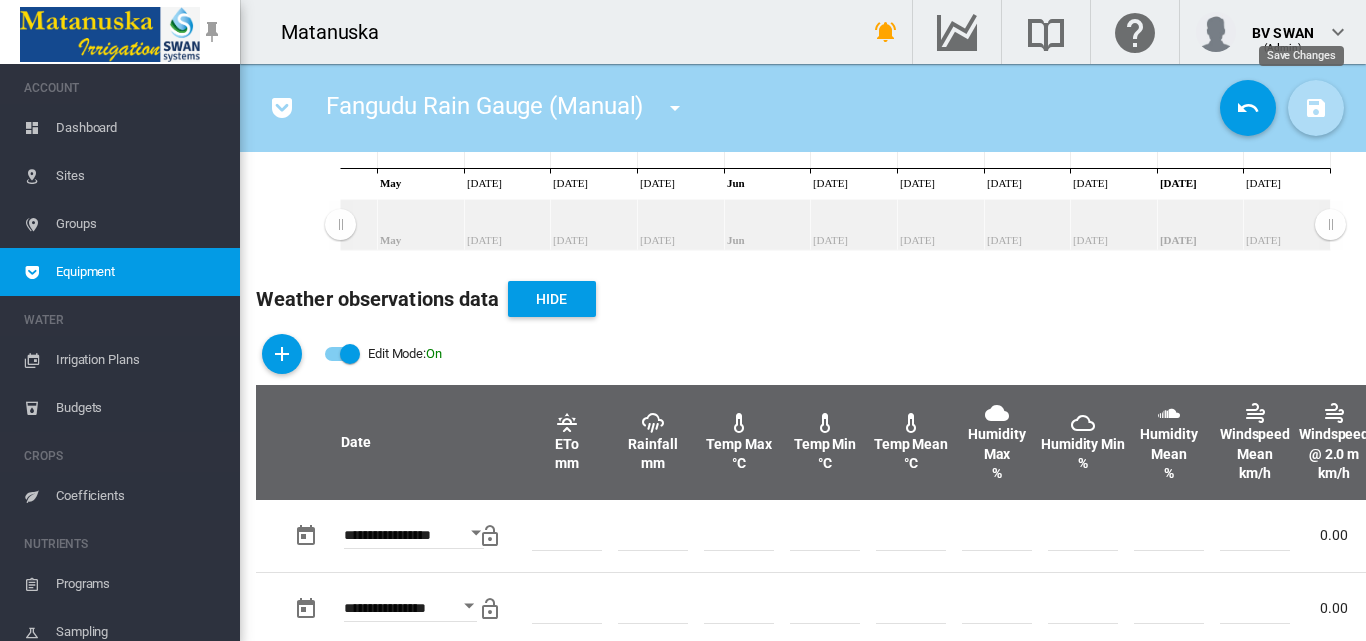 click at bounding box center (1316, 108) 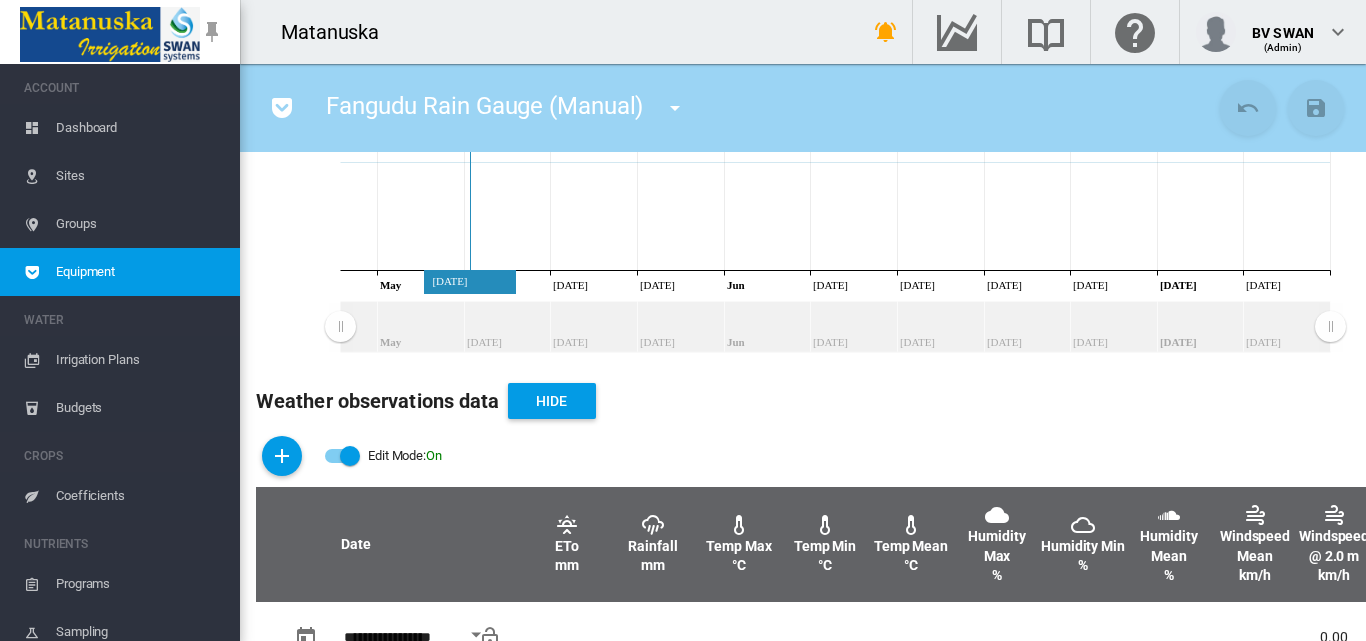 scroll, scrollTop: 400, scrollLeft: 0, axis: vertical 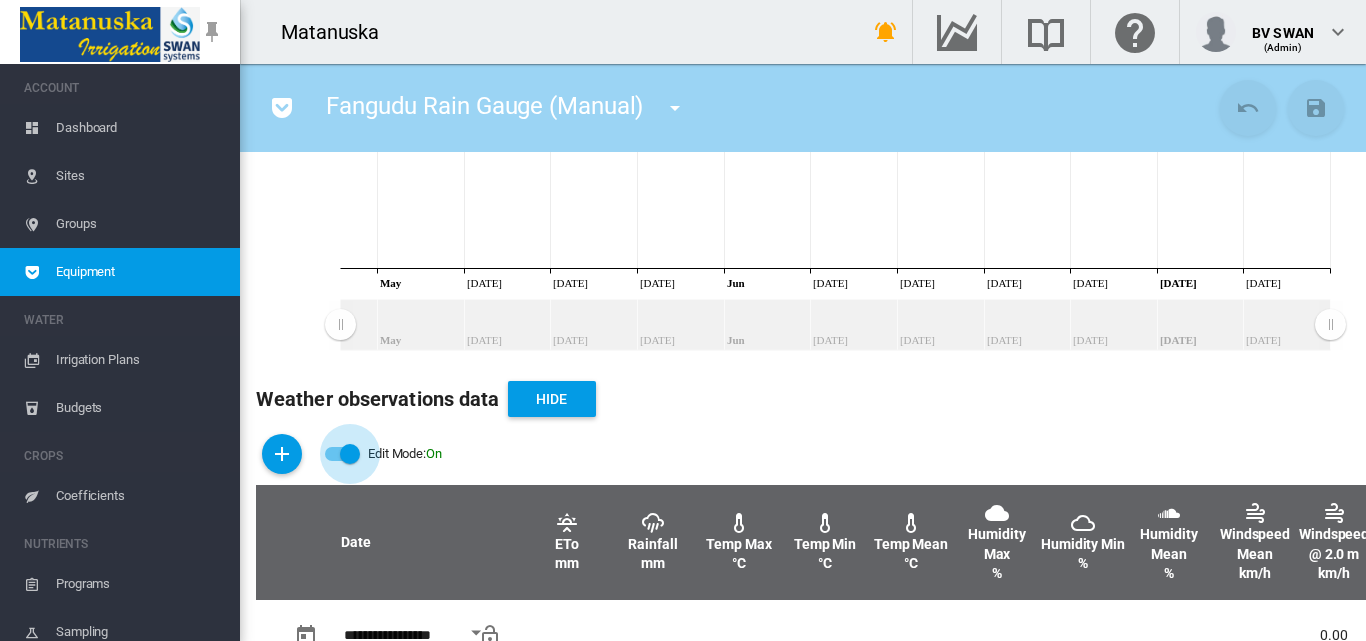 click at bounding box center (350, 454) 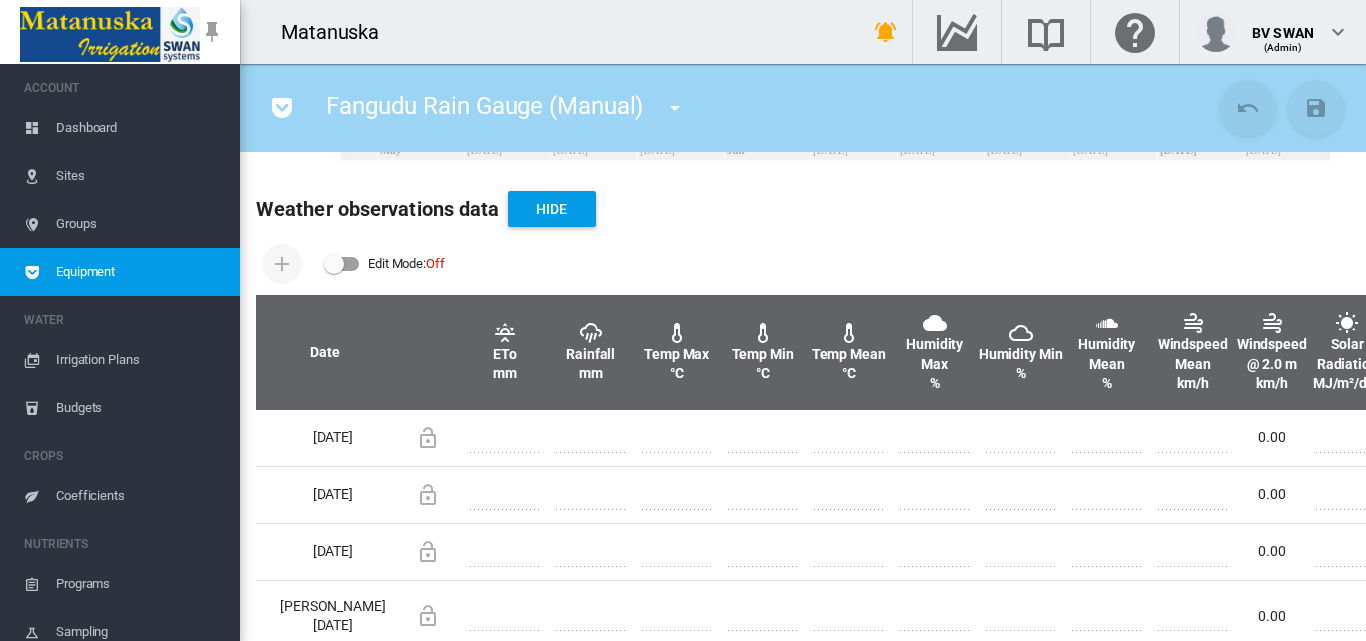 scroll, scrollTop: 600, scrollLeft: 0, axis: vertical 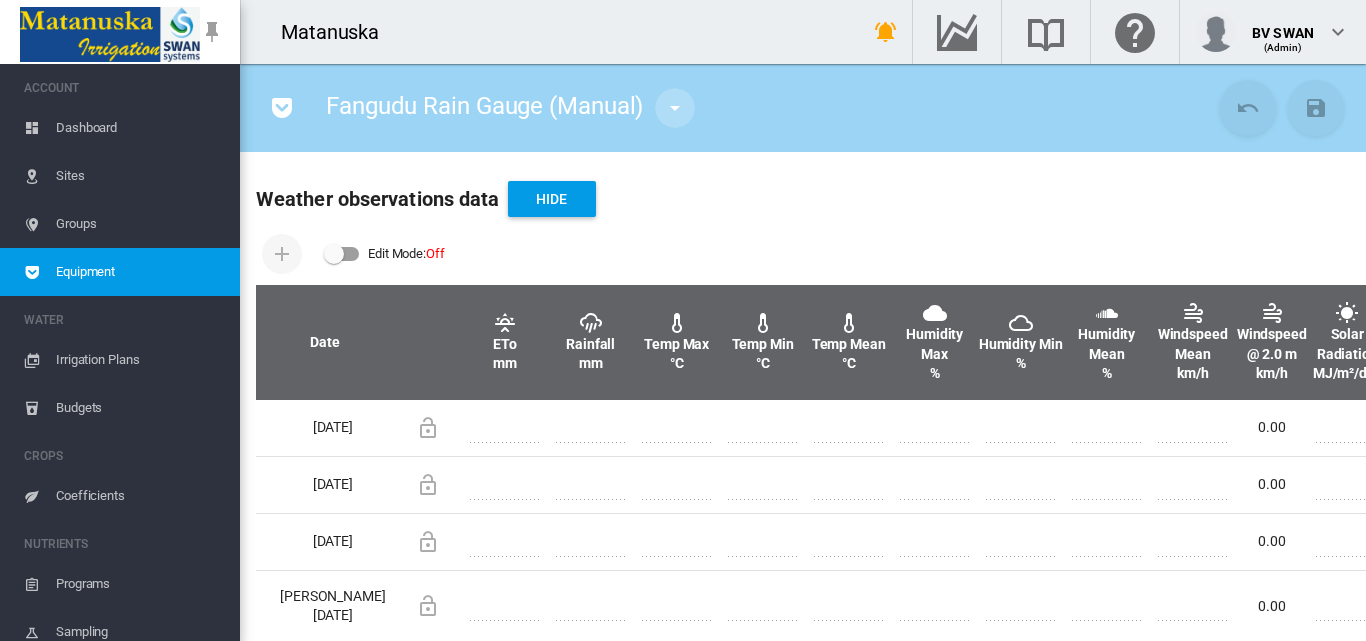 click at bounding box center [675, 108] 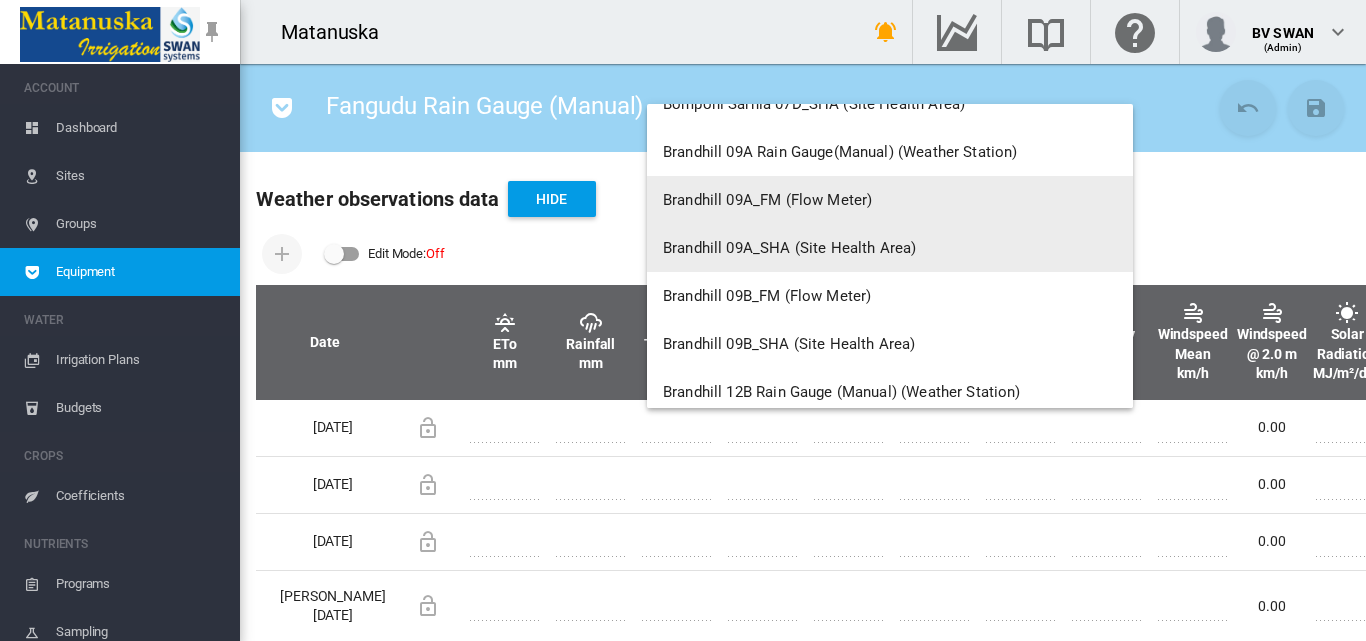 scroll, scrollTop: 3100, scrollLeft: 0, axis: vertical 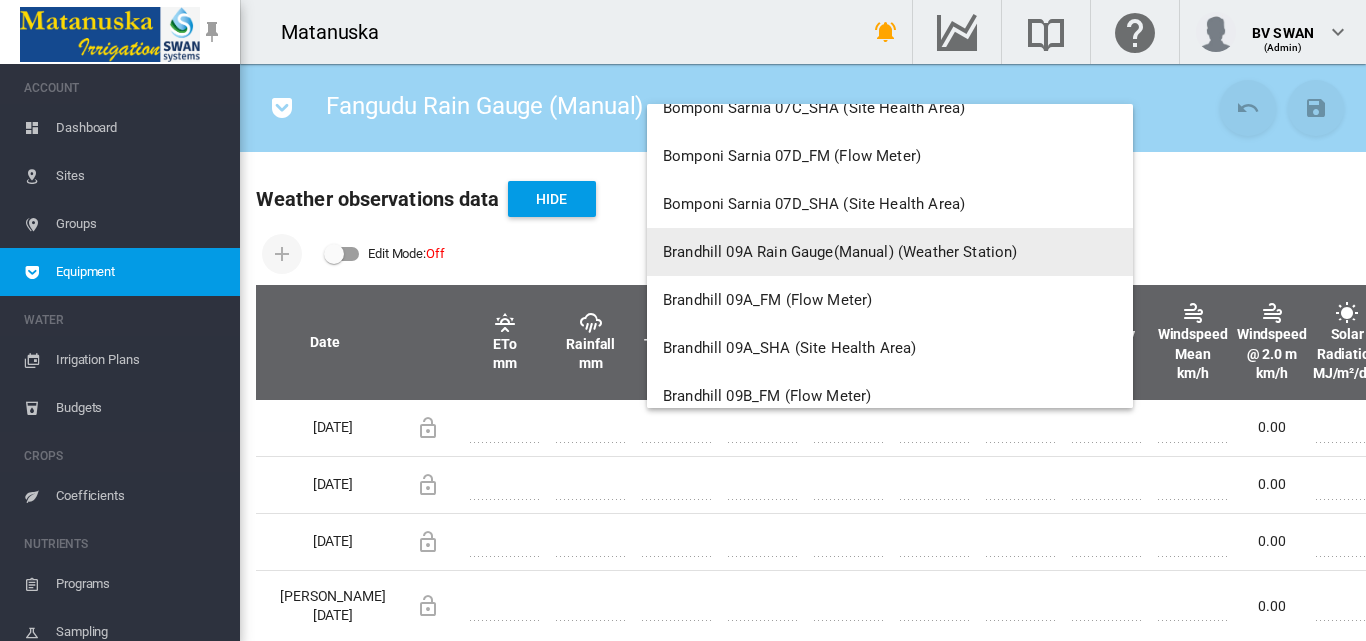 click on "Brandhill 09A Rain Gauge(Manual) (Weather Station)" at bounding box center [840, 252] 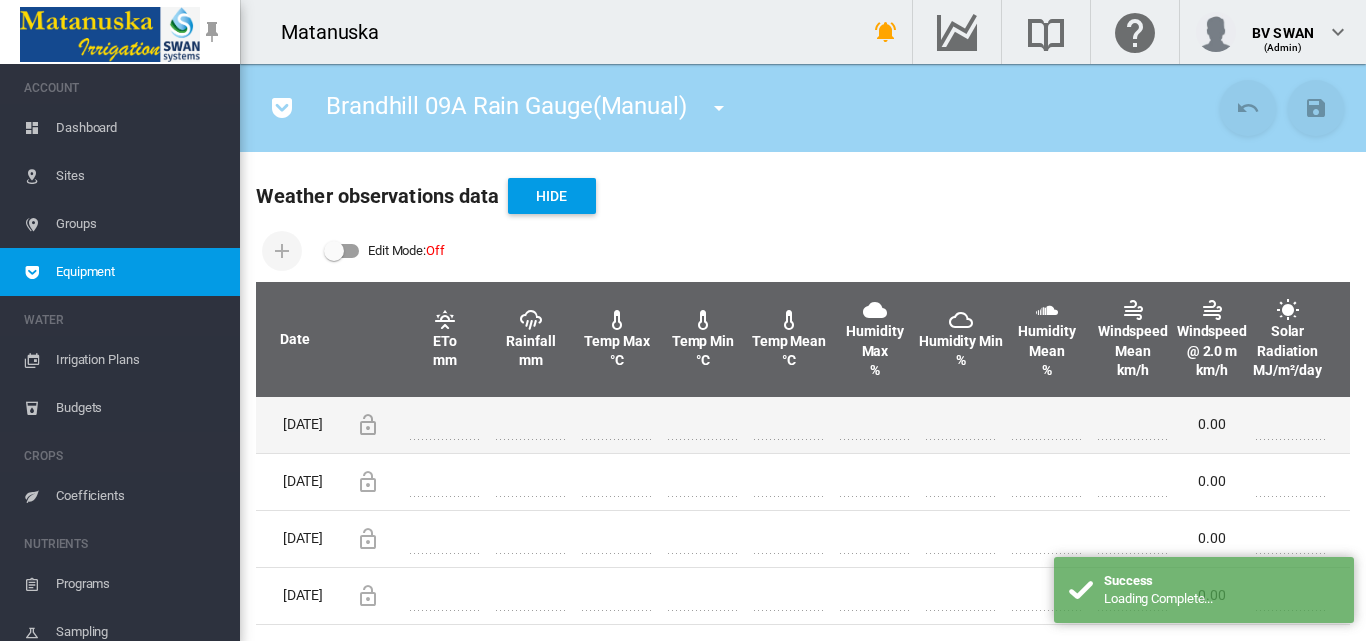 scroll, scrollTop: 600, scrollLeft: 0, axis: vertical 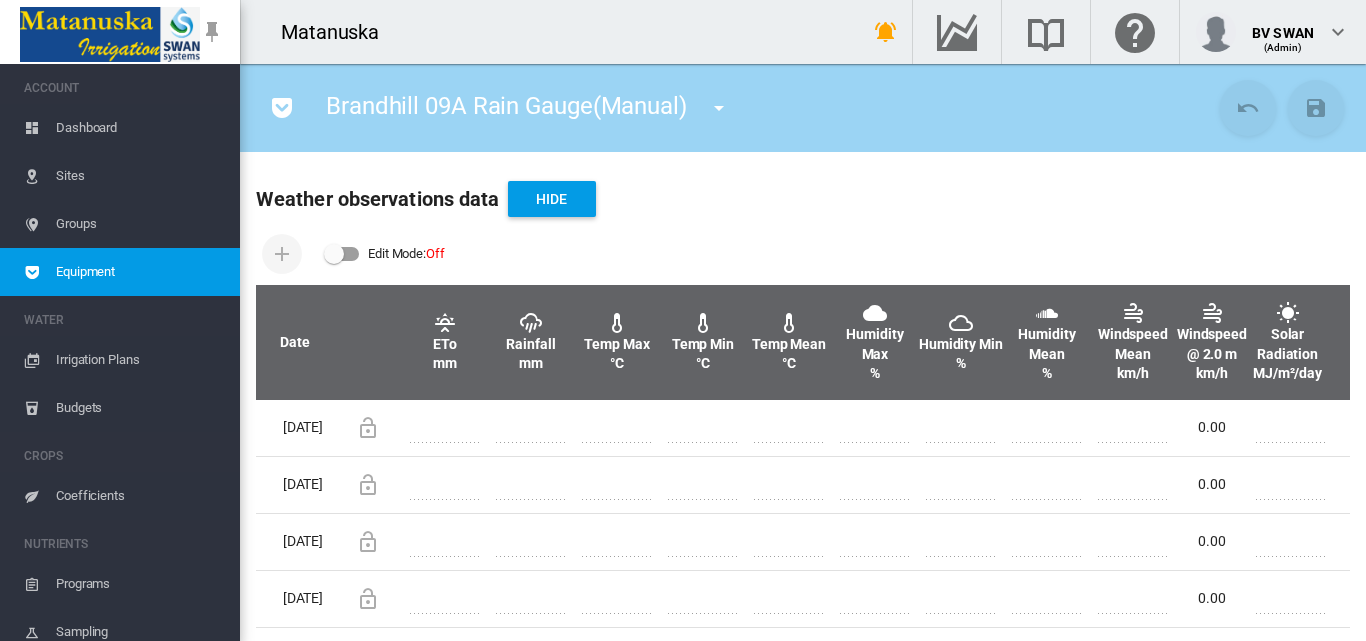 click at bounding box center (342, 254) 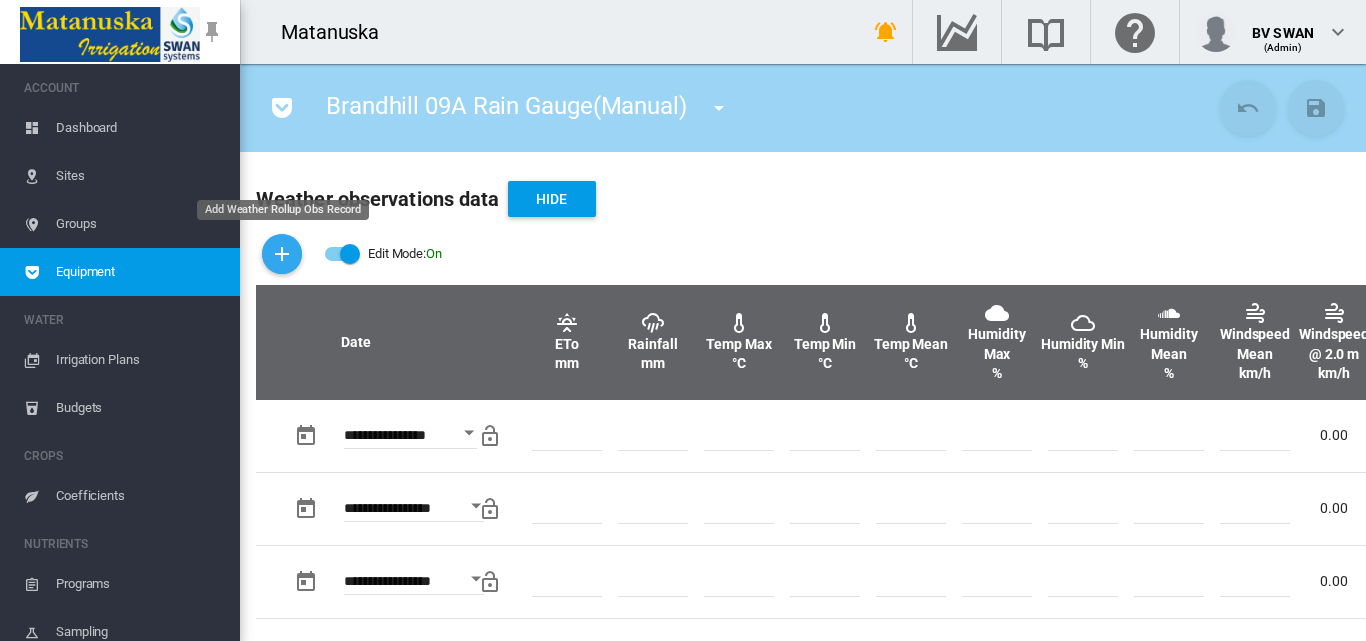 click at bounding box center (282, 254) 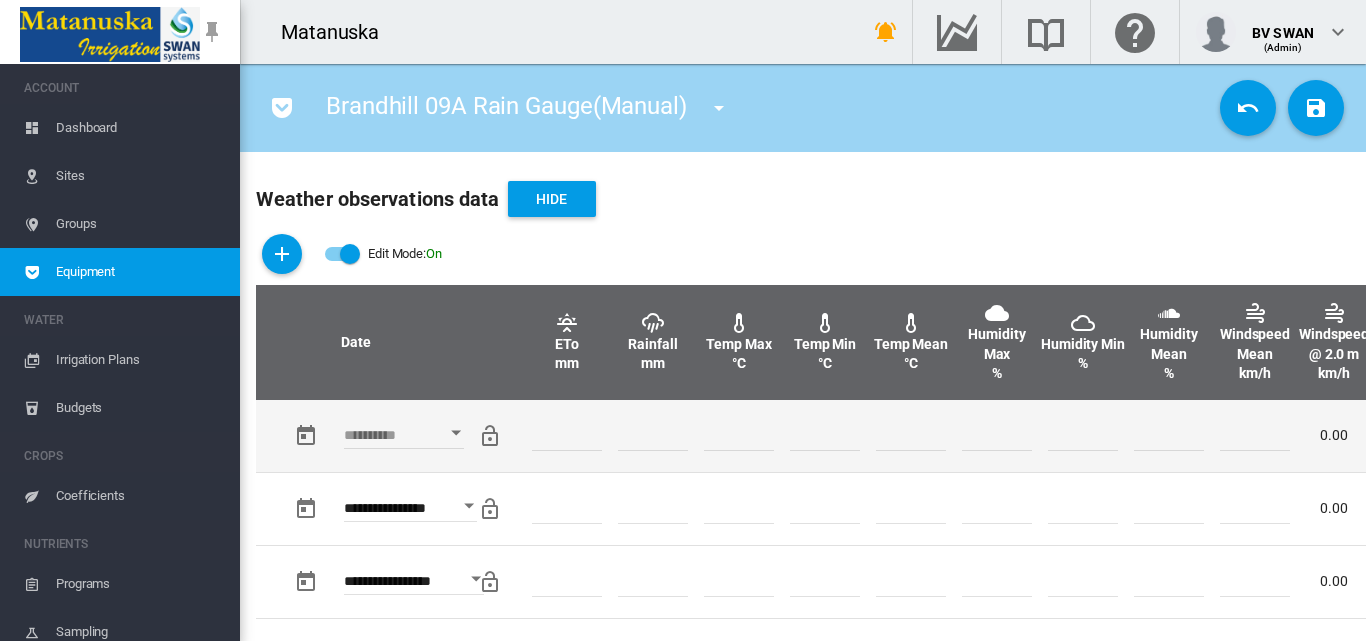 click at bounding box center [456, 433] 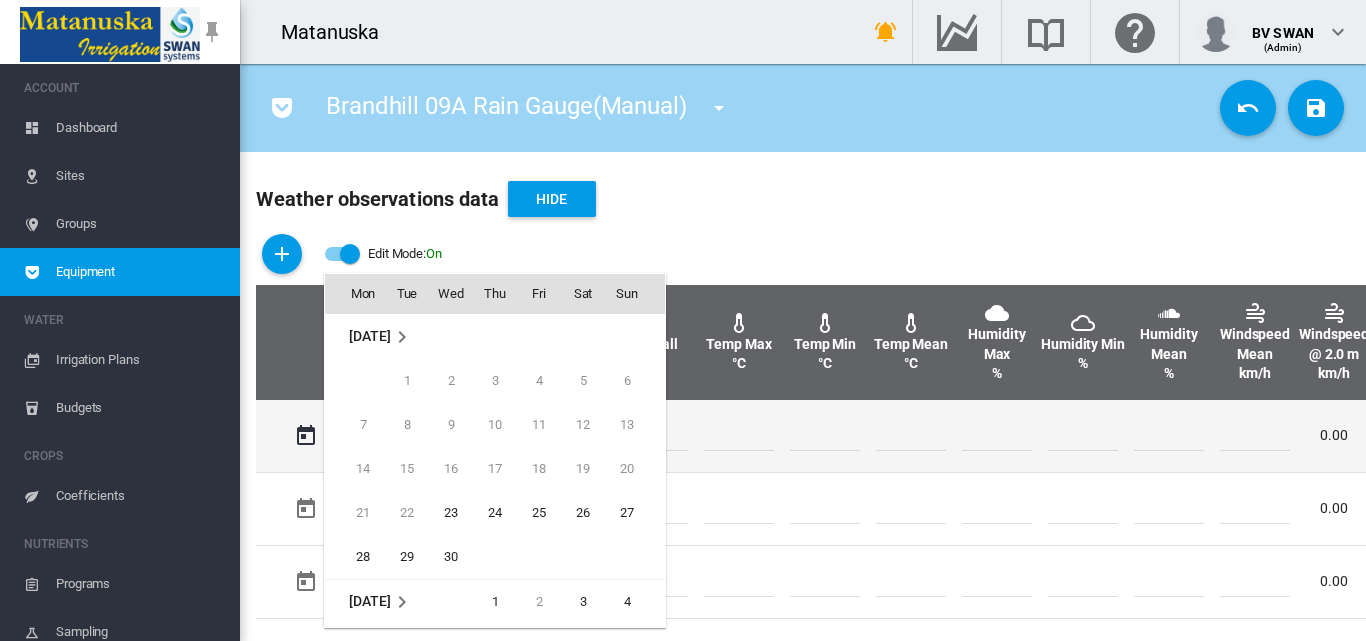 scroll, scrollTop: 795, scrollLeft: 0, axis: vertical 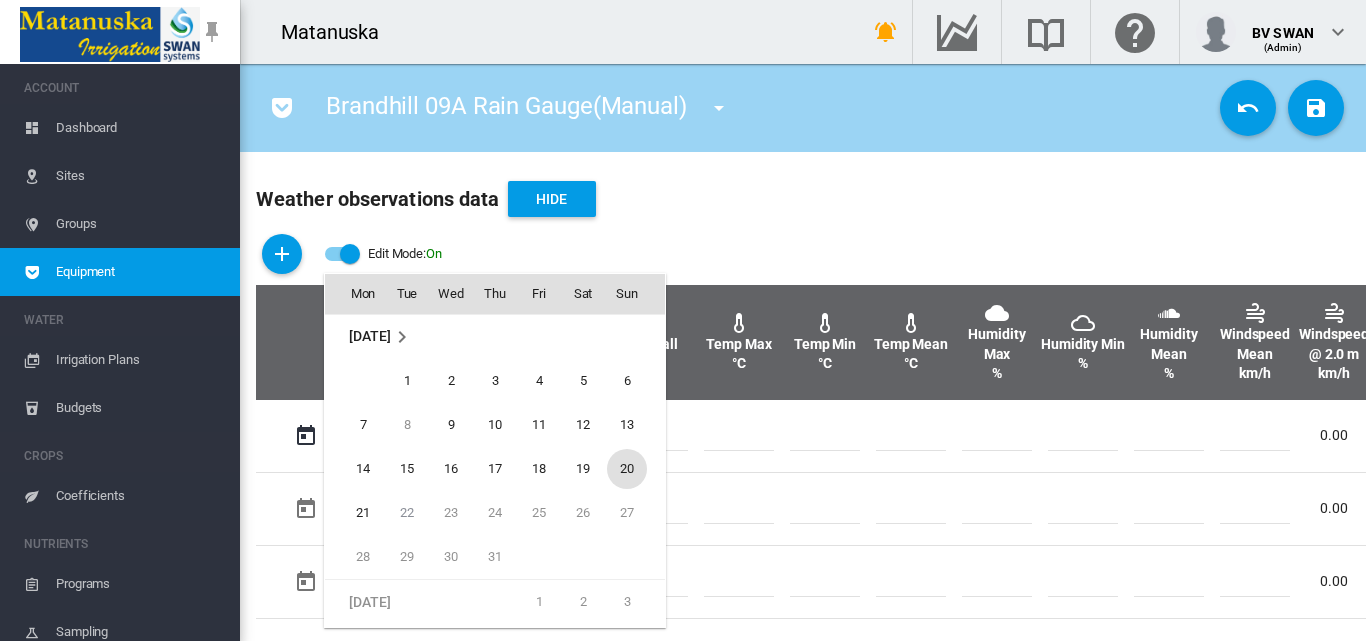 click on "20" at bounding box center (627, 469) 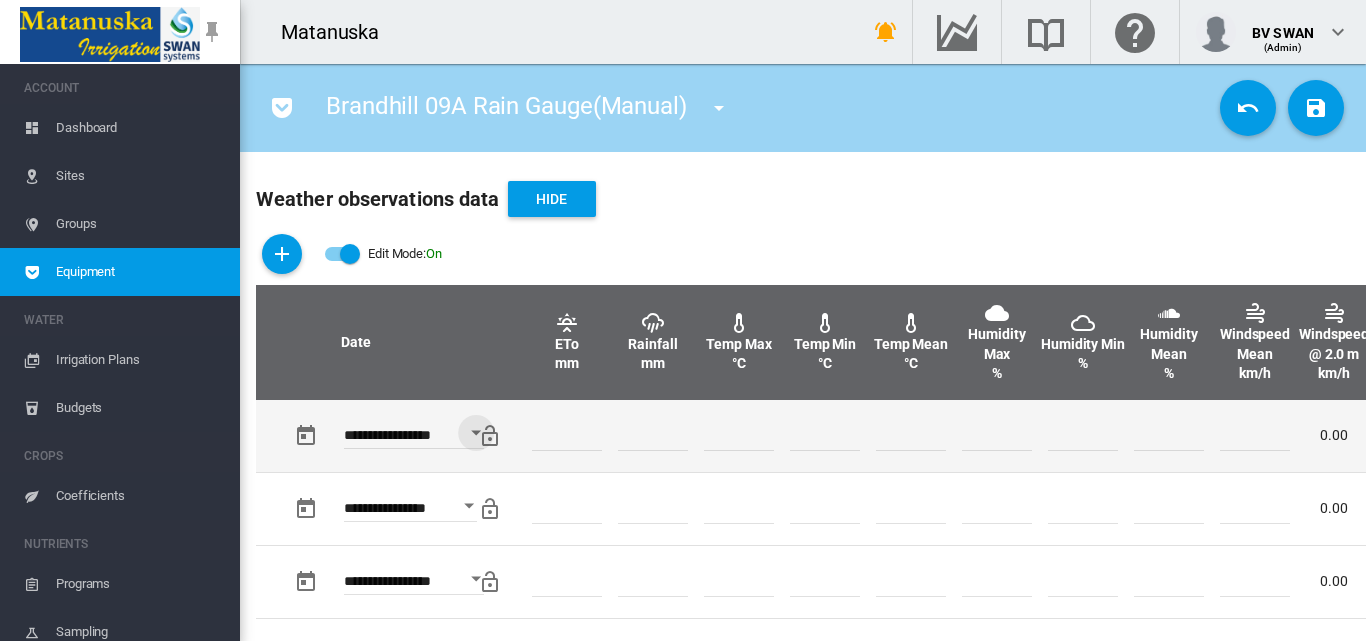 click at bounding box center [653, 436] 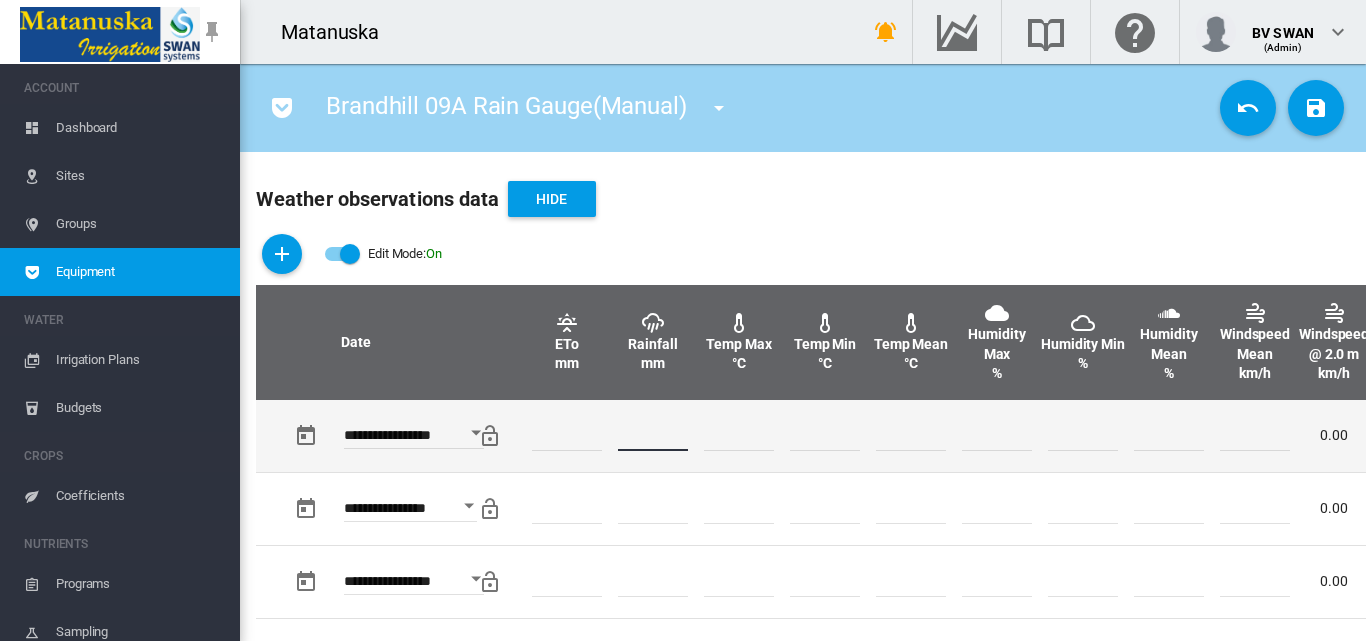 type on "*" 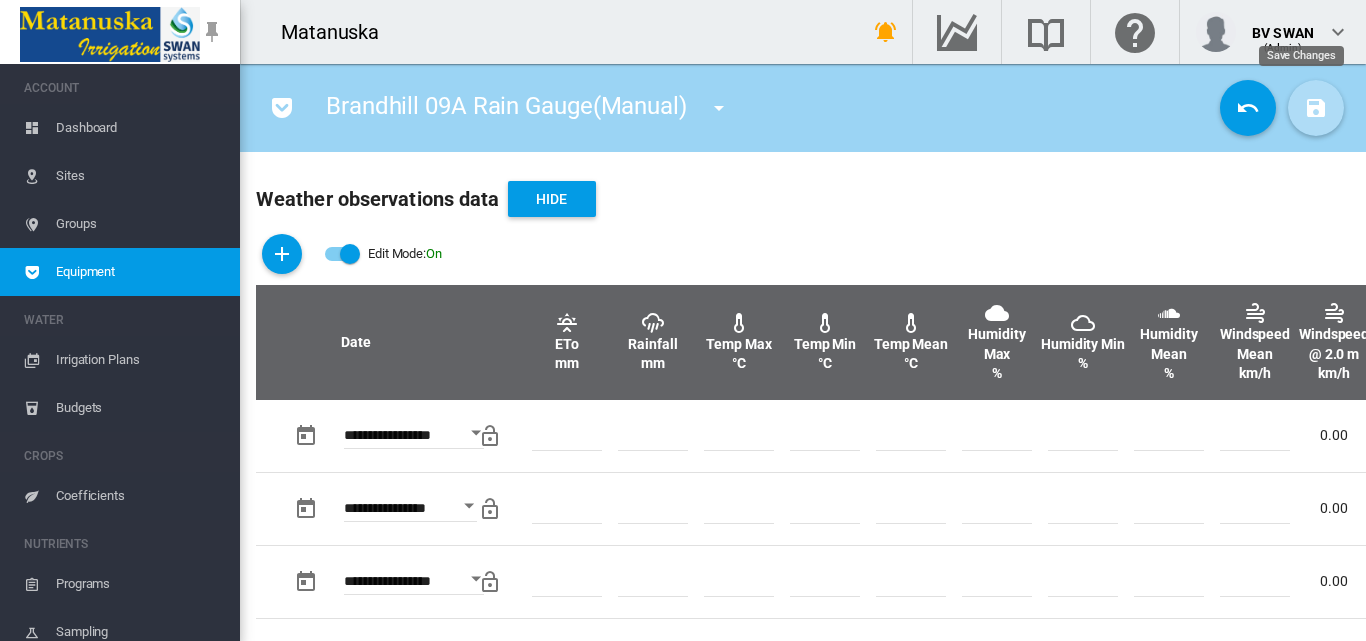 click at bounding box center (1316, 108) 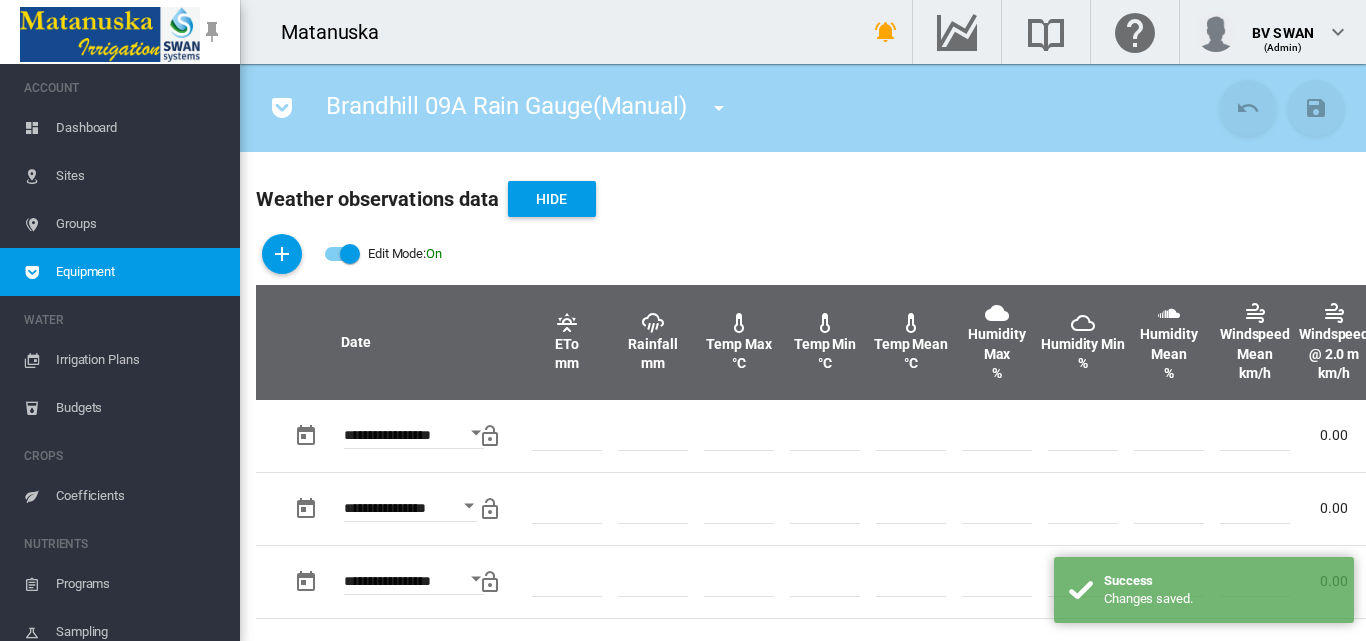 click at bounding box center [342, 254] 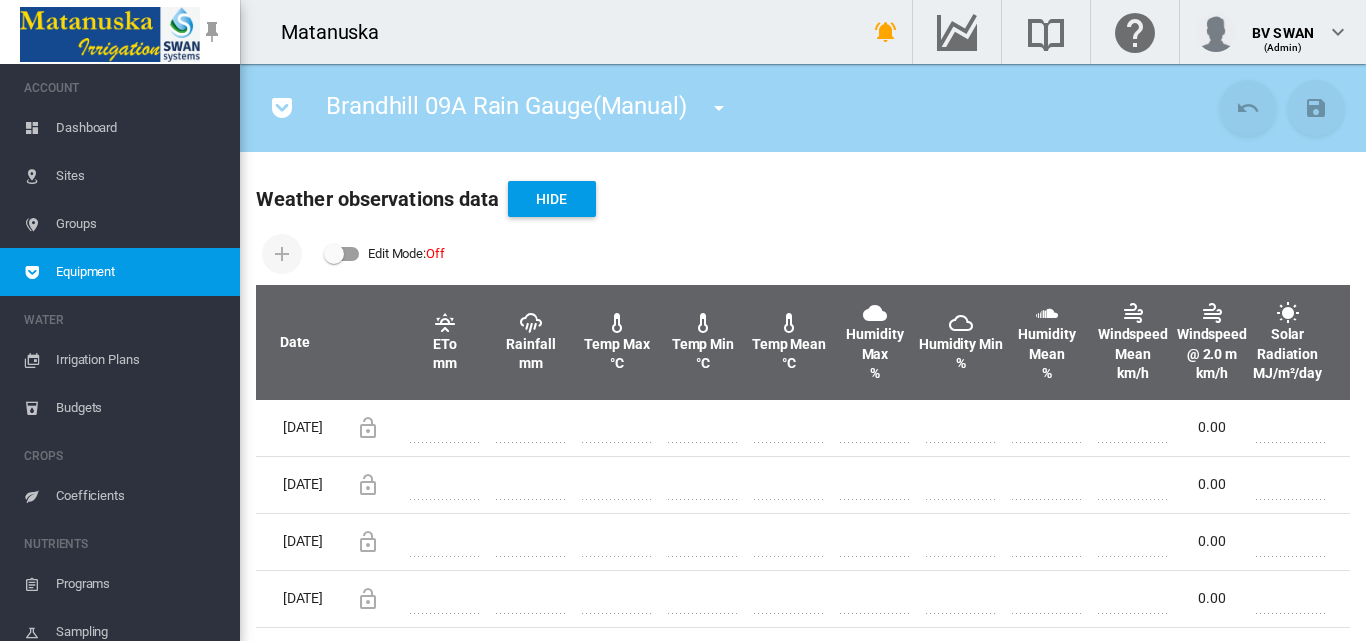 click at bounding box center (719, 108) 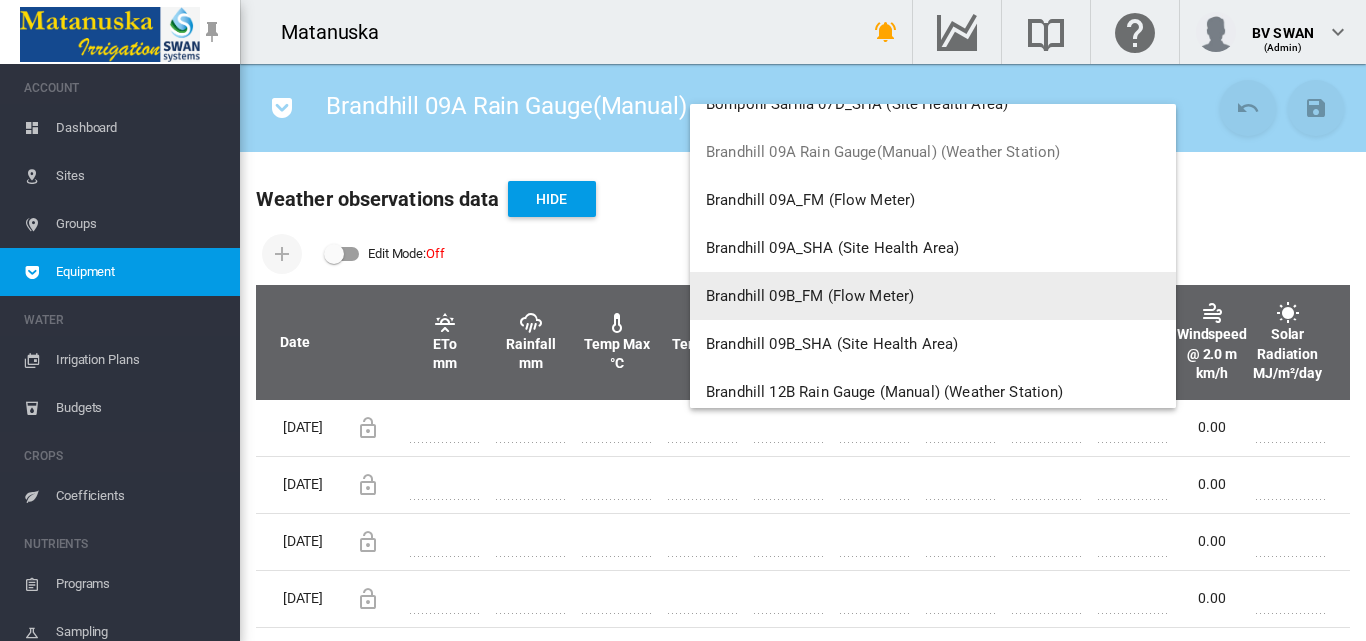 scroll, scrollTop: 3300, scrollLeft: 0, axis: vertical 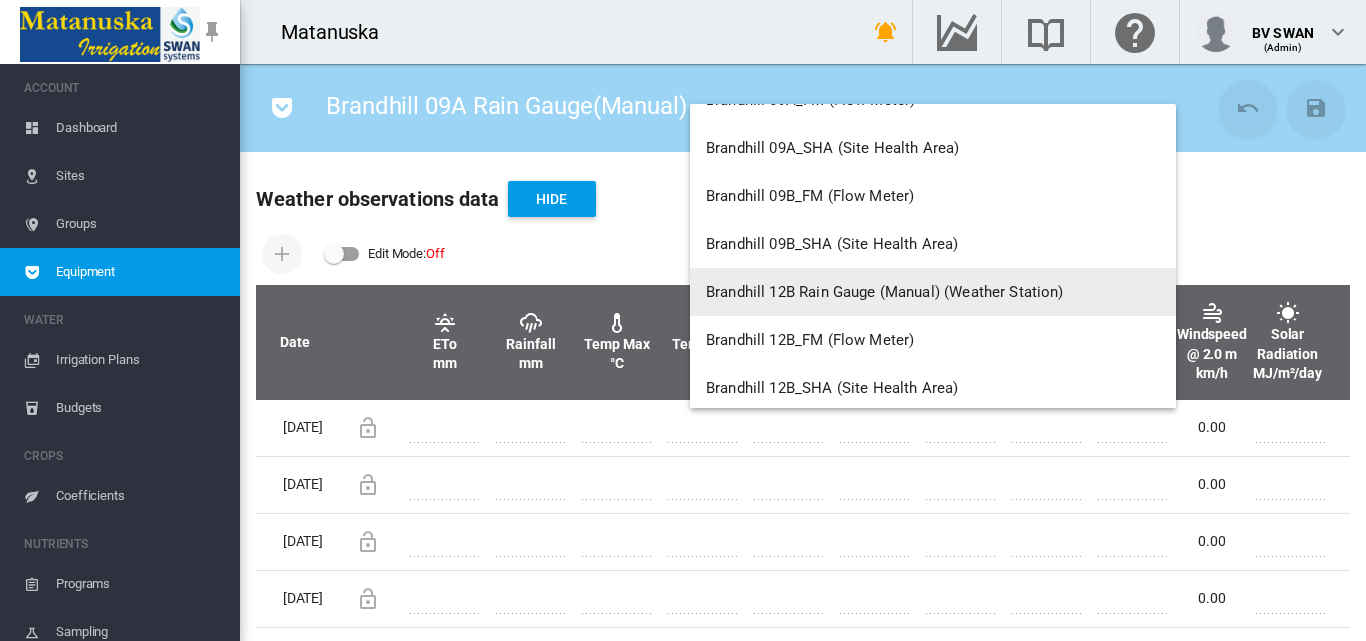 click on "Brandhill 12B  Rain Gauge (Manual) (Weather Station)" at bounding box center (885, 292) 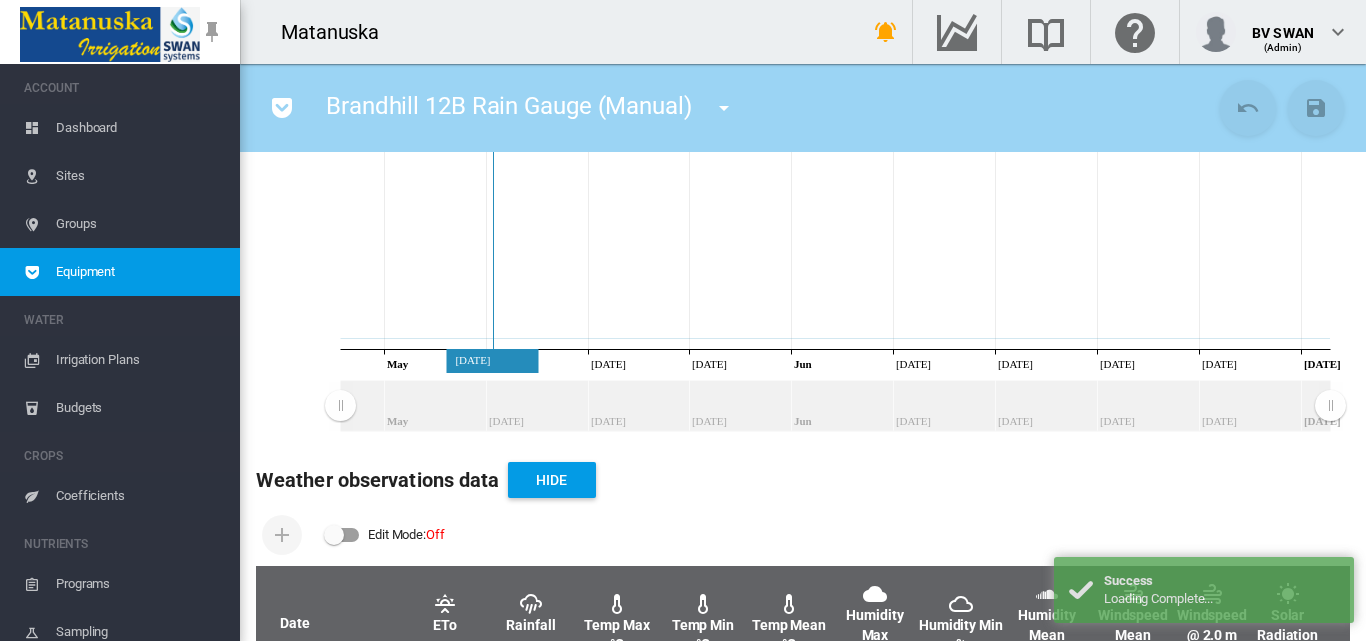 scroll, scrollTop: 500, scrollLeft: 0, axis: vertical 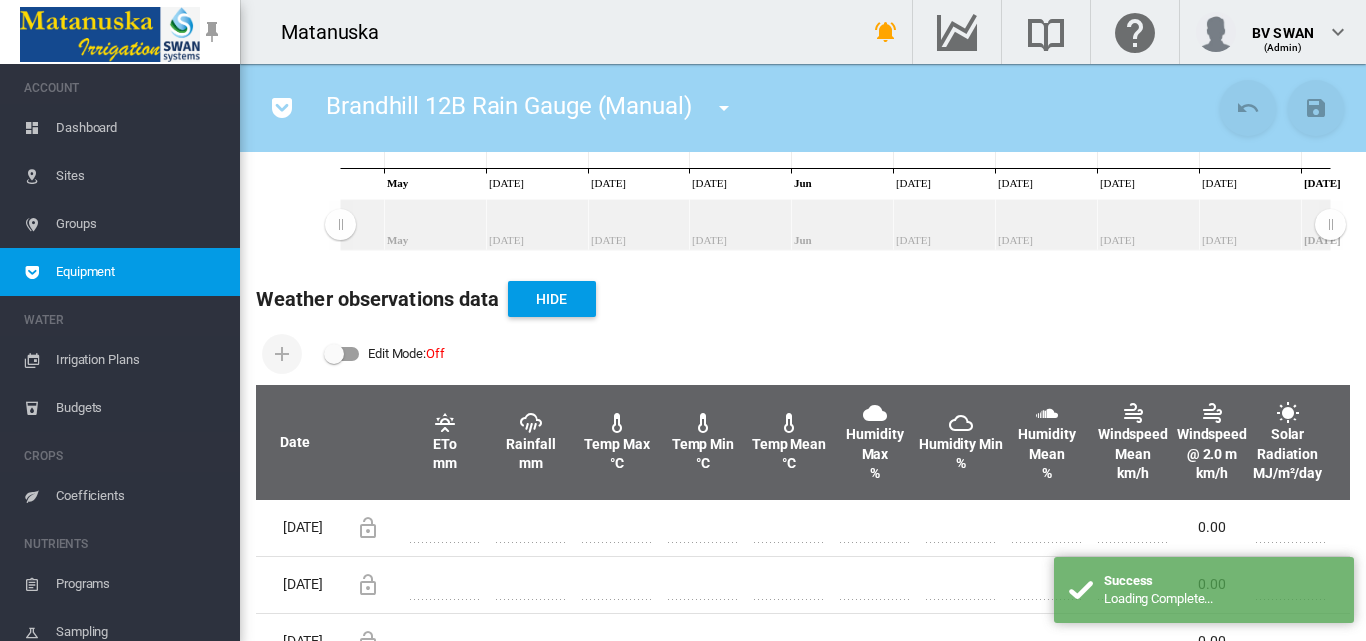 click at bounding box center (342, 354) 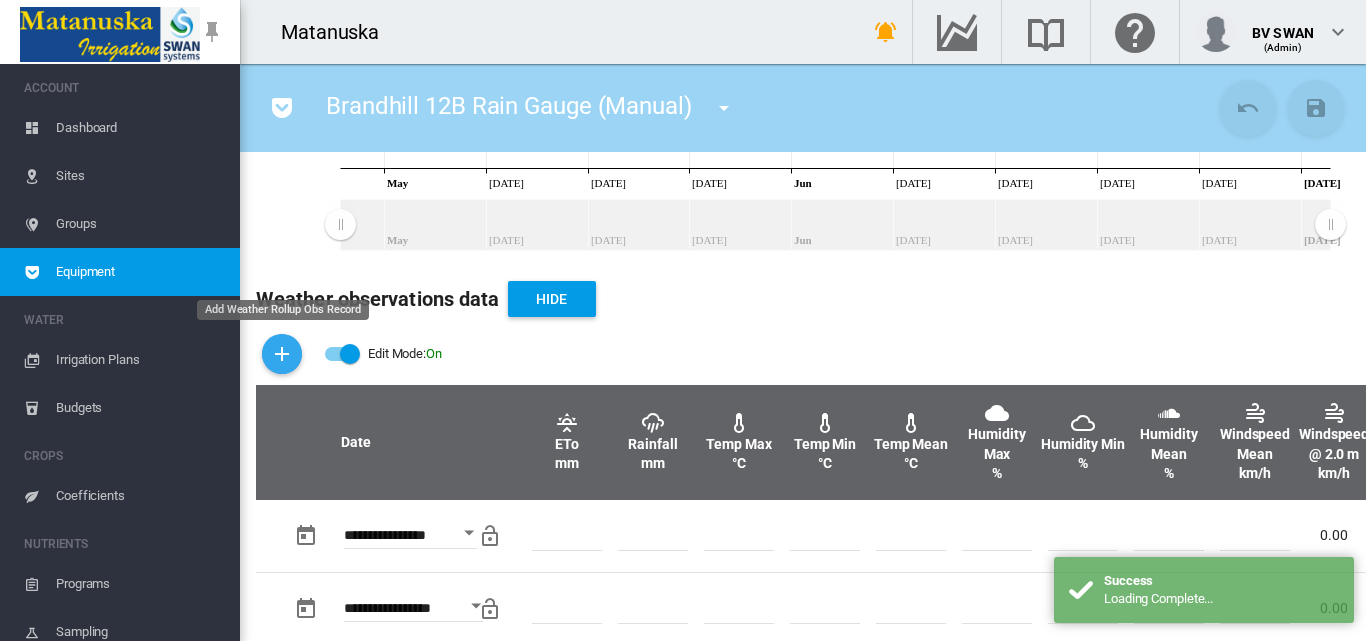 click at bounding box center (282, 354) 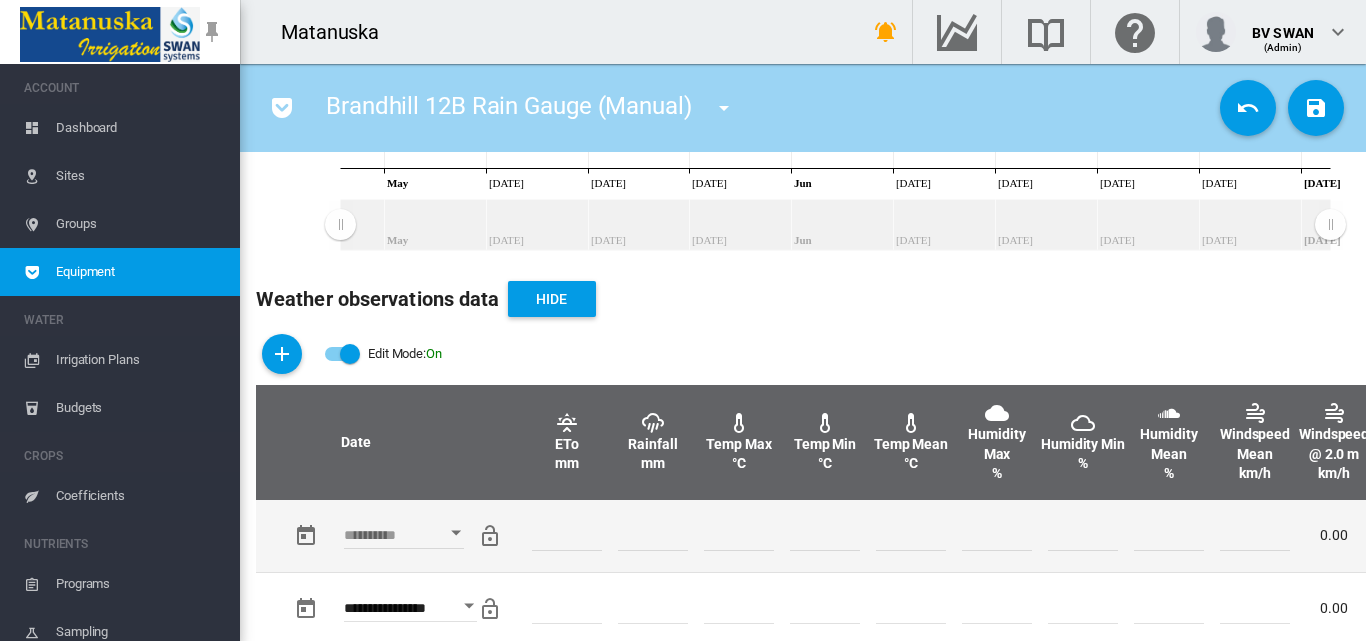 click at bounding box center [456, 533] 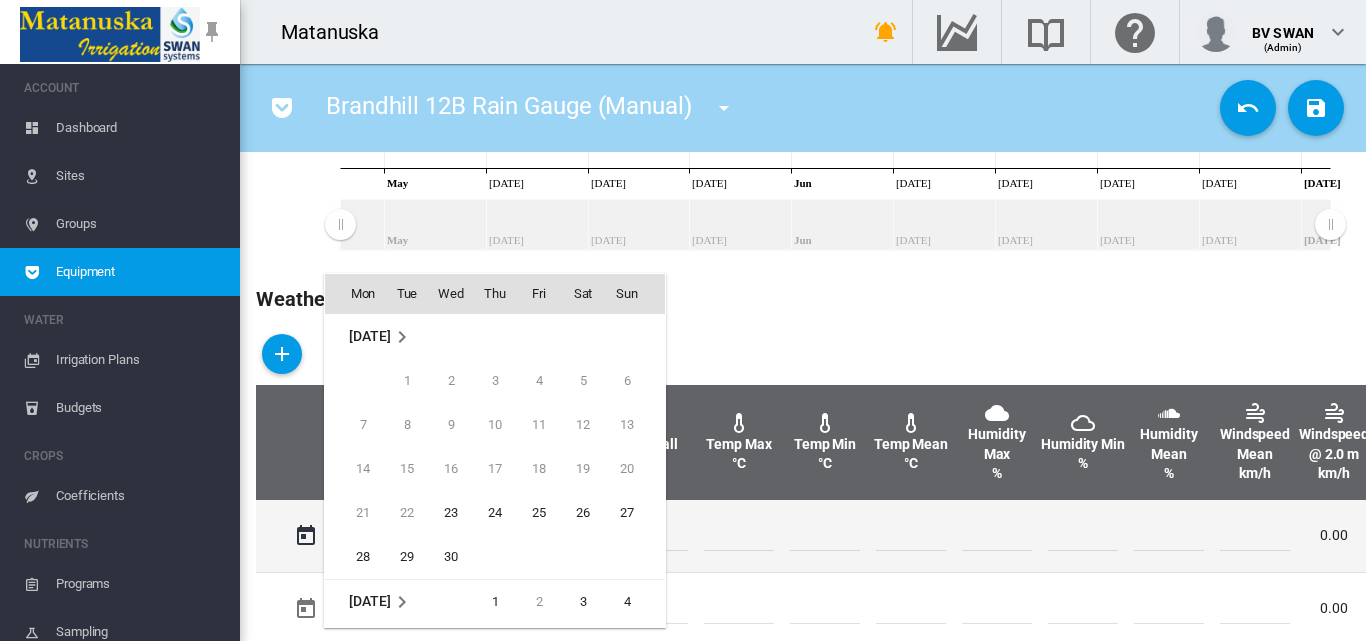 scroll, scrollTop: 795, scrollLeft: 0, axis: vertical 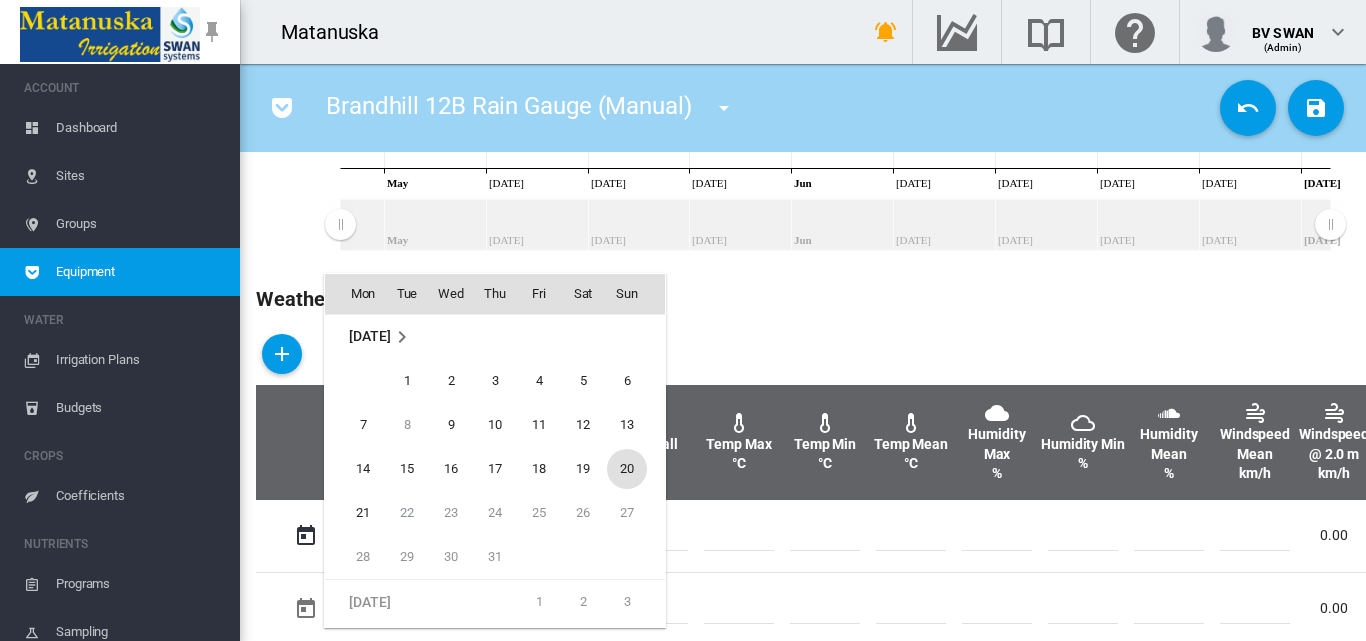click on "20" at bounding box center [627, 469] 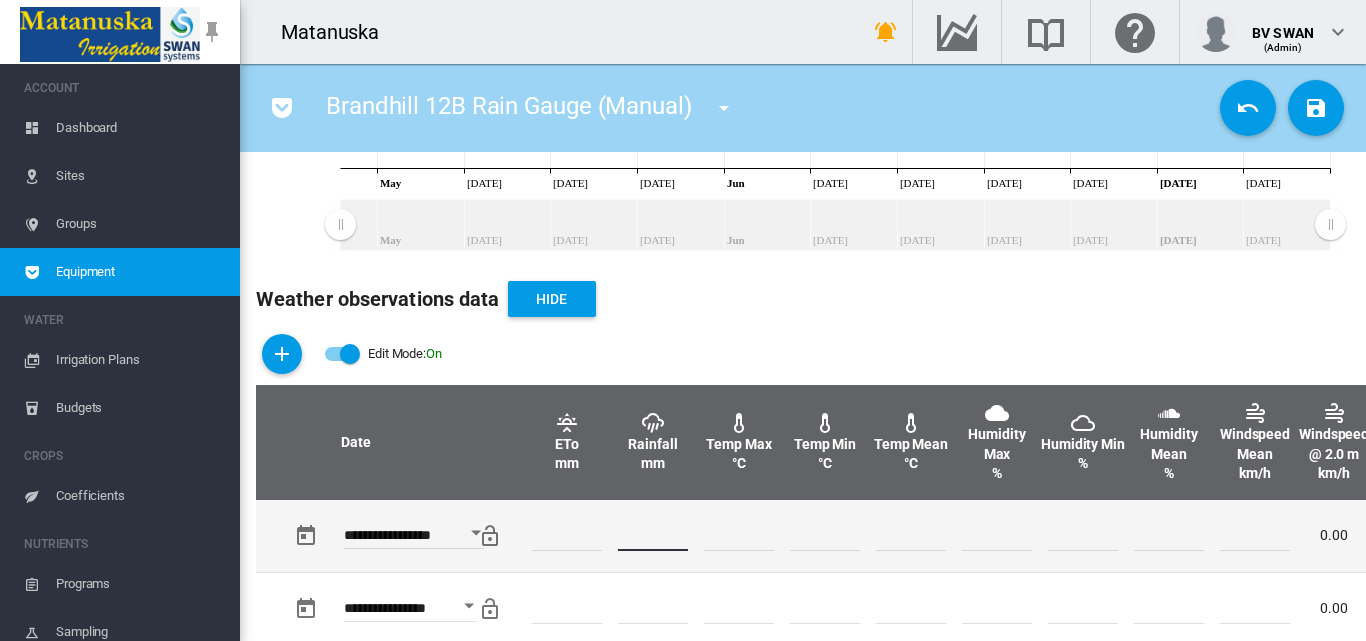 click at bounding box center (653, 536) 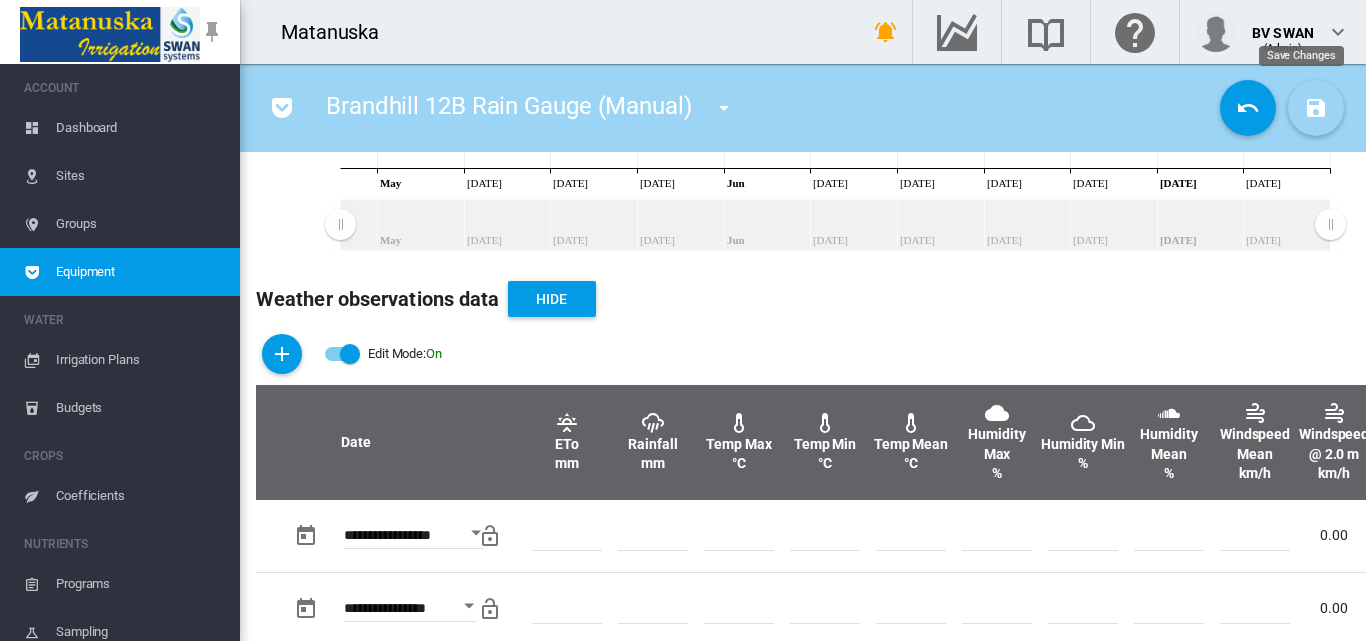 click at bounding box center [1316, 108] 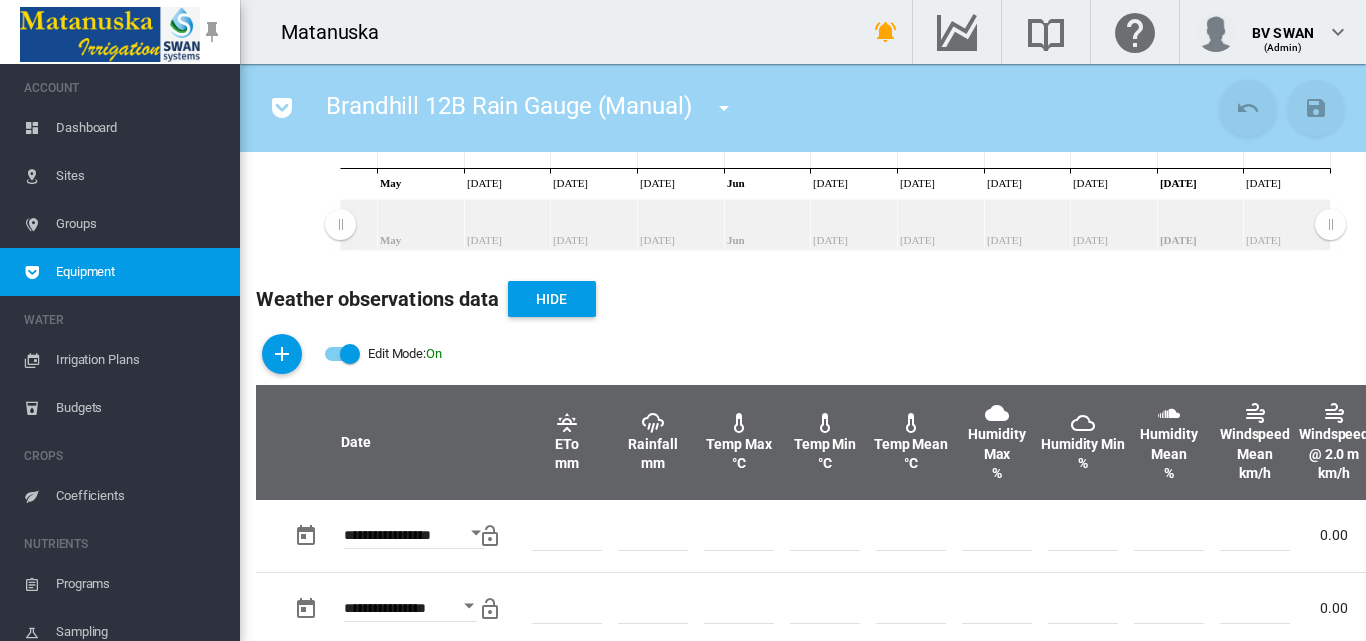 click at bounding box center (342, 354) 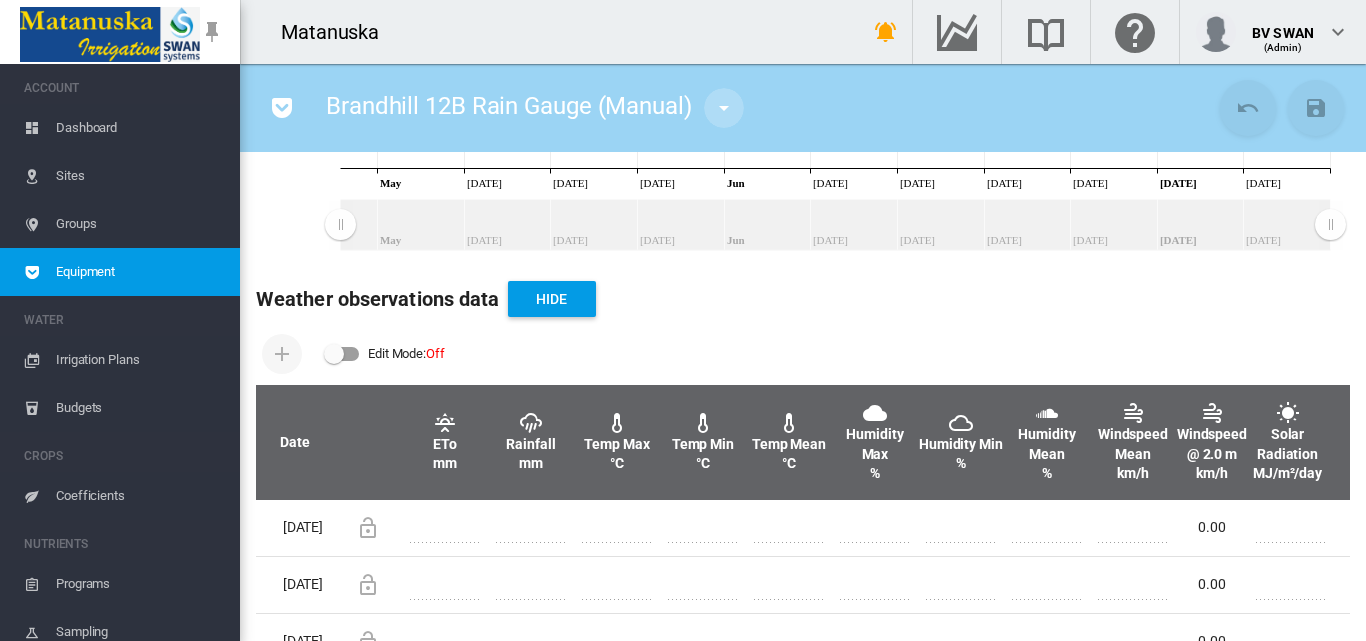 click at bounding box center [724, 108] 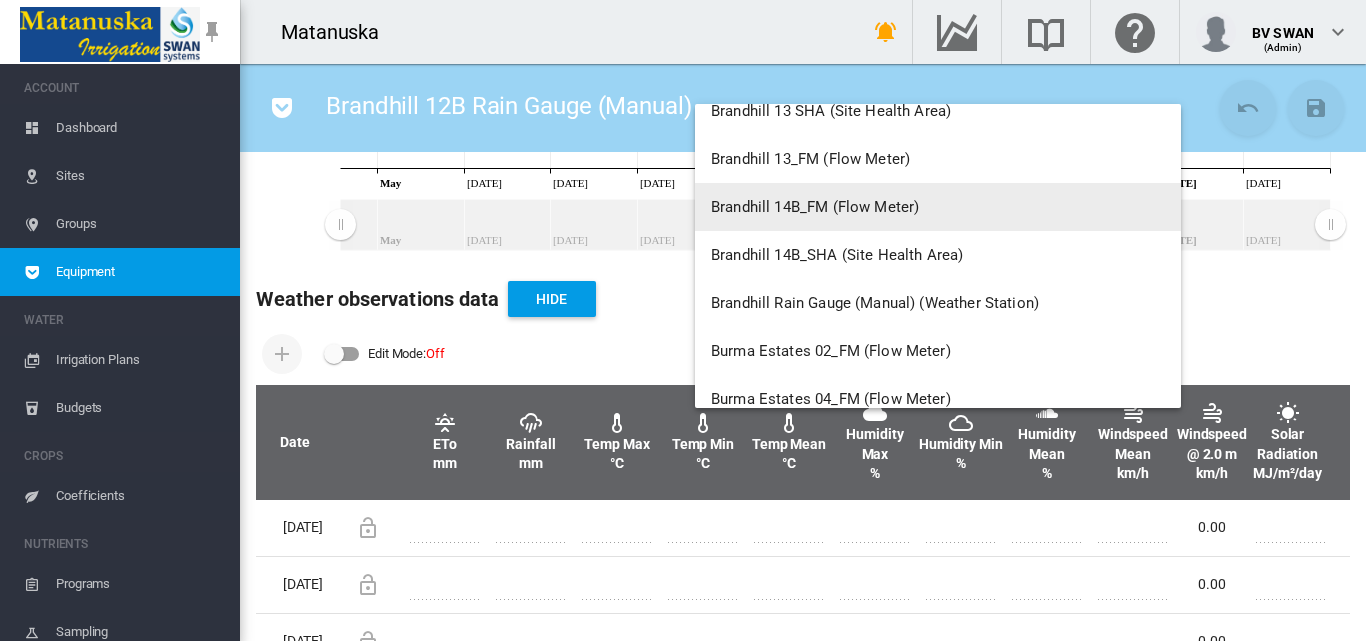 scroll, scrollTop: 3800, scrollLeft: 0, axis: vertical 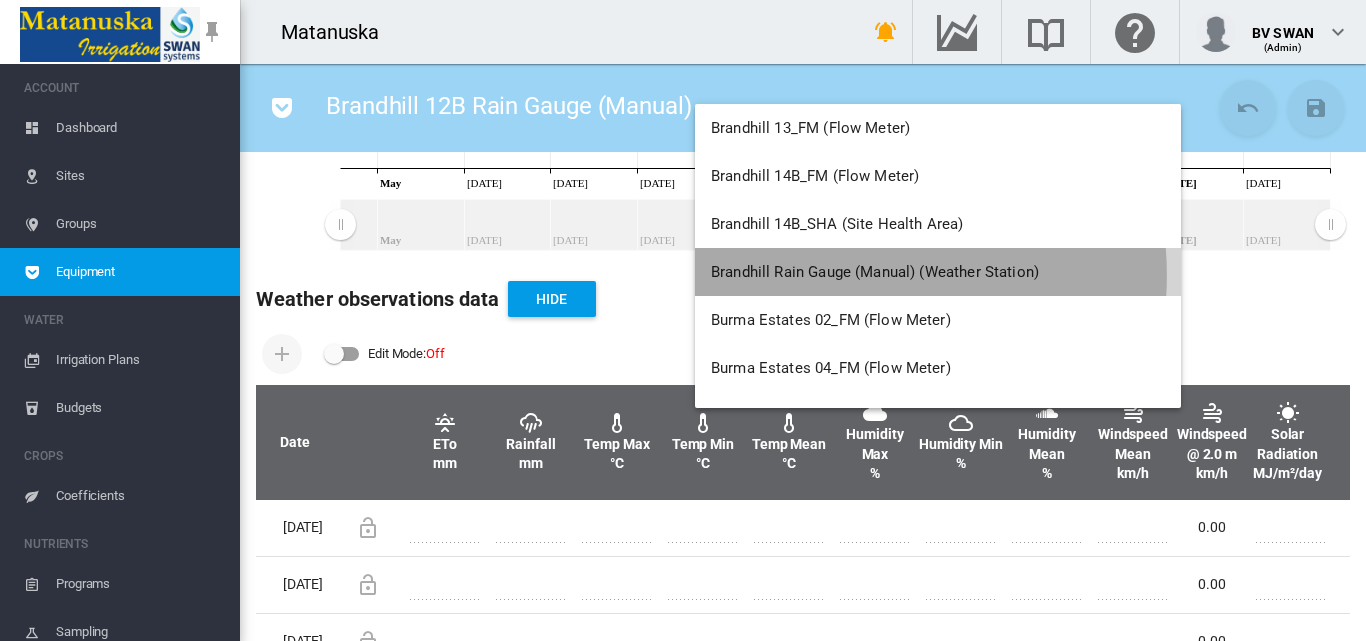 click on "Brandhill Rain Gauge (Manual) (Weather Station)" at bounding box center [875, 272] 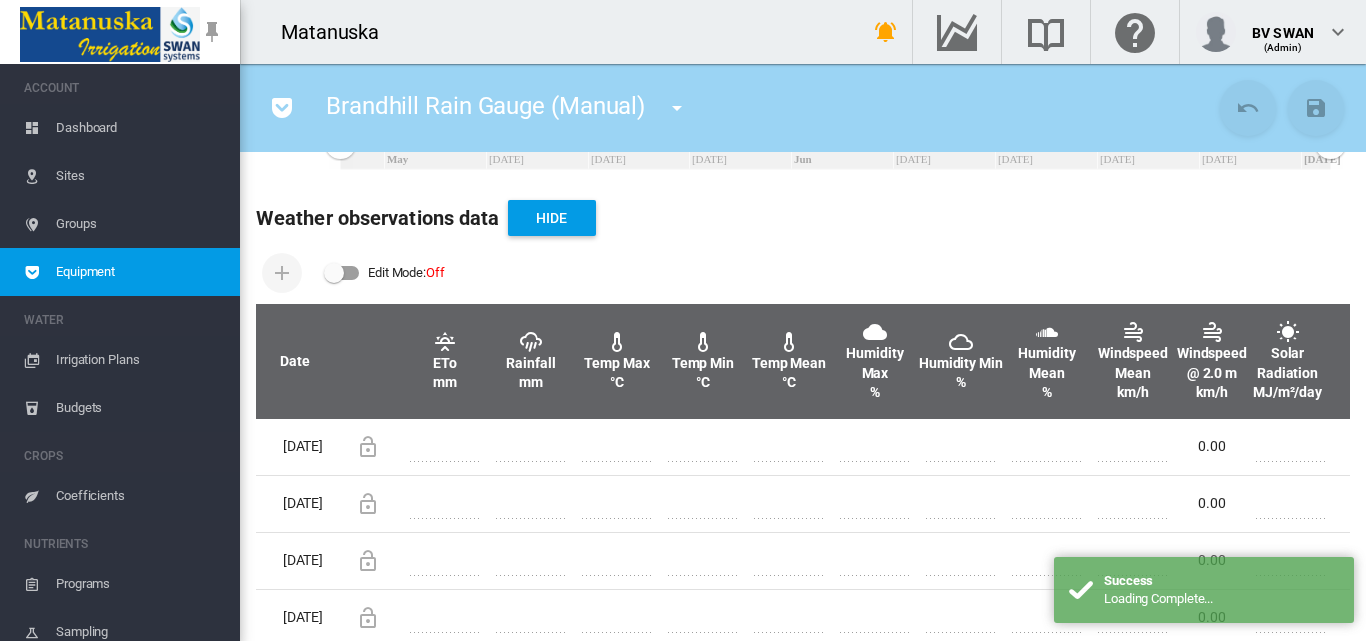scroll, scrollTop: 600, scrollLeft: 0, axis: vertical 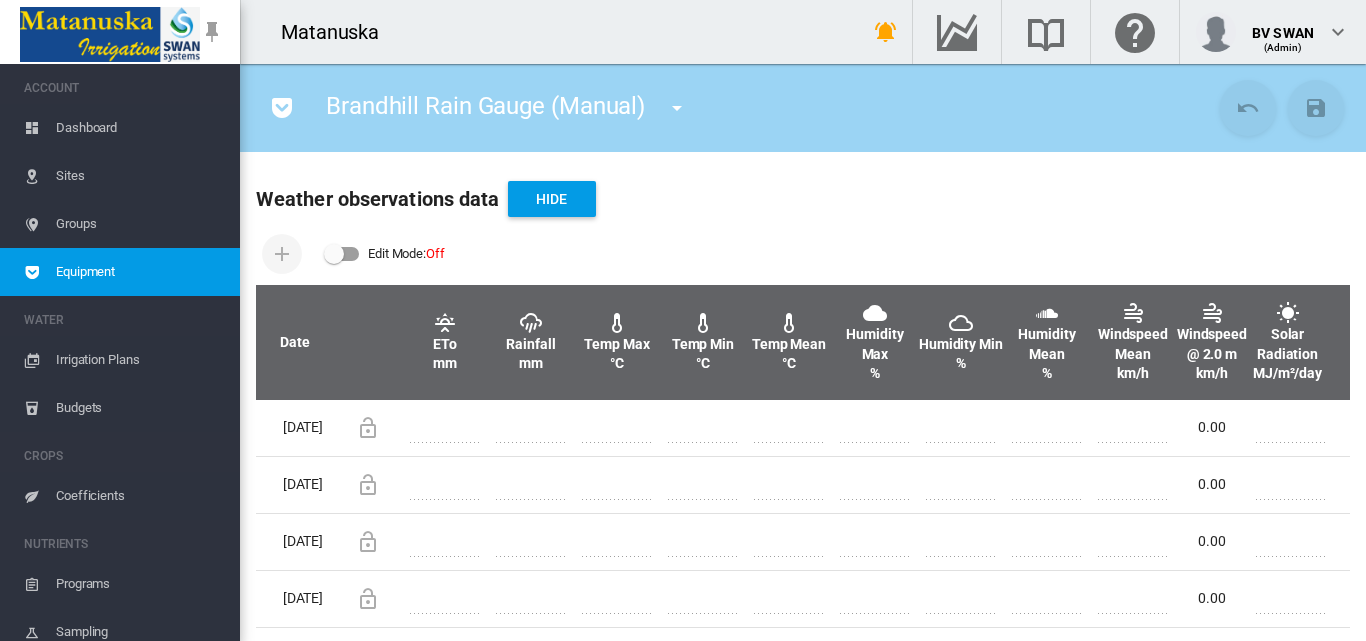 click at bounding box center [342, 254] 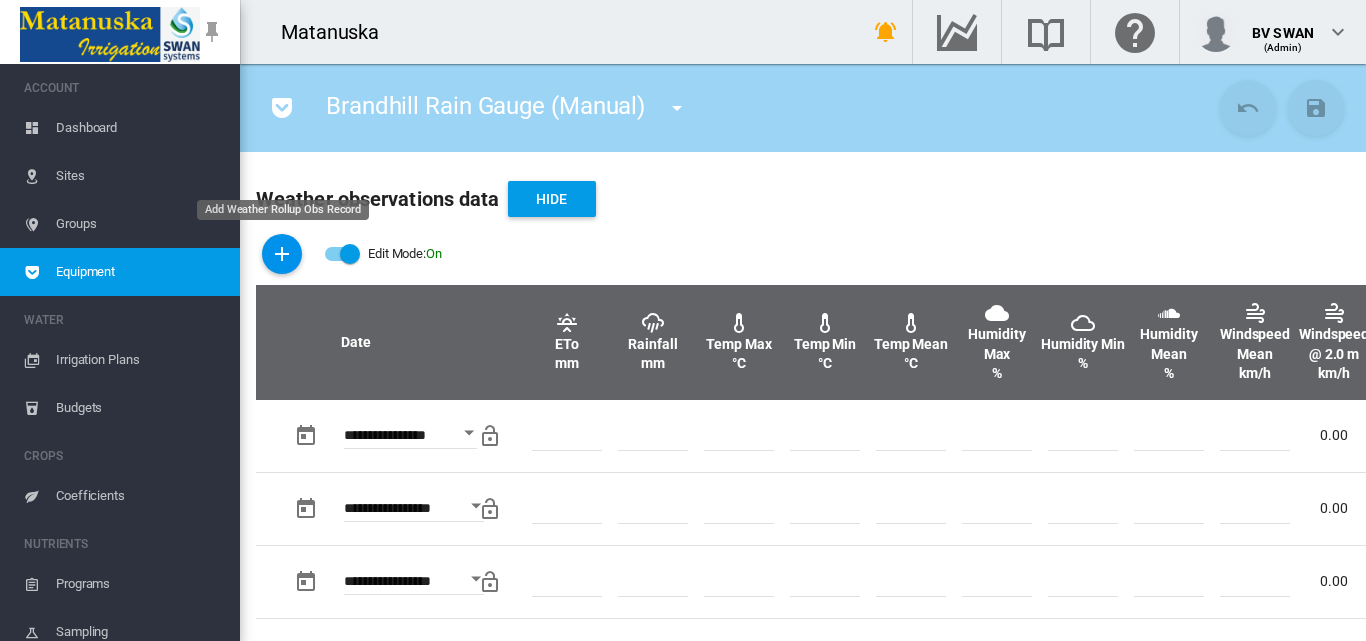 click at bounding box center (282, 254) 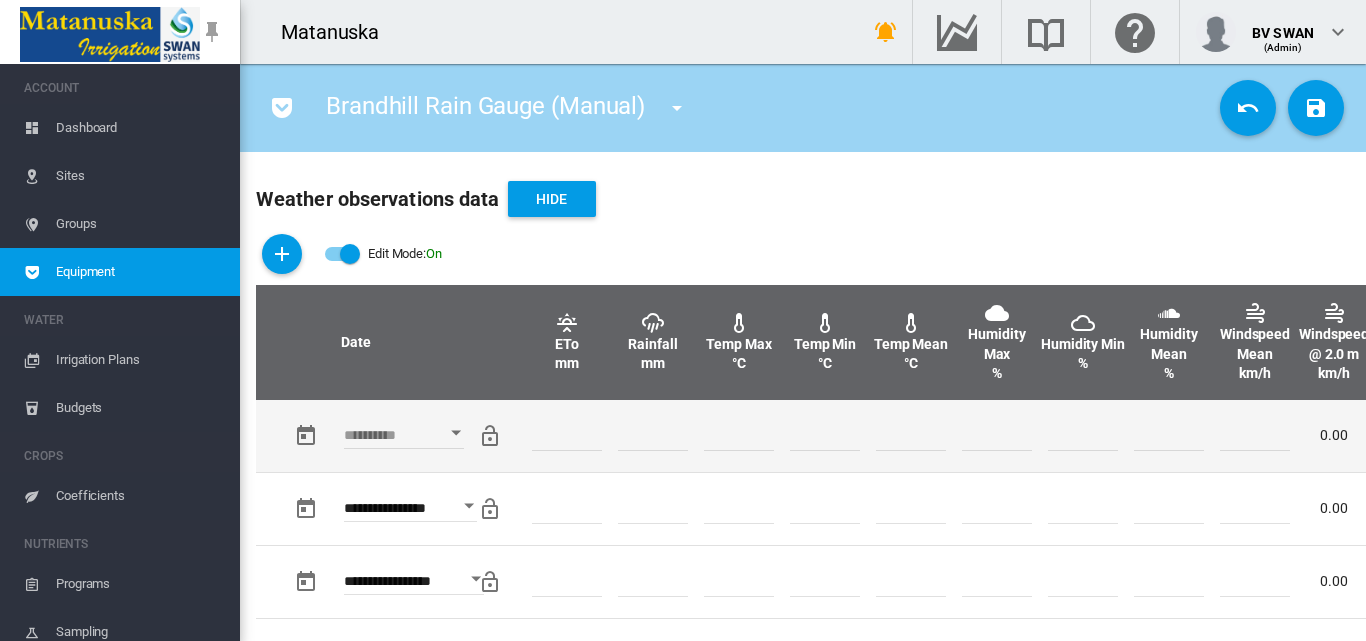 click at bounding box center (456, 432) 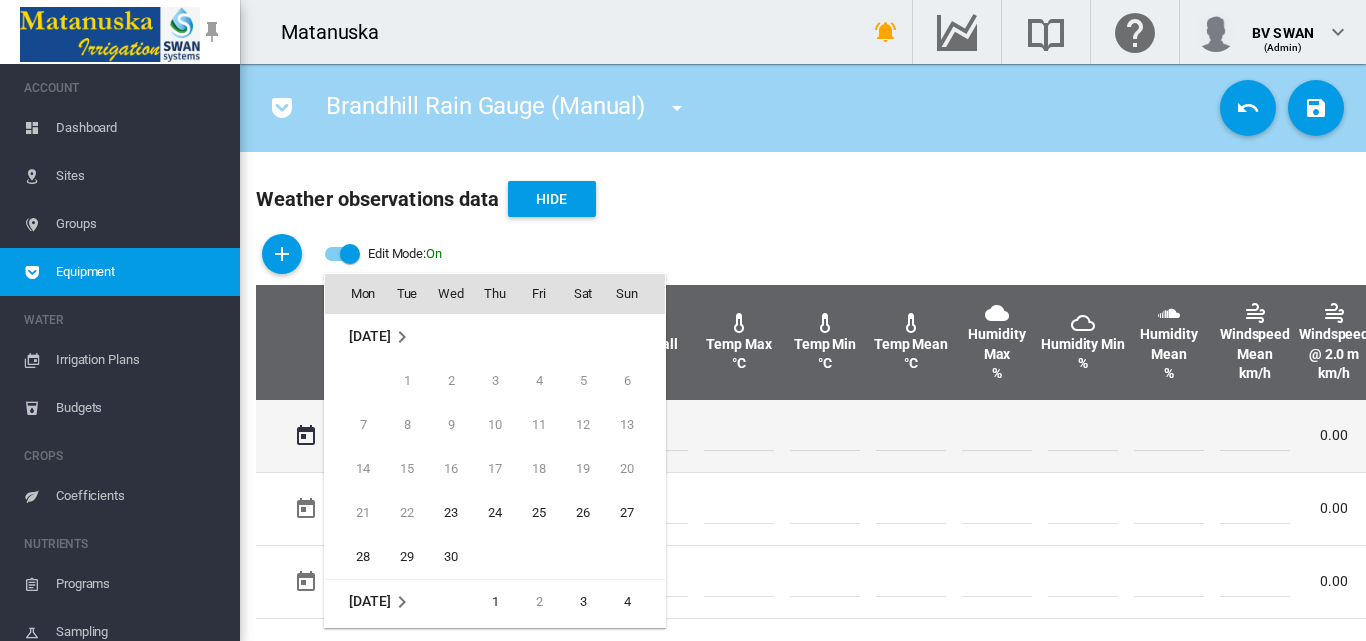 scroll, scrollTop: 795, scrollLeft: 0, axis: vertical 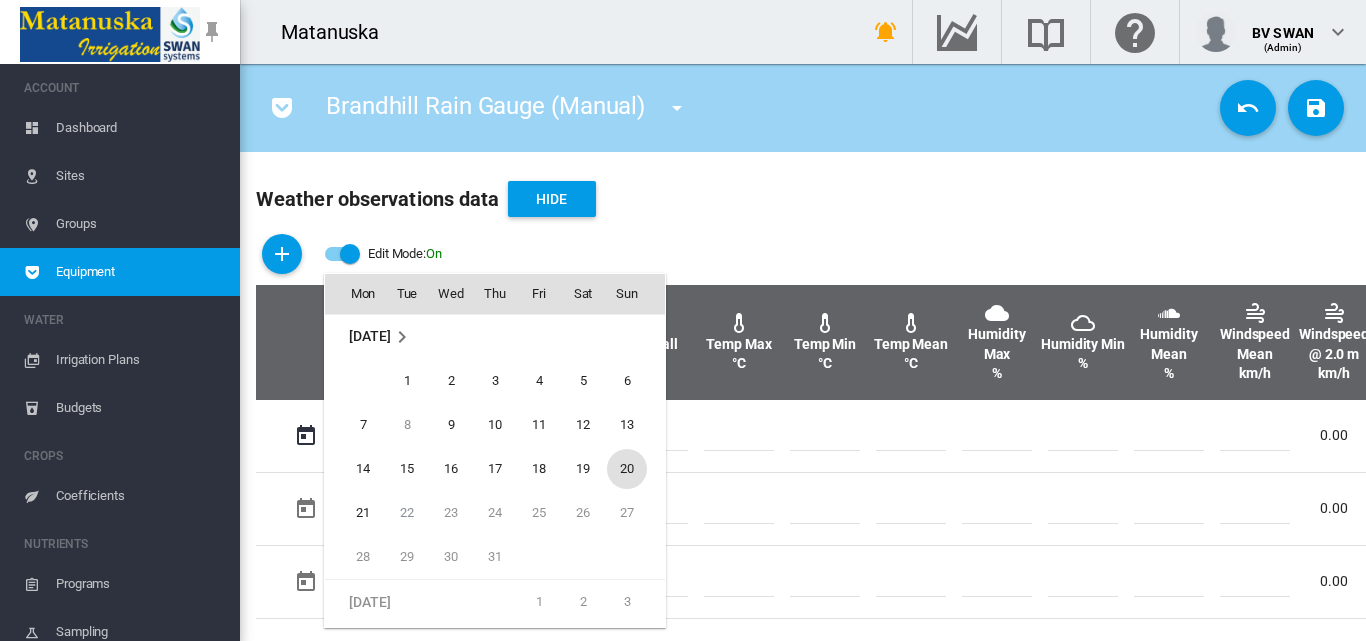 click on "20" at bounding box center [627, 469] 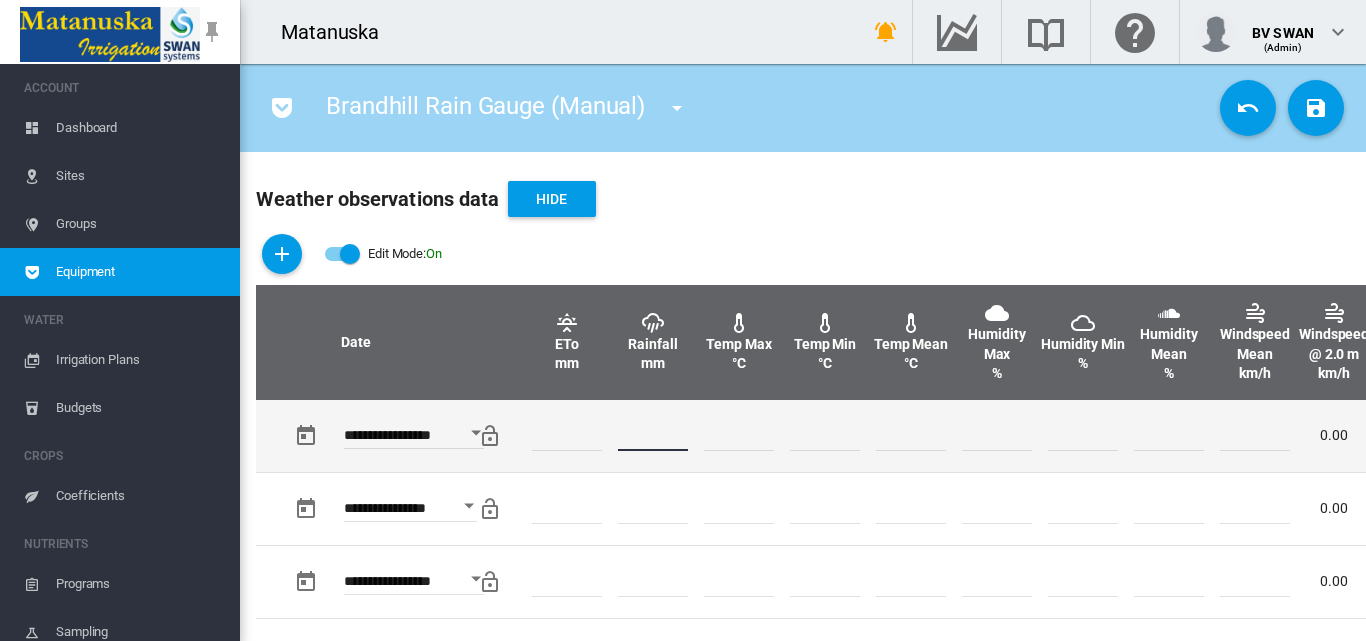 click at bounding box center [653, 436] 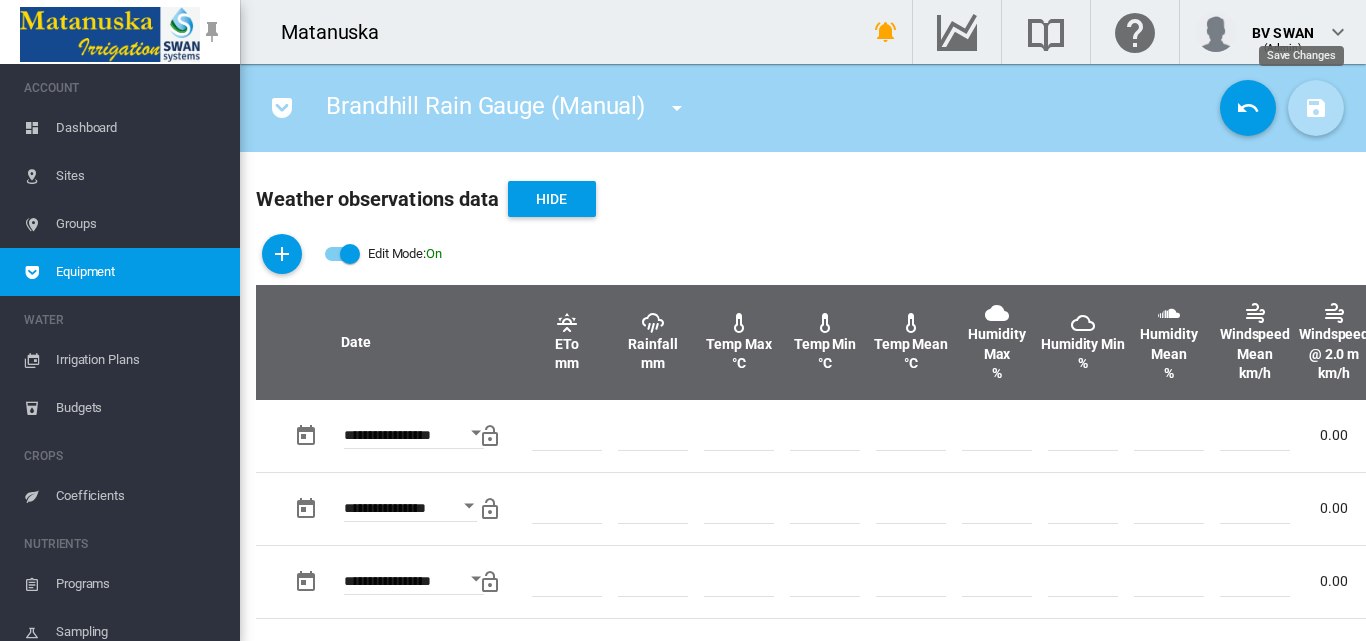 click at bounding box center (1316, 108) 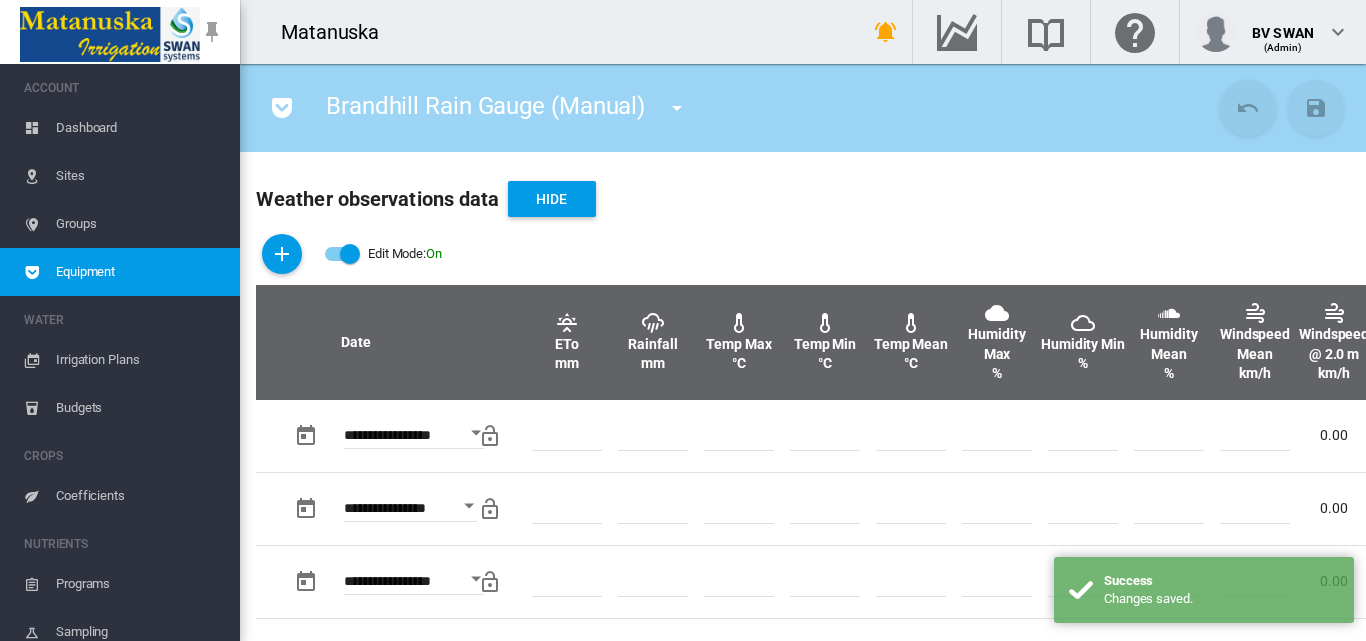click at bounding box center [342, 254] 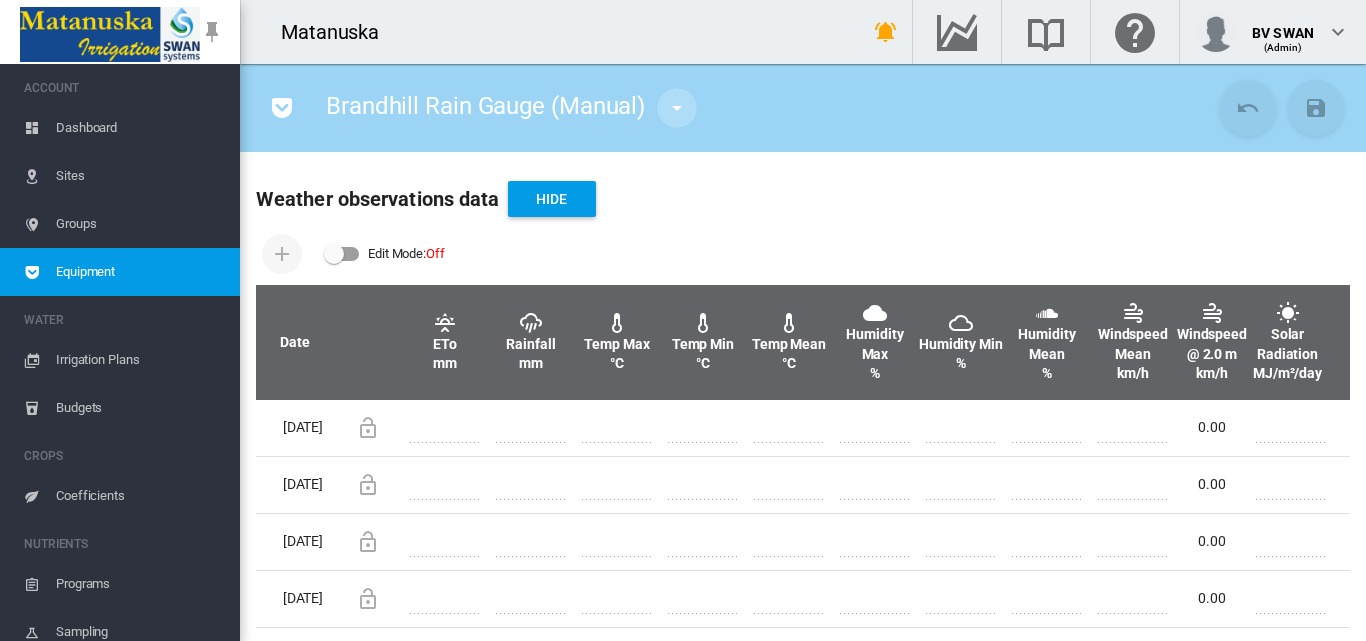 click at bounding box center [677, 108] 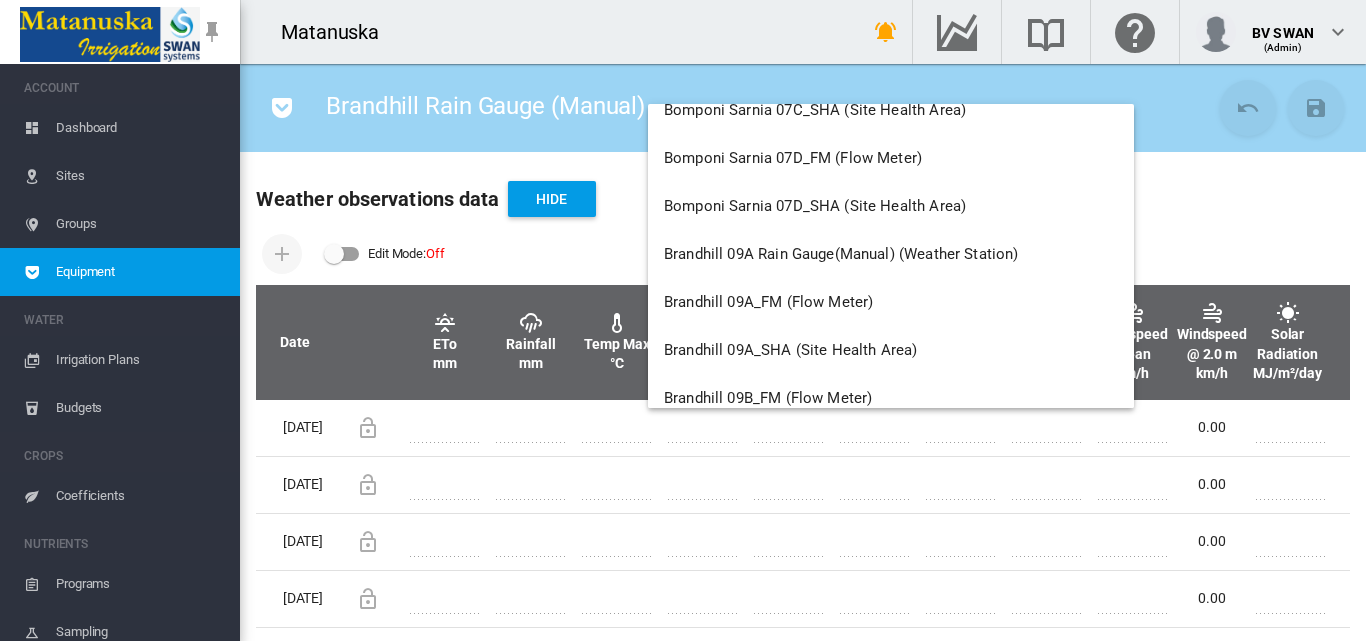 scroll, scrollTop: 3100, scrollLeft: 0, axis: vertical 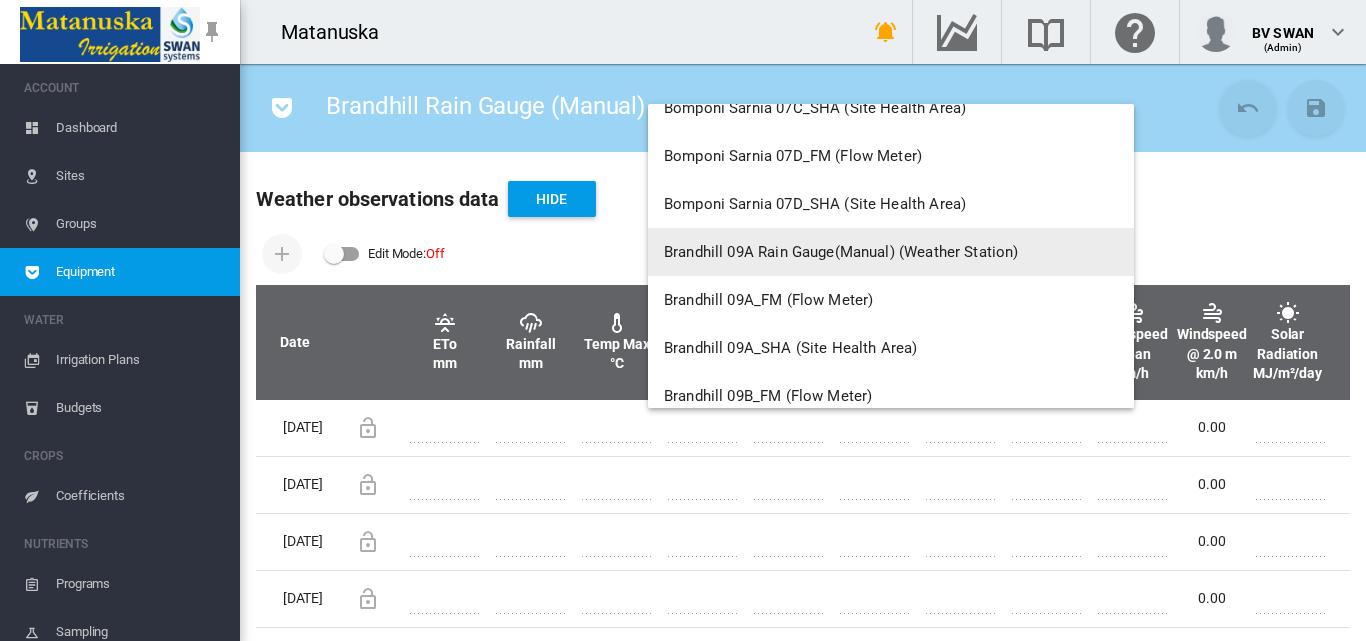 click on "Brandhill 09A Rain Gauge(Manual) (Weather Station)" at bounding box center (841, 252) 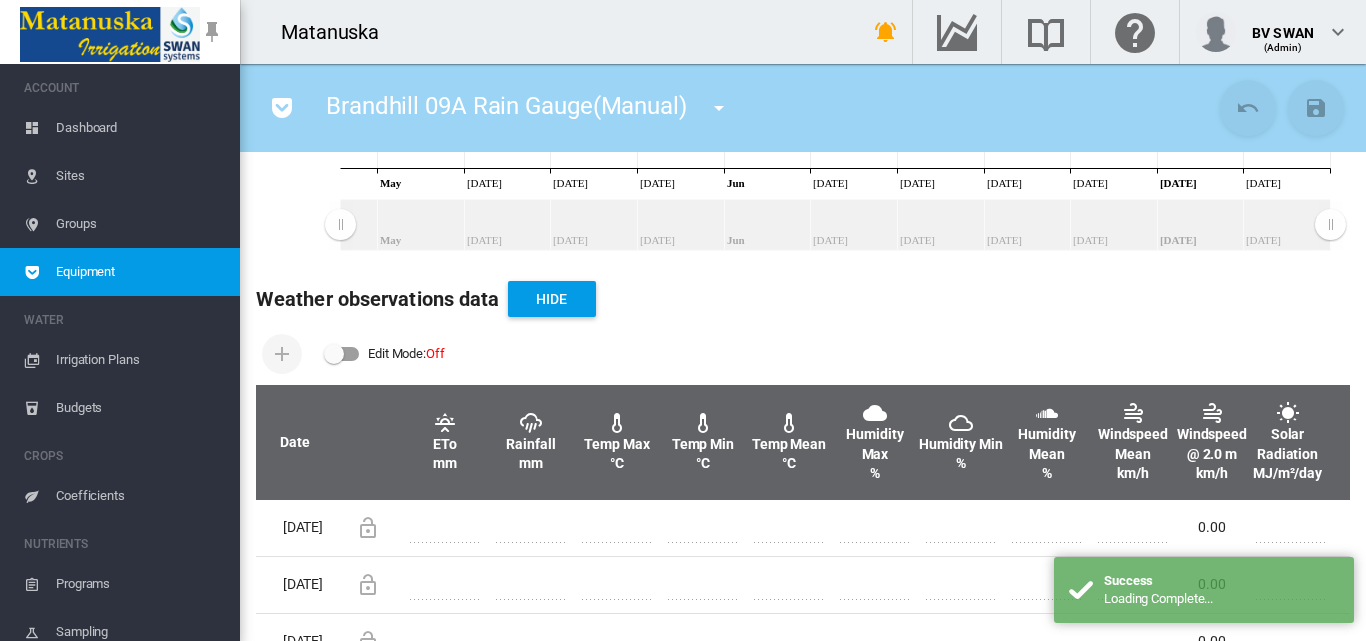 scroll, scrollTop: 600, scrollLeft: 0, axis: vertical 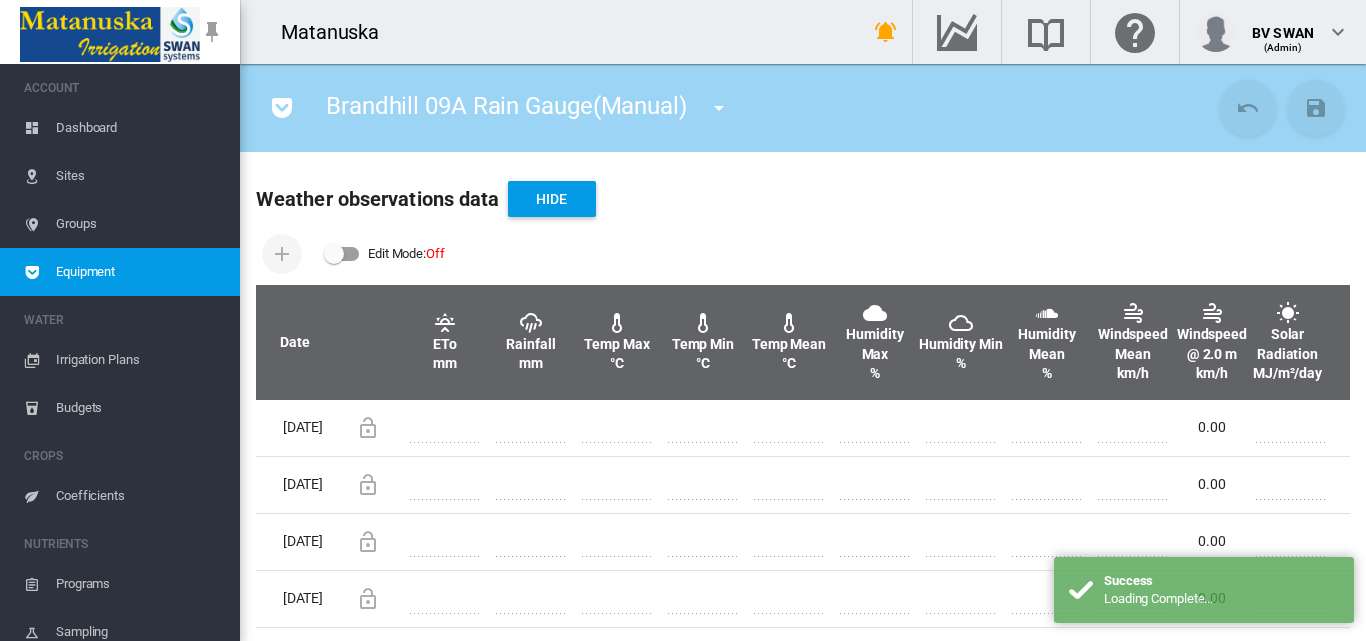 click at bounding box center (342, 254) 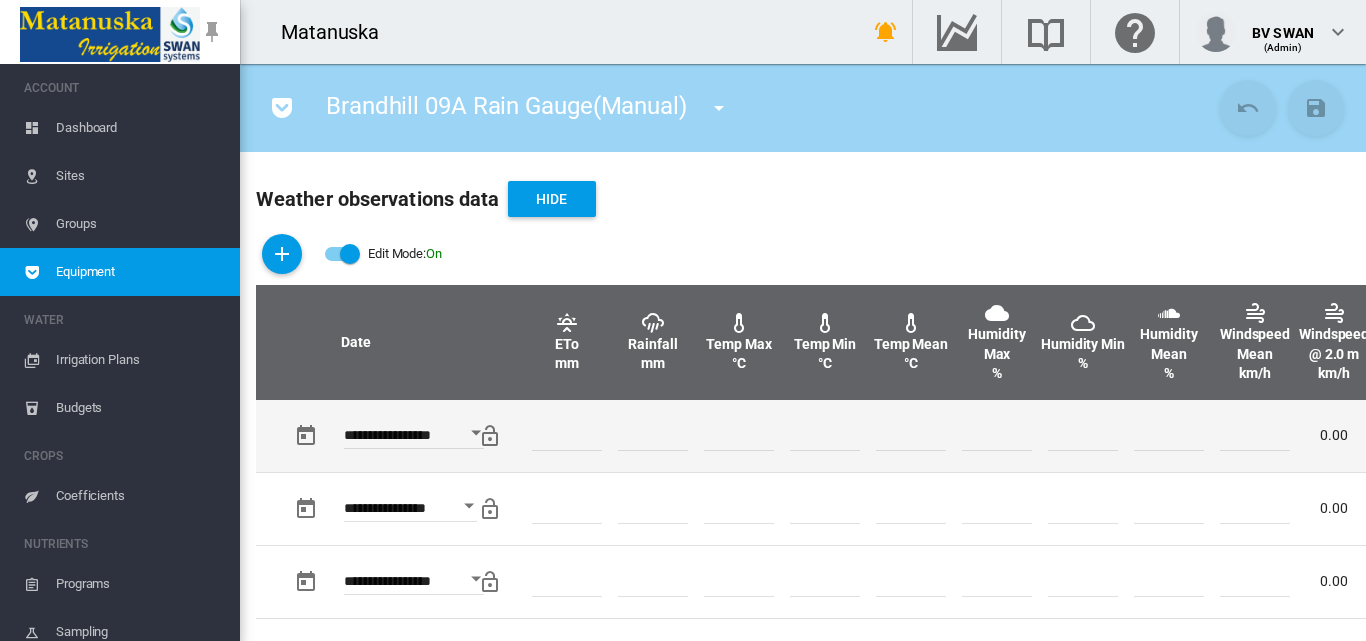 click on "*" at bounding box center (653, 436) 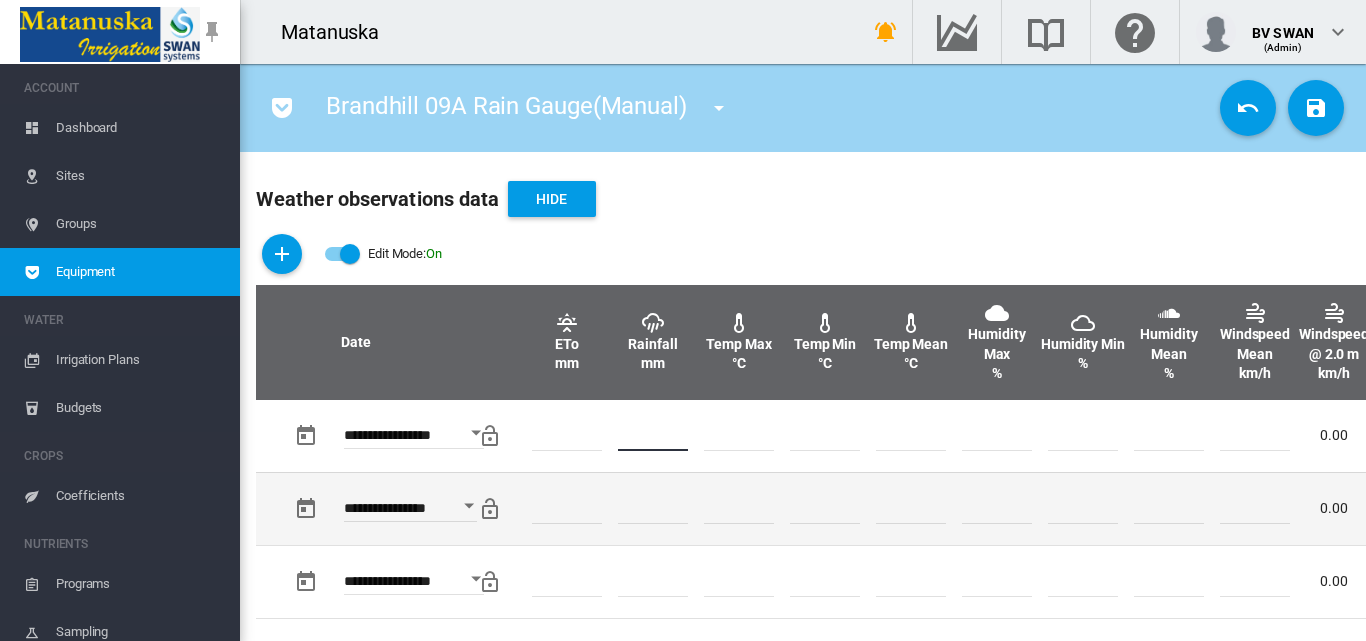 type on "*" 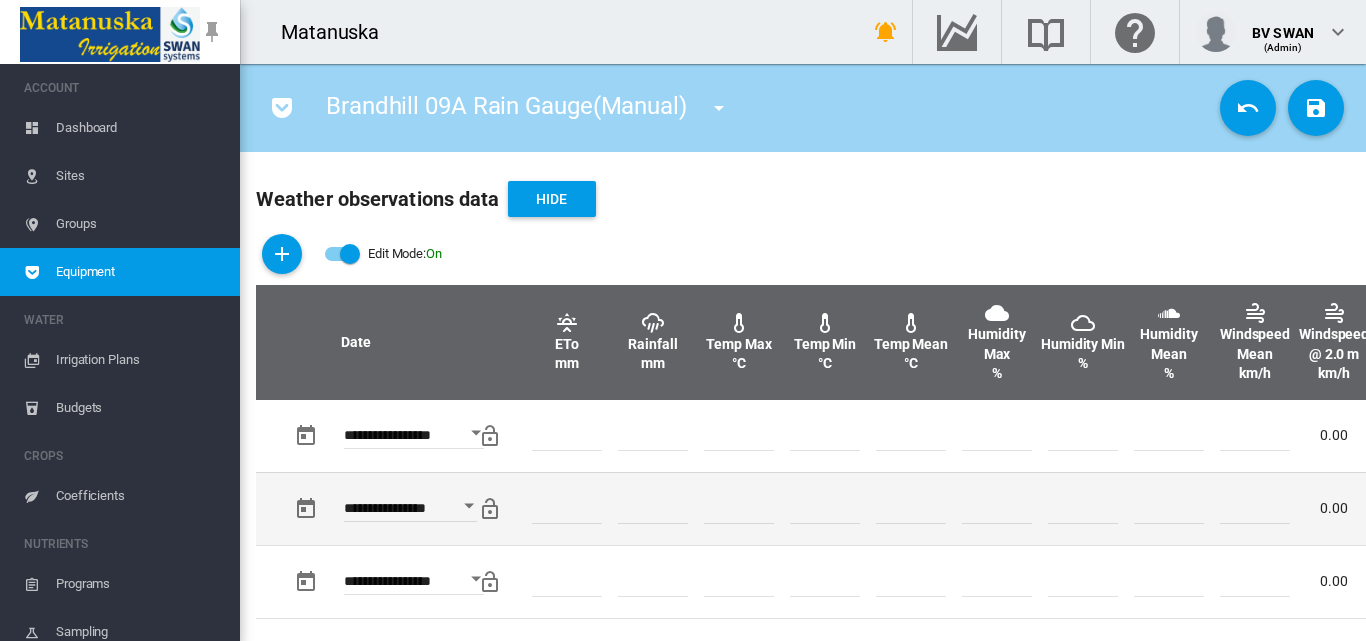 click at bounding box center (739, 508) 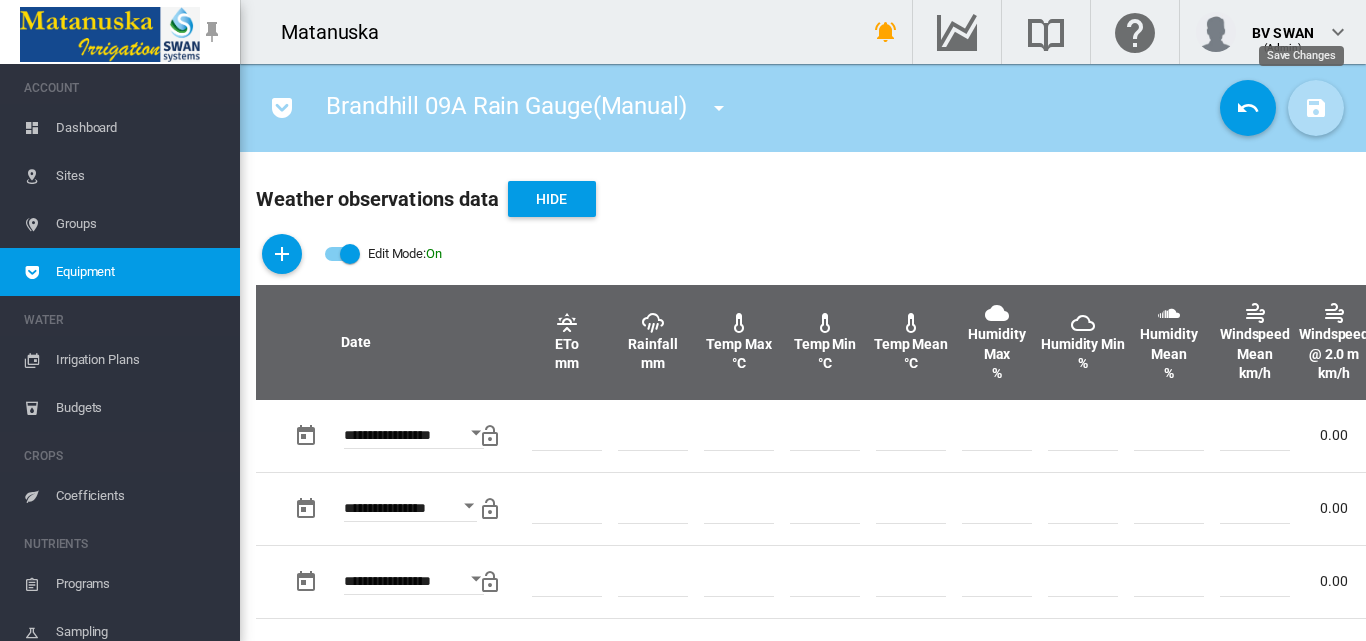 click at bounding box center (1316, 108) 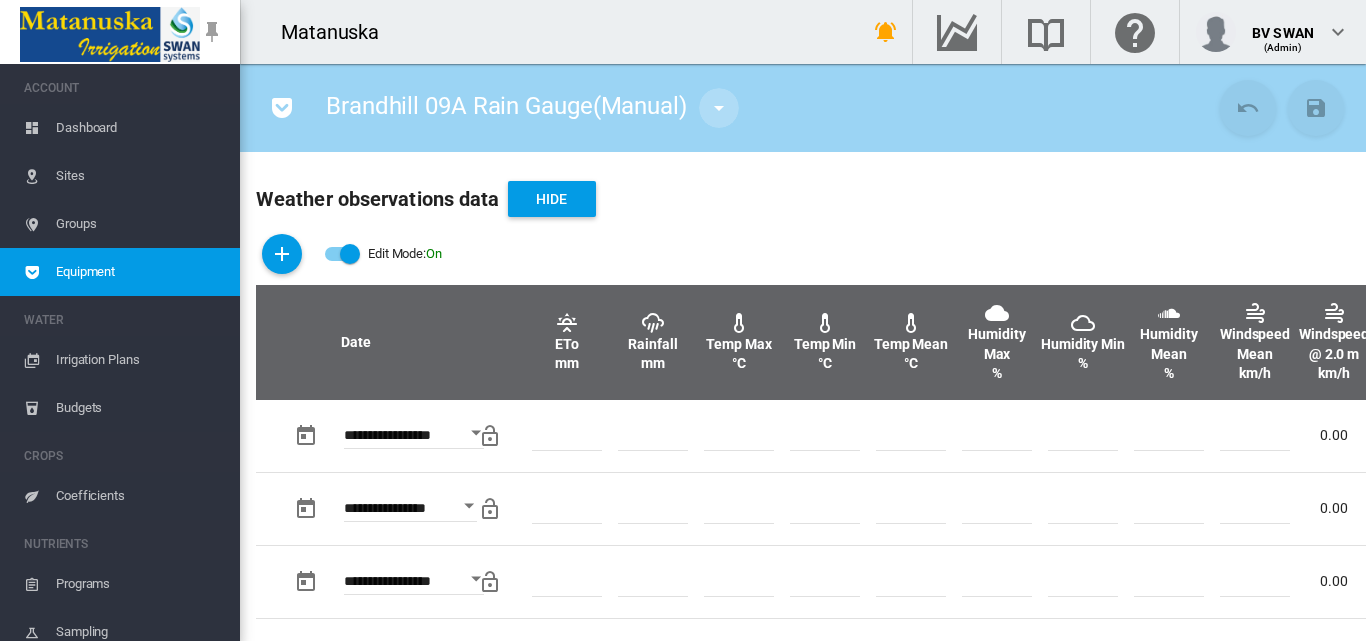 click at bounding box center [719, 108] 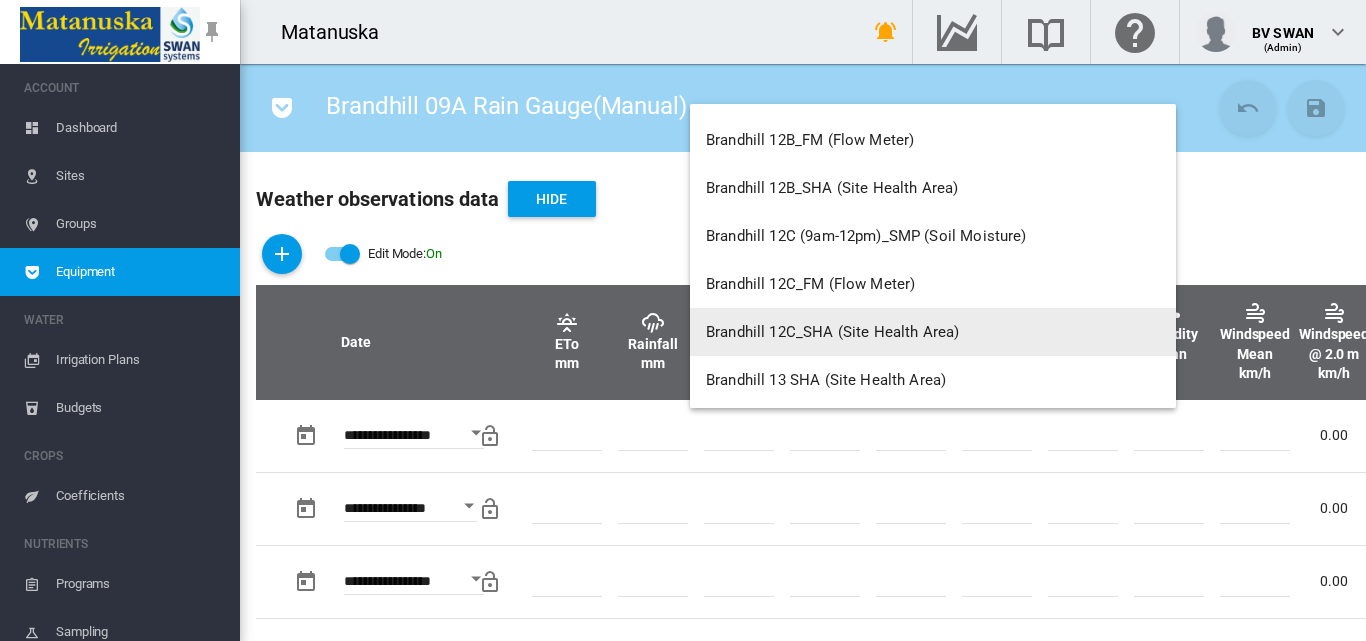 scroll, scrollTop: 3600, scrollLeft: 0, axis: vertical 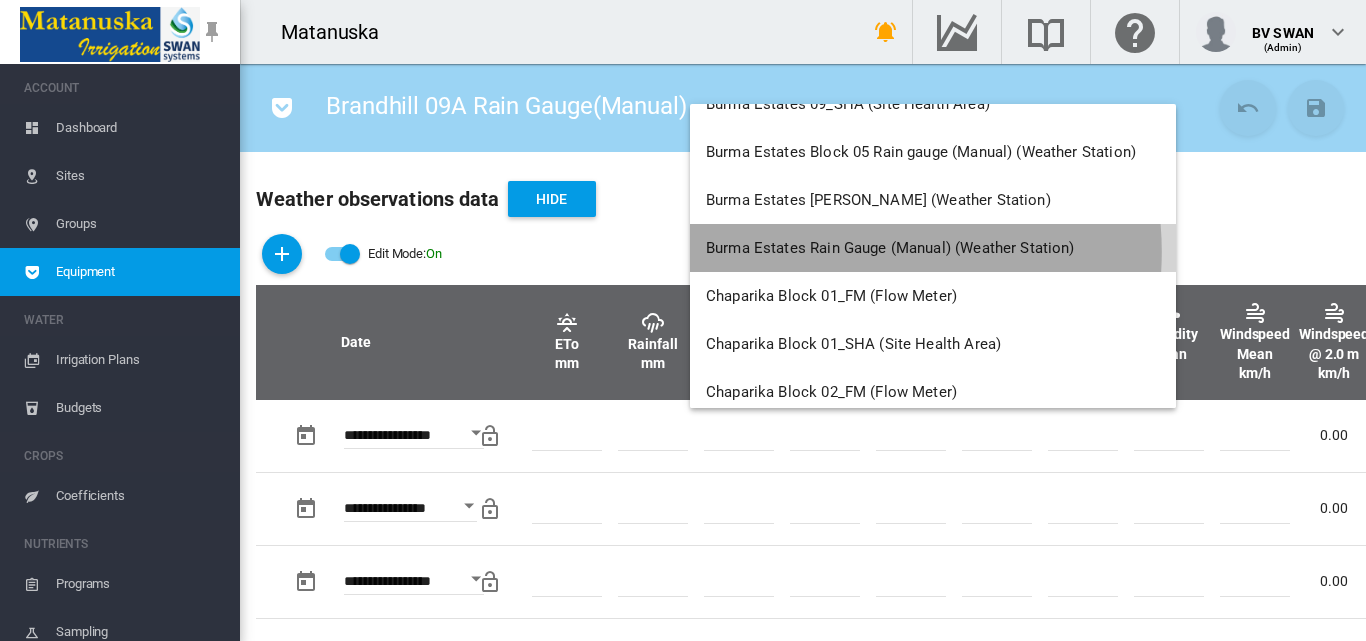 click on "Burma Estates Rain Gauge (Manual) (Weather Station)" at bounding box center (890, 248) 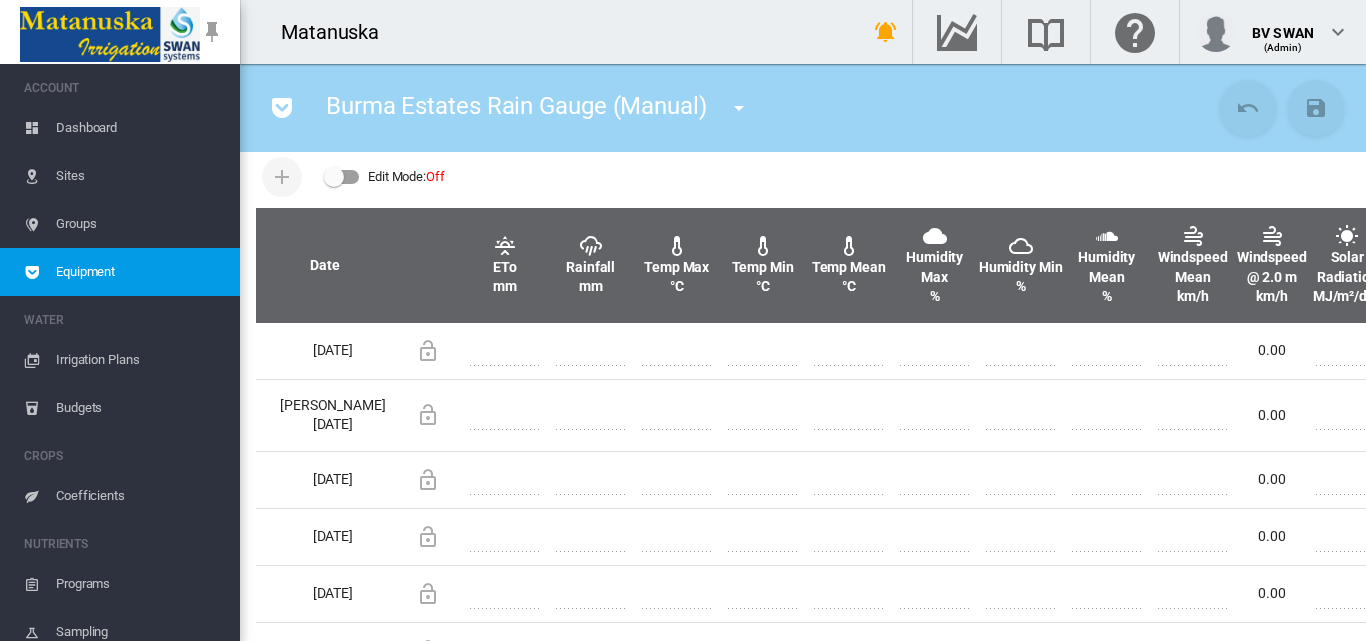 scroll, scrollTop: 500, scrollLeft: 0, axis: vertical 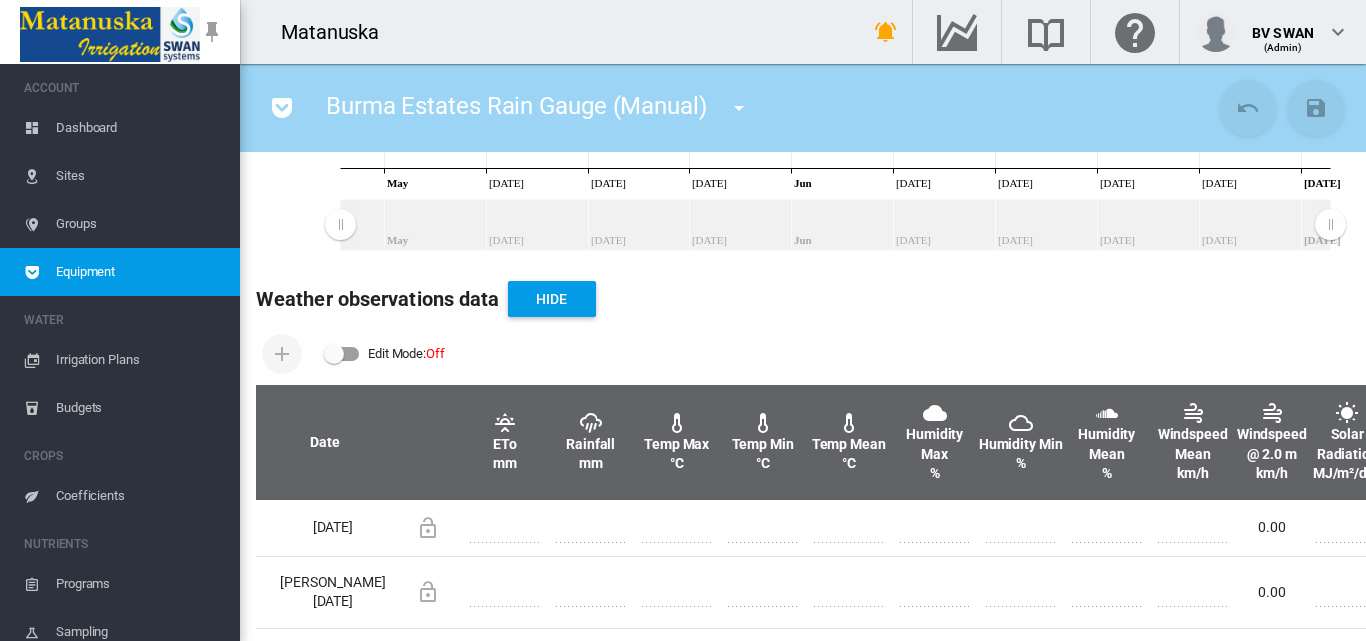 click at bounding box center [342, 354] 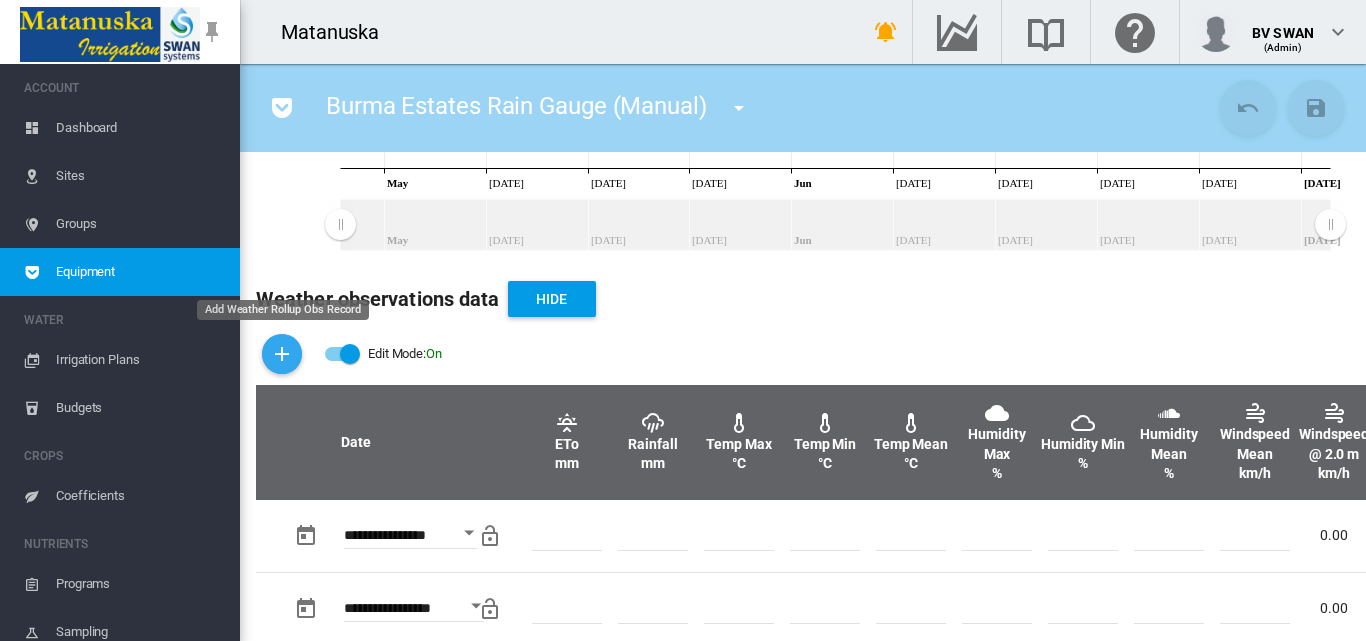 click at bounding box center (282, 354) 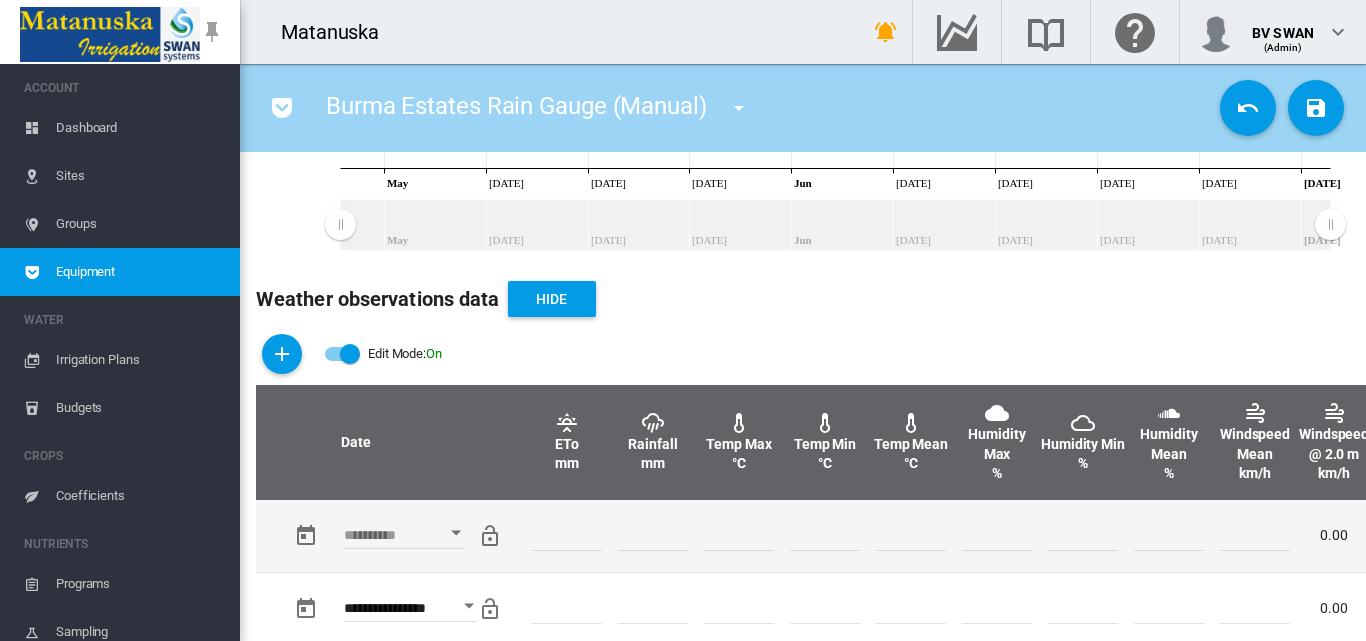 click at bounding box center [456, 533] 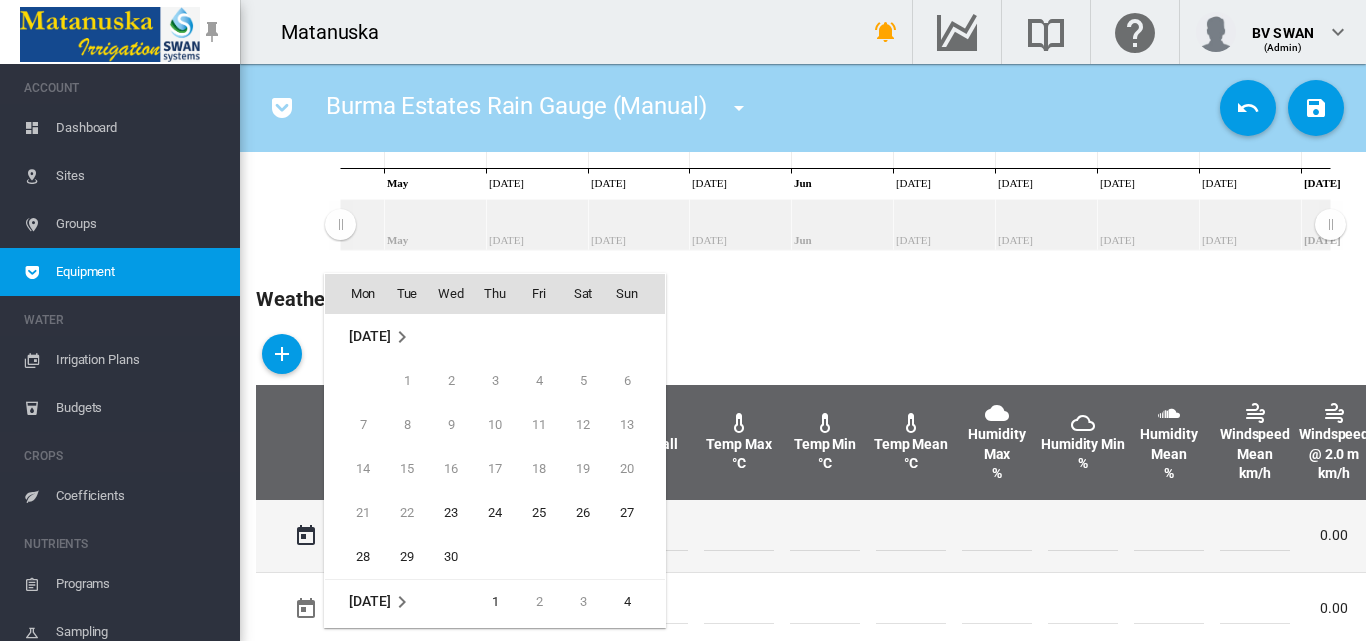 scroll, scrollTop: 795, scrollLeft: 0, axis: vertical 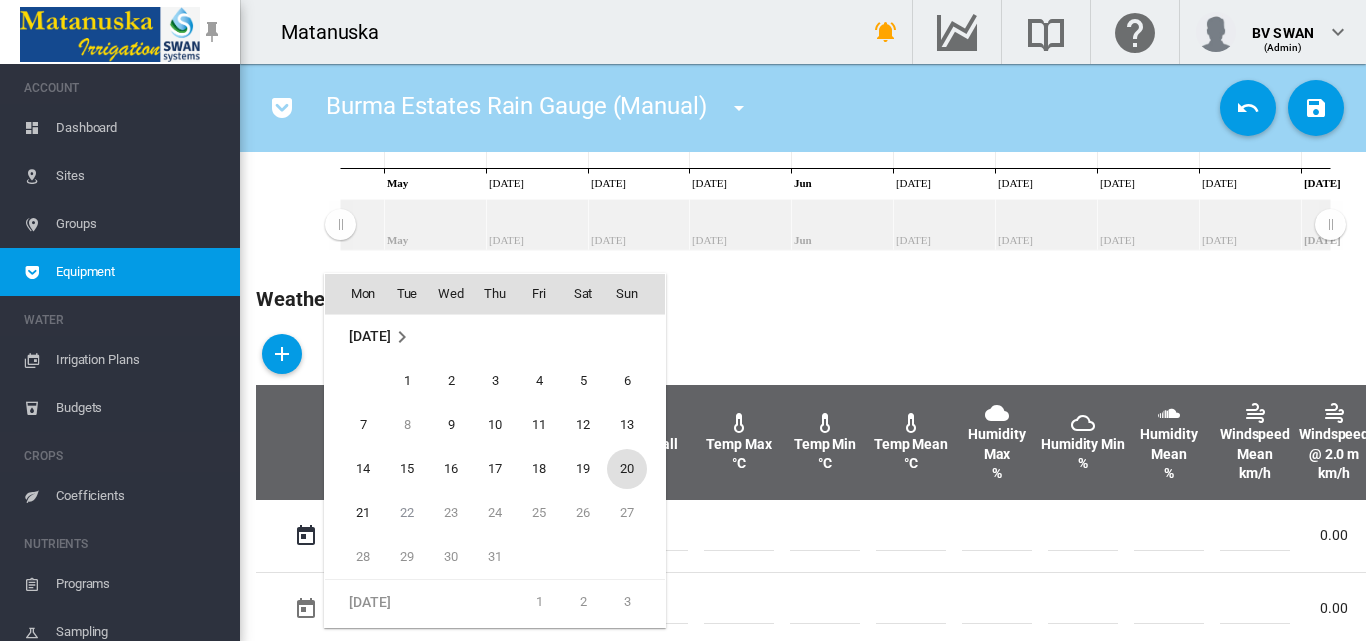 click on "20" at bounding box center [627, 469] 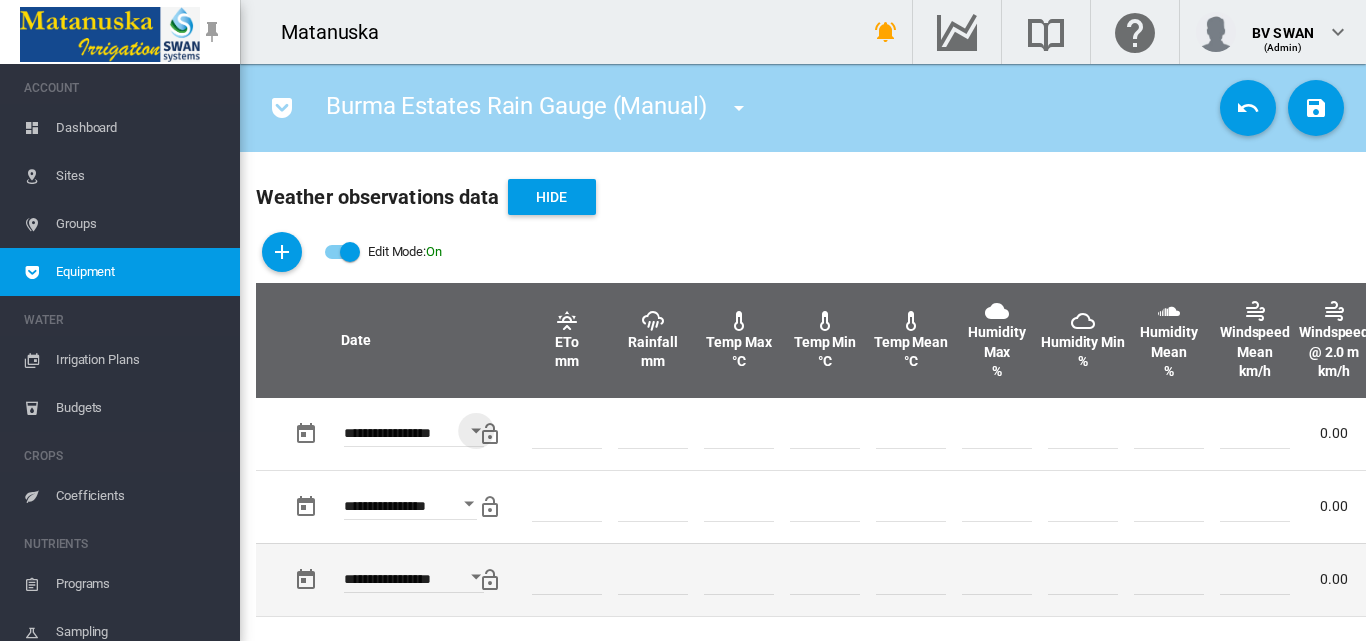 scroll, scrollTop: 700, scrollLeft: 0, axis: vertical 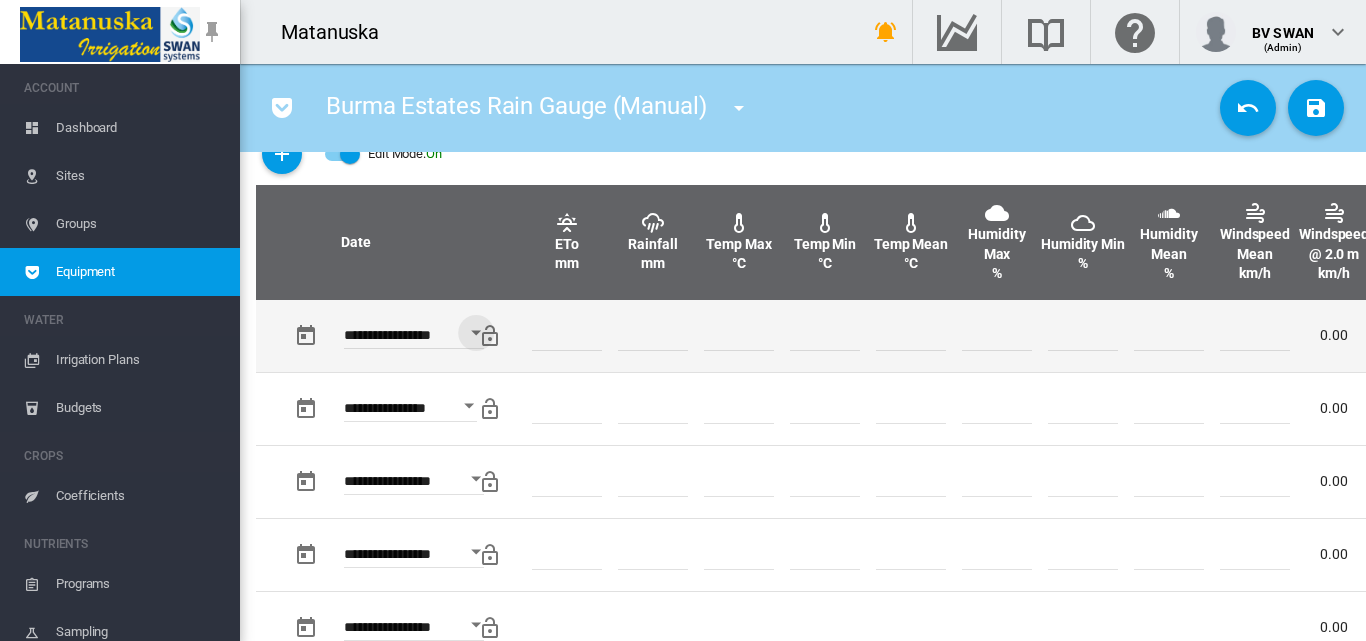 click at bounding box center (653, 336) 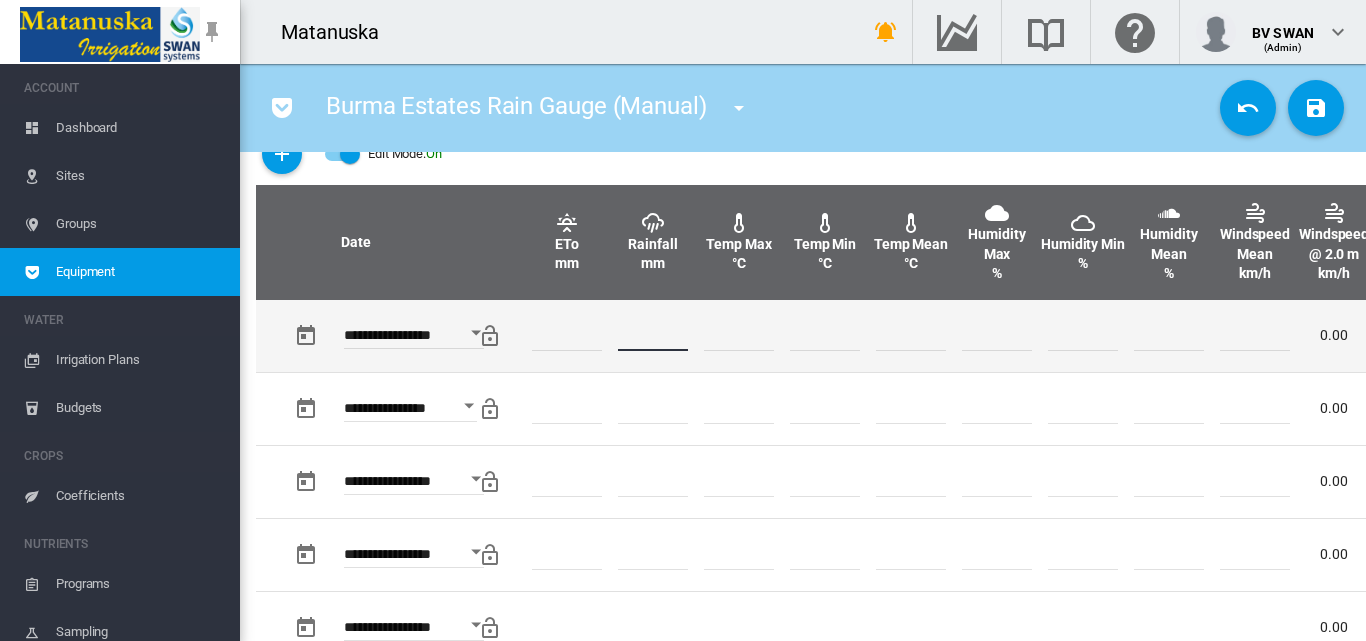 type on "***" 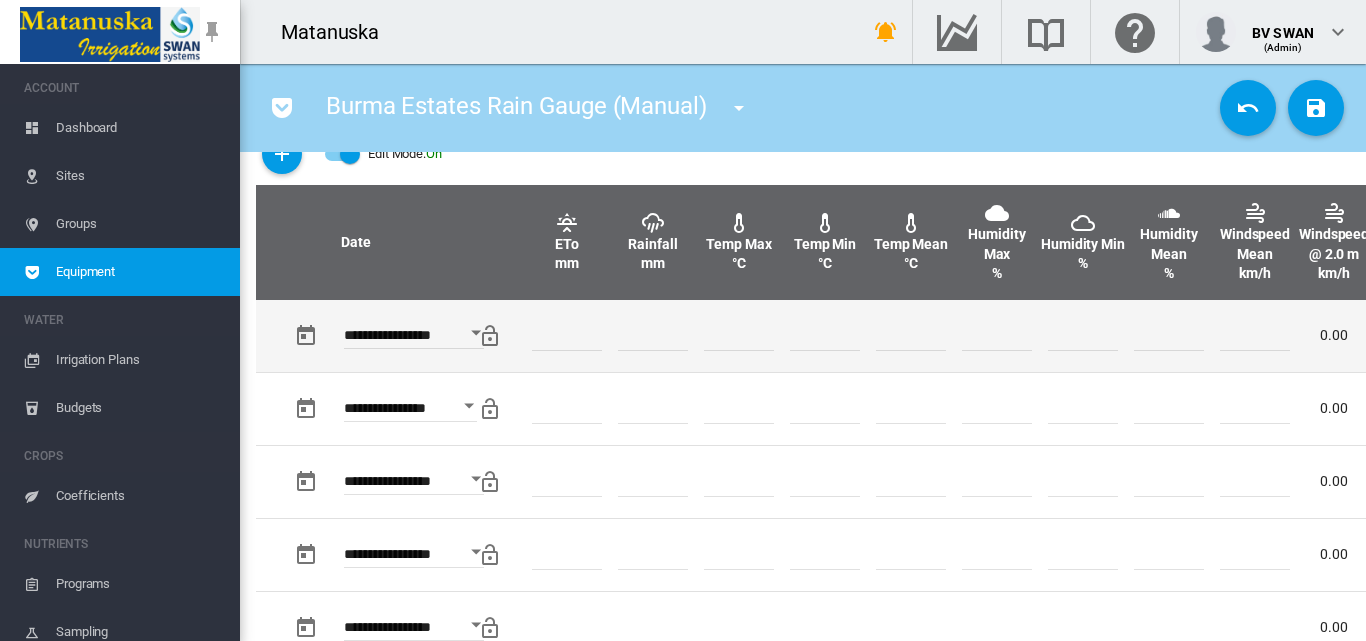 click at bounding box center (911, 336) 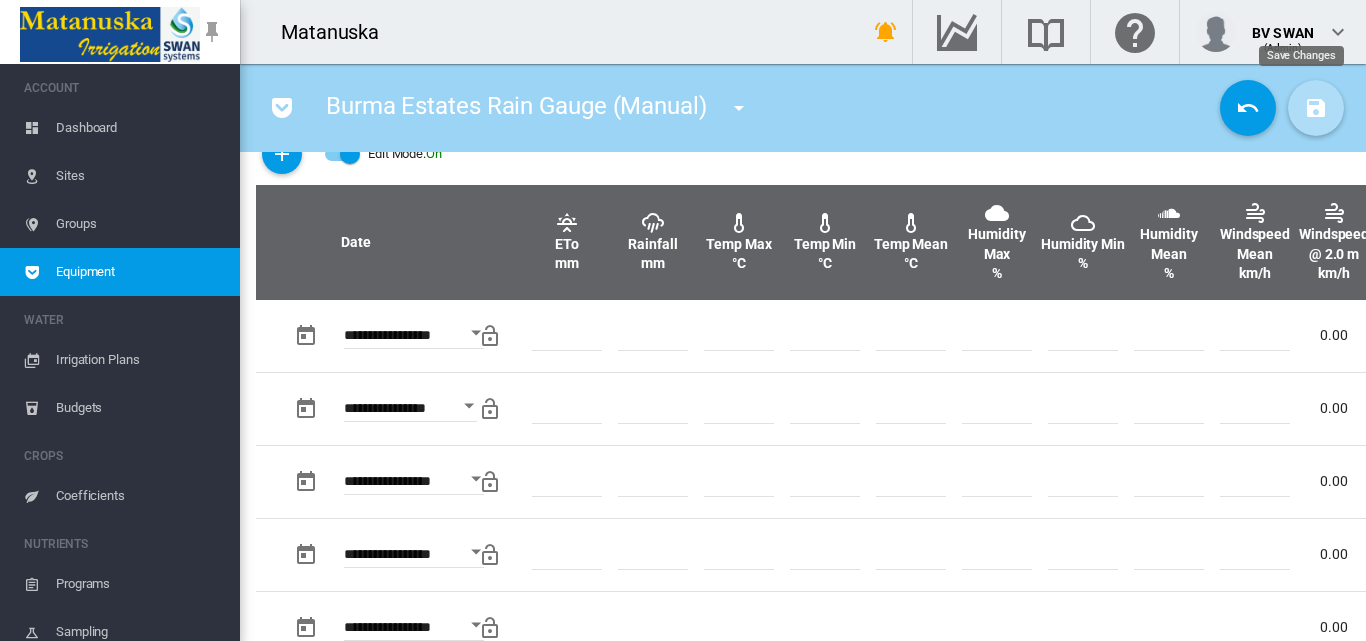click at bounding box center [1316, 108] 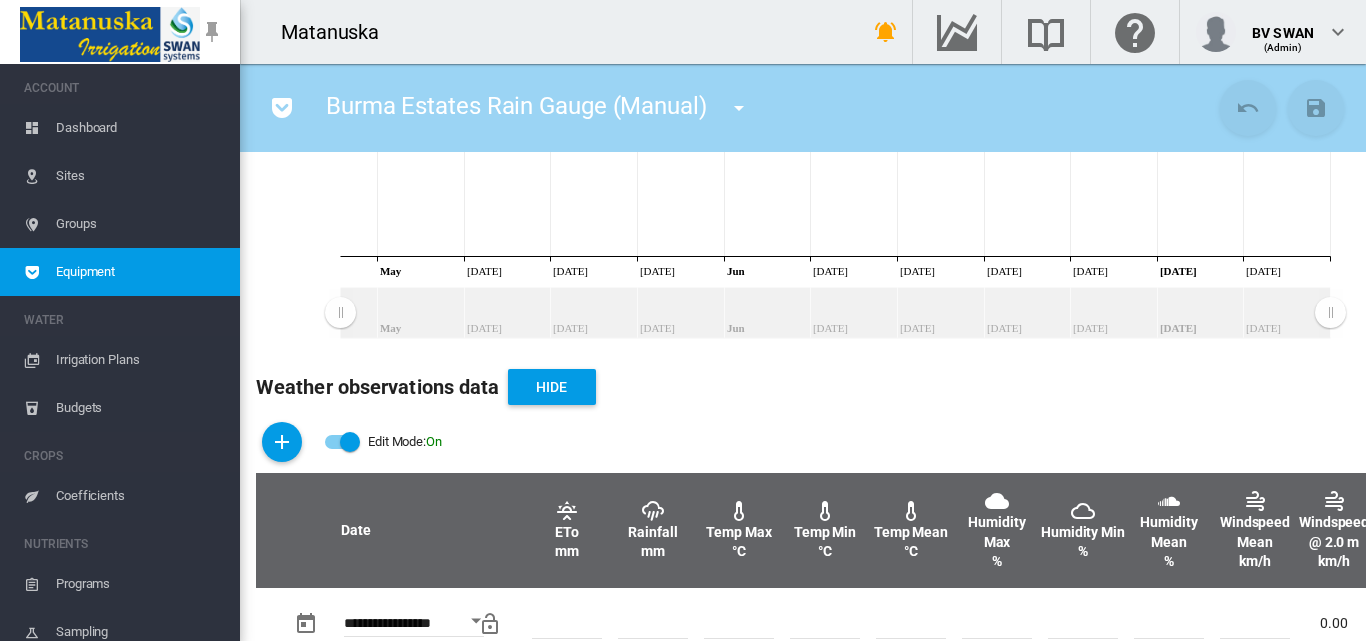 scroll, scrollTop: 400, scrollLeft: 0, axis: vertical 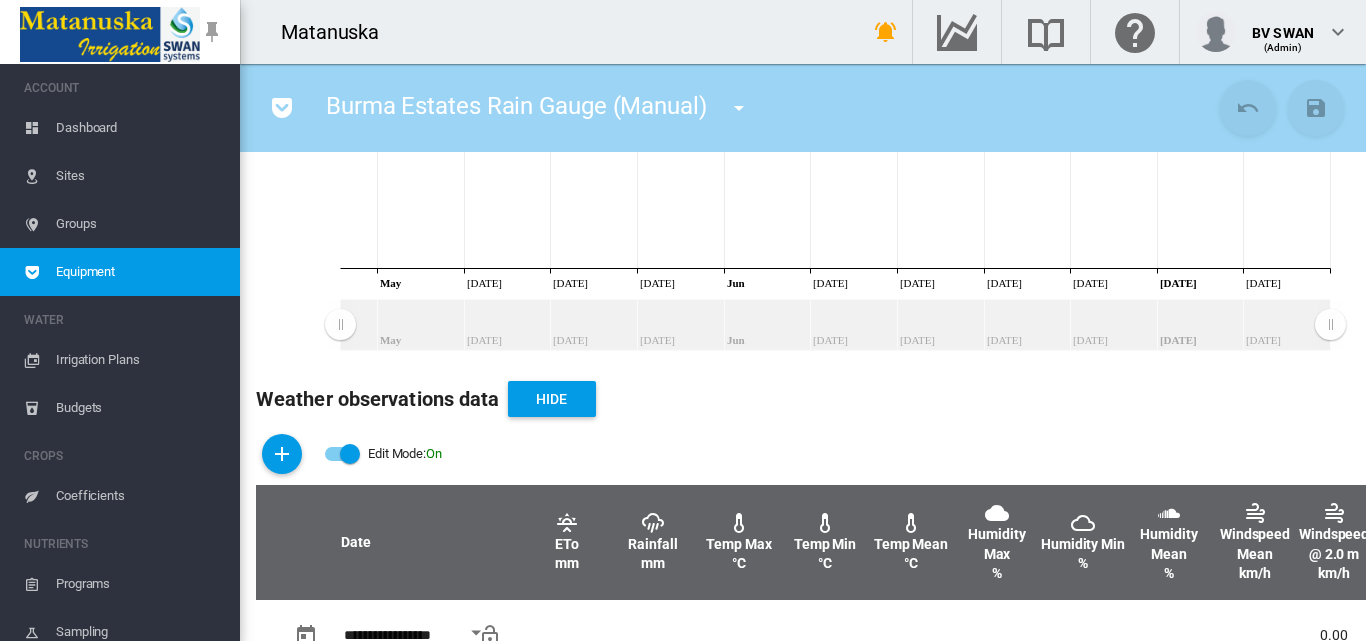 click at bounding box center (342, 454) 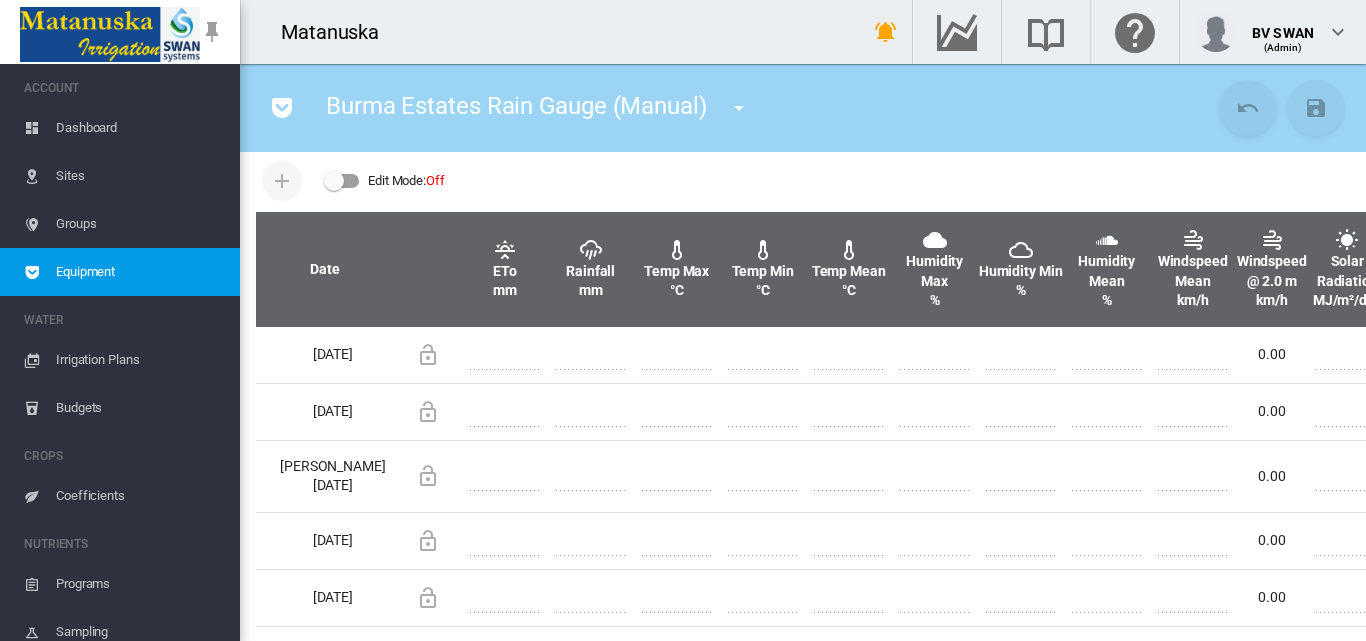 scroll, scrollTop: 700, scrollLeft: 0, axis: vertical 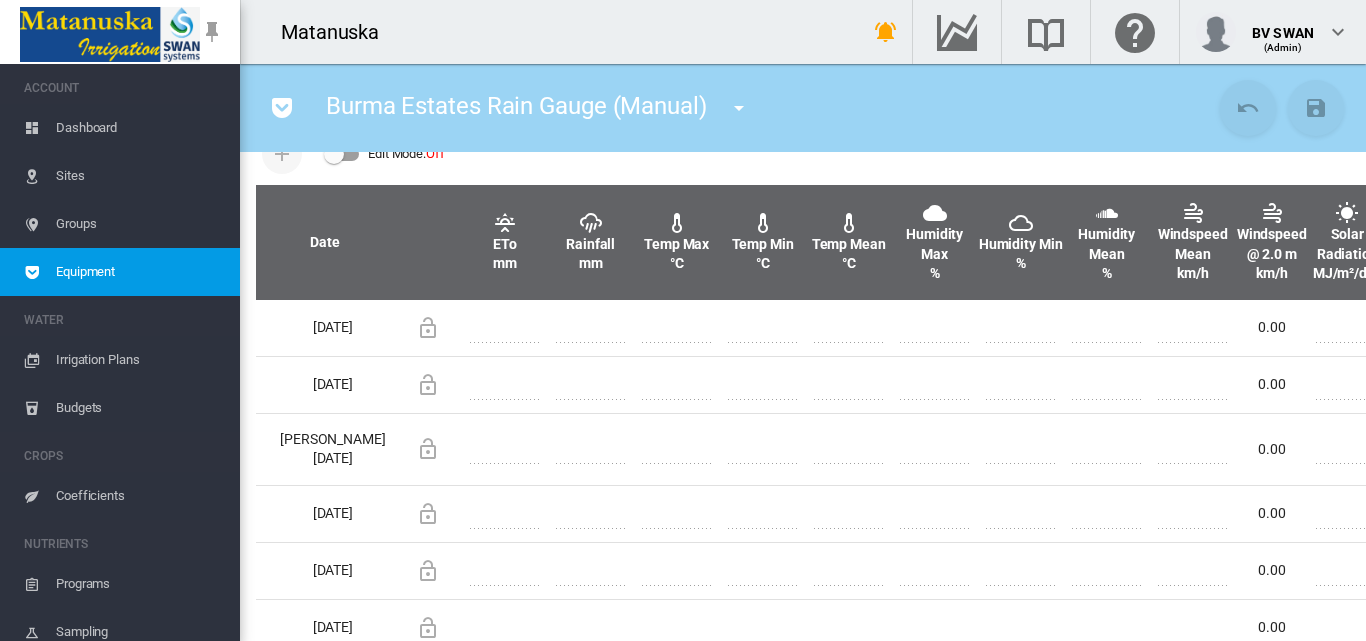 click at bounding box center (591, 223) 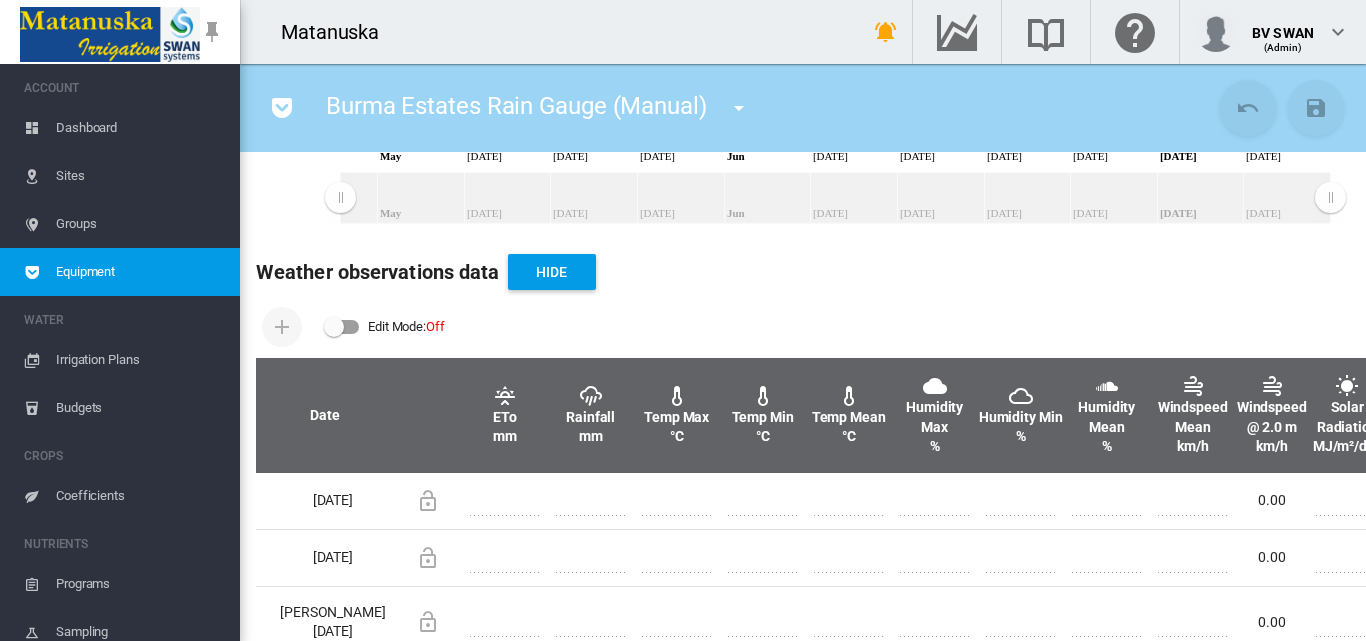 scroll, scrollTop: 500, scrollLeft: 0, axis: vertical 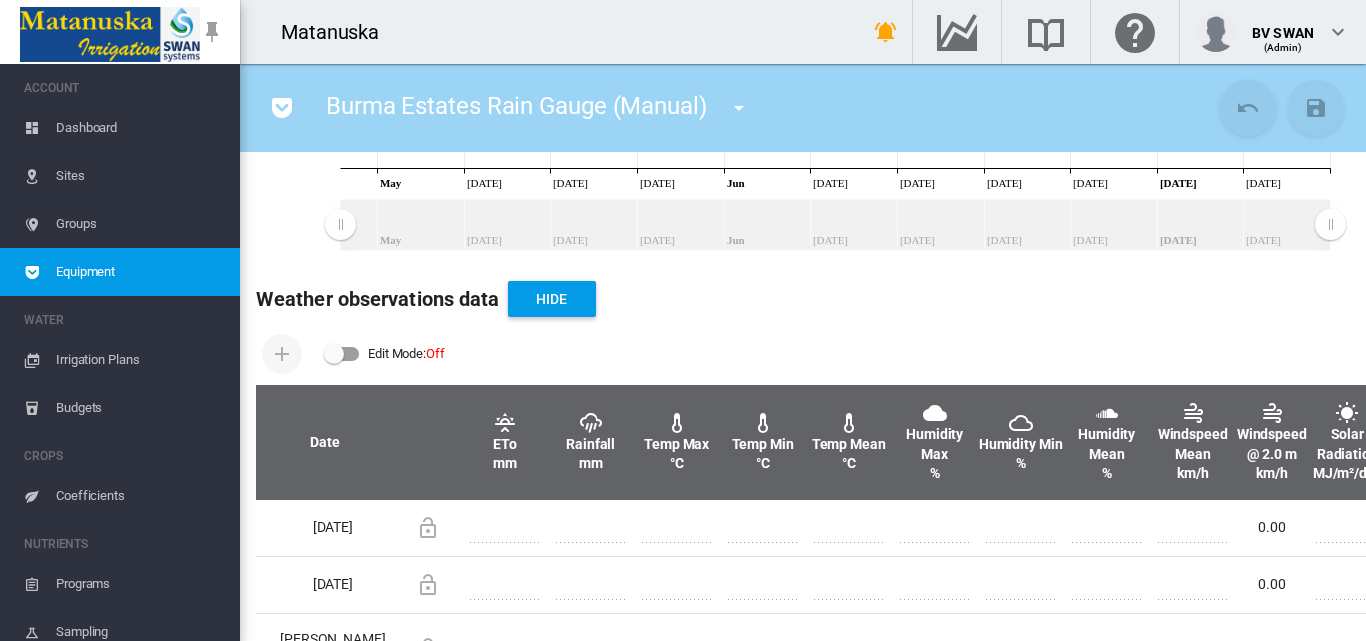 click on "Dashboard" at bounding box center (140, 128) 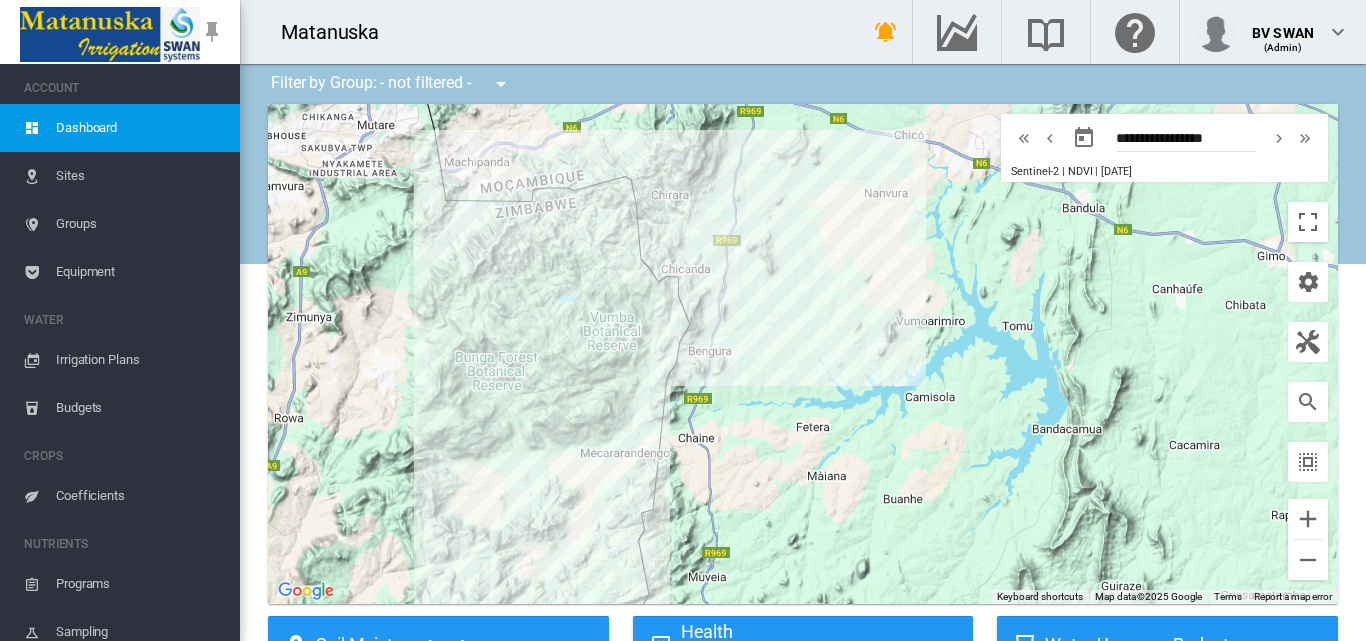 click on "Sites" at bounding box center [140, 176] 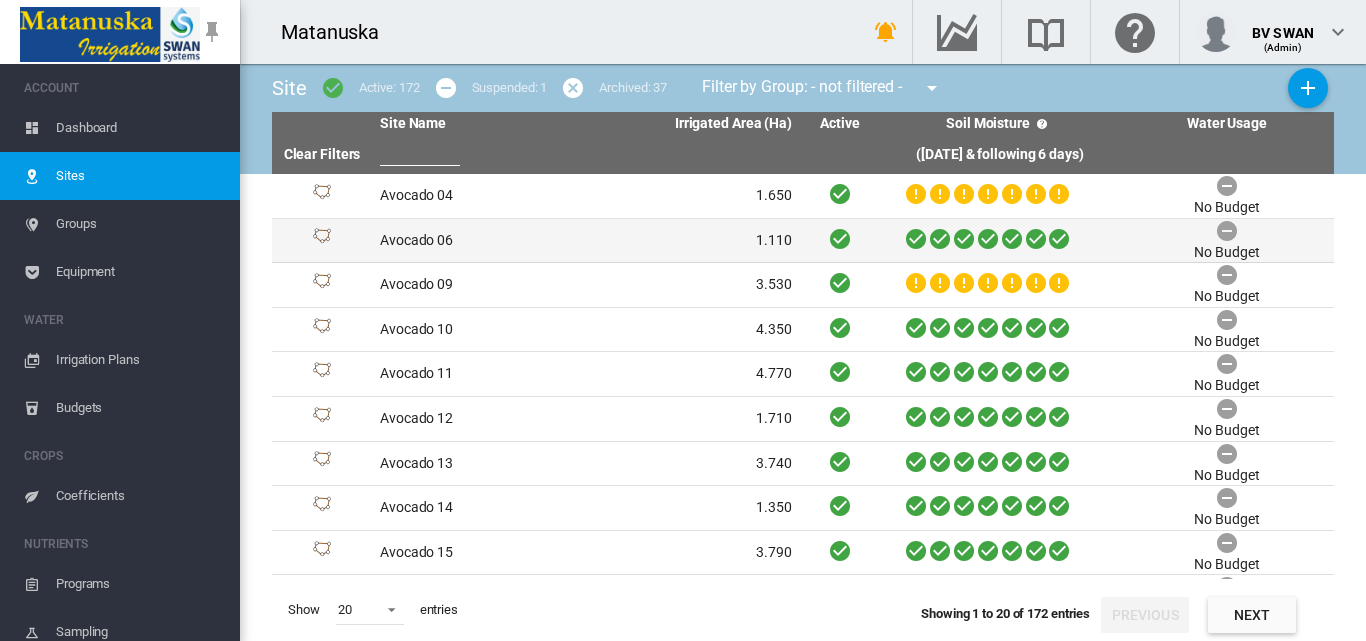 click on "Avocado 06" at bounding box center (479, 241) 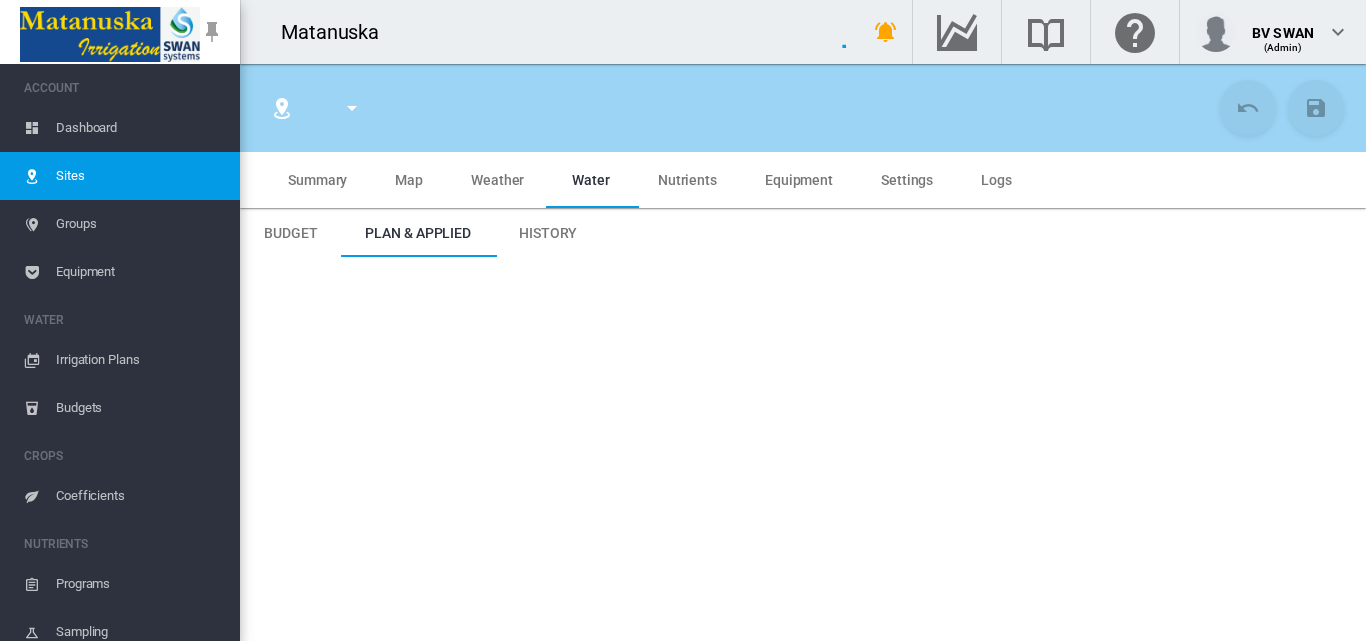 type on "**********" 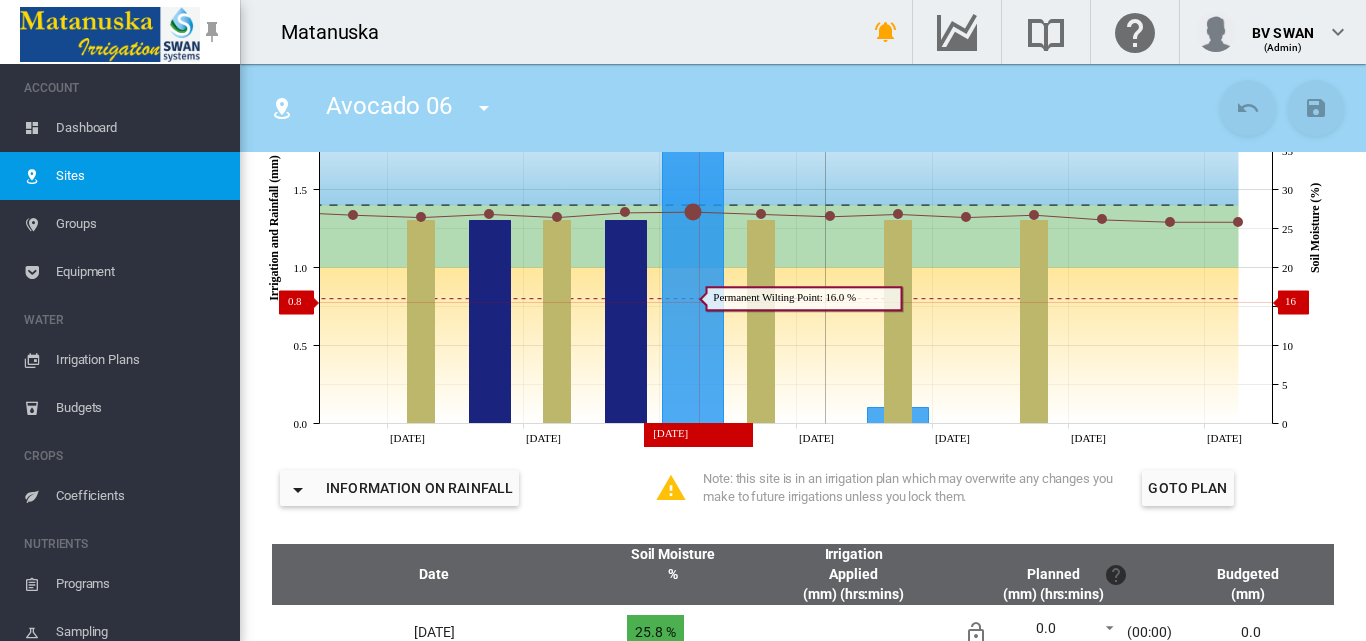 scroll, scrollTop: 300, scrollLeft: 0, axis: vertical 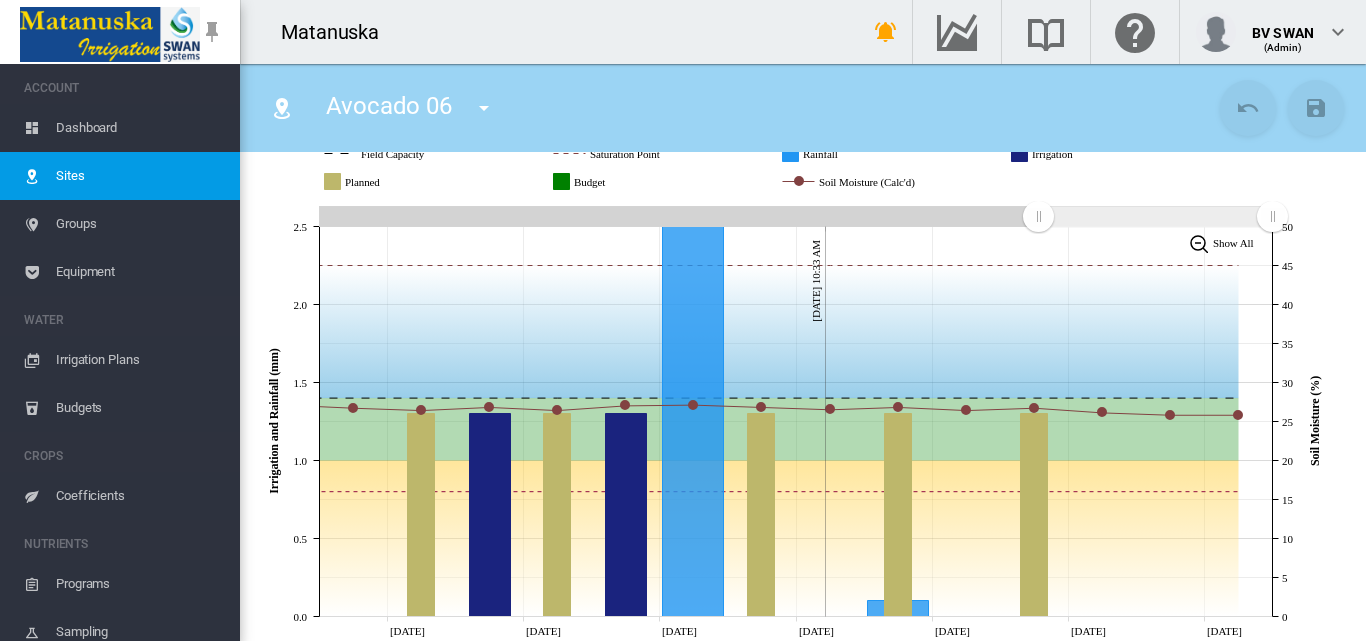 click on "Equipment" at bounding box center (140, 272) 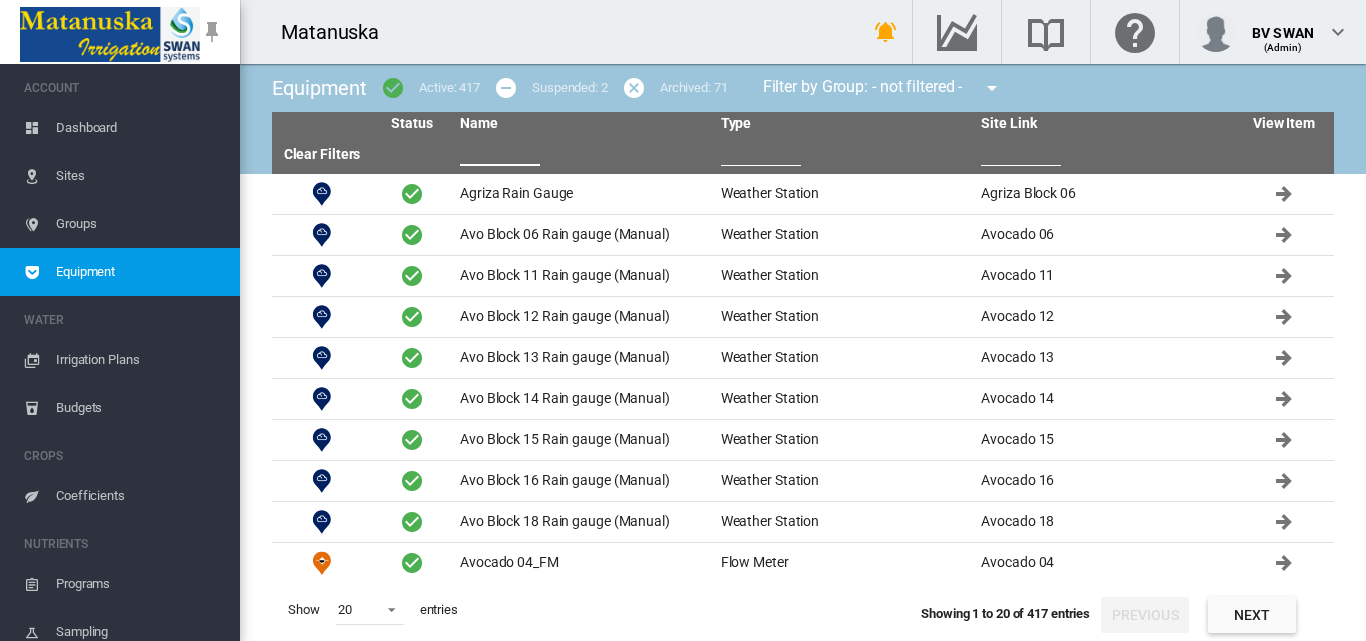click at bounding box center [500, 151] 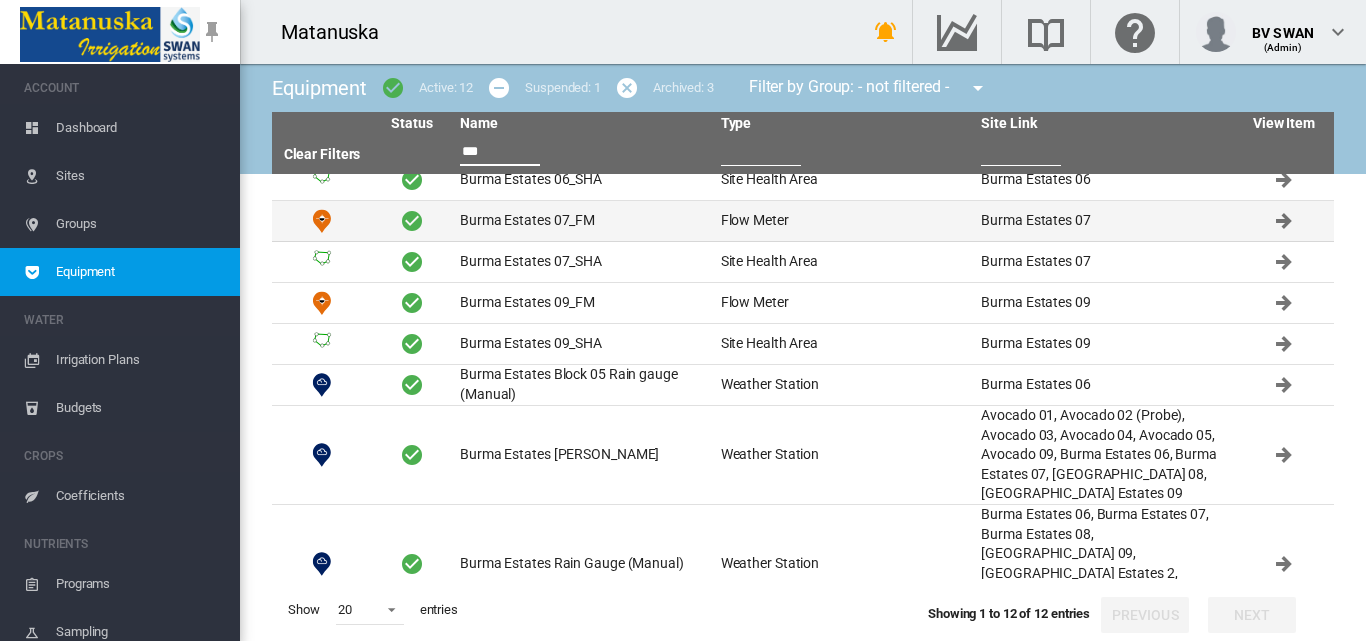 scroll, scrollTop: 183, scrollLeft: 0, axis: vertical 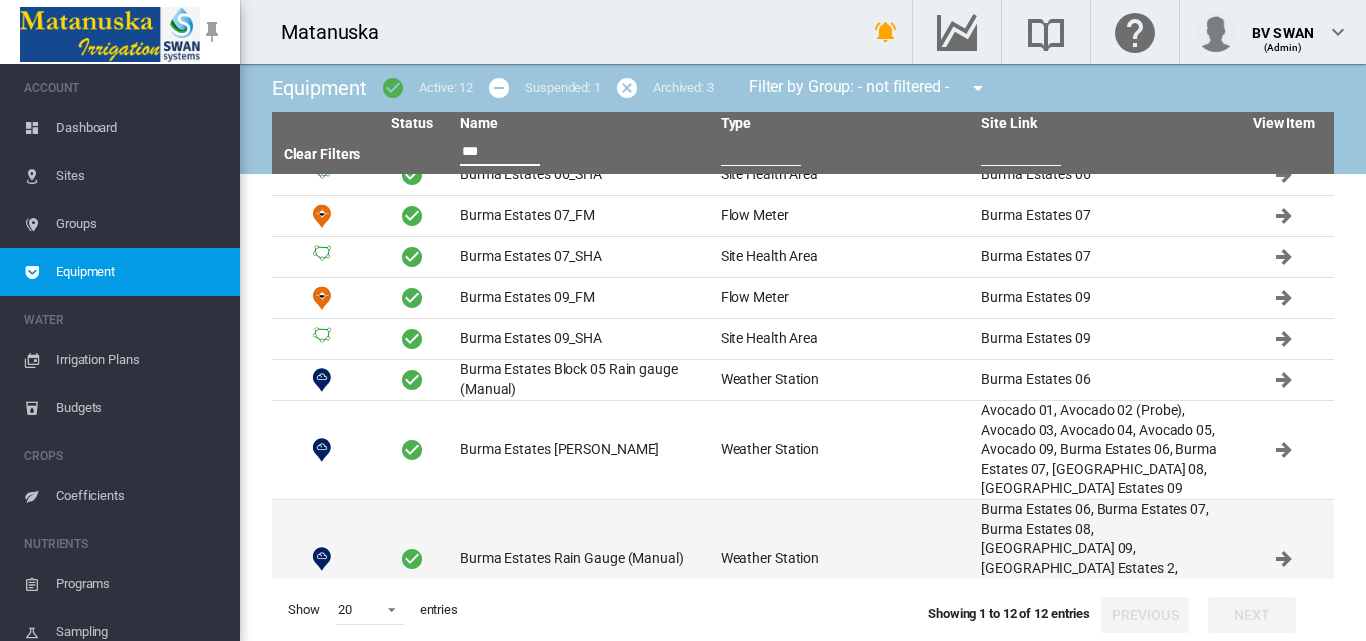 type on "***" 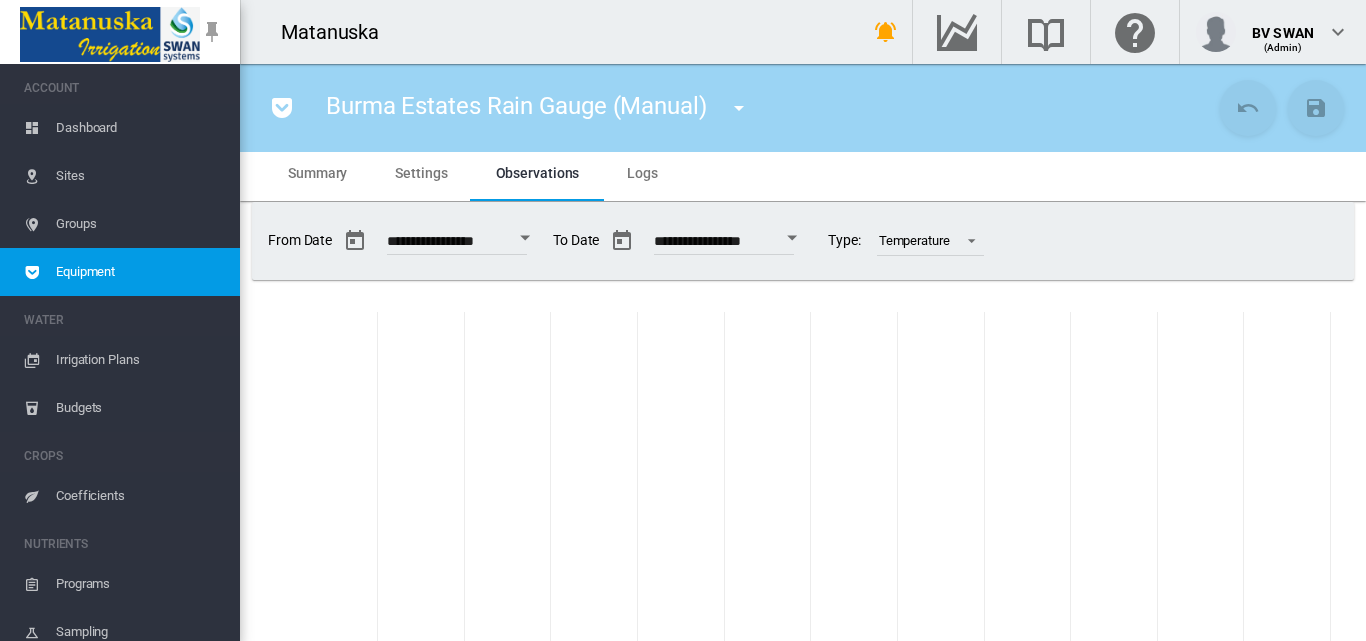scroll, scrollTop: 0, scrollLeft: 0, axis: both 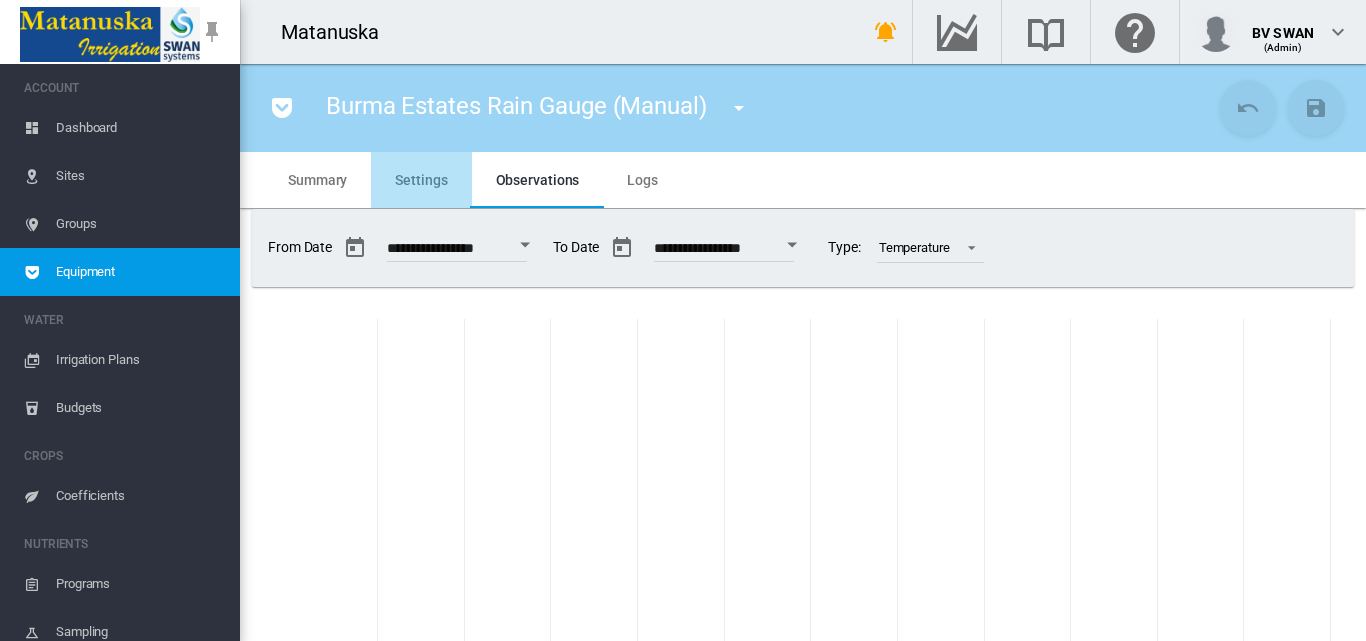 click on "Settings" at bounding box center (421, 180) 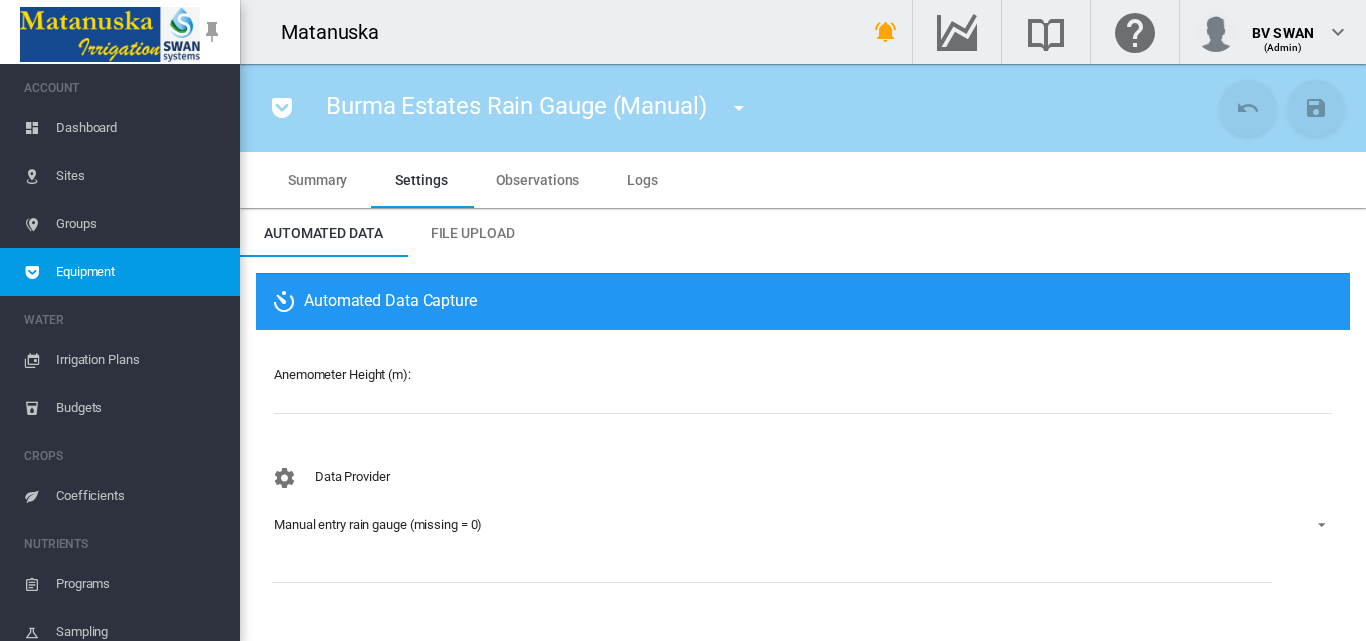 click on "Summary" at bounding box center (317, 180) 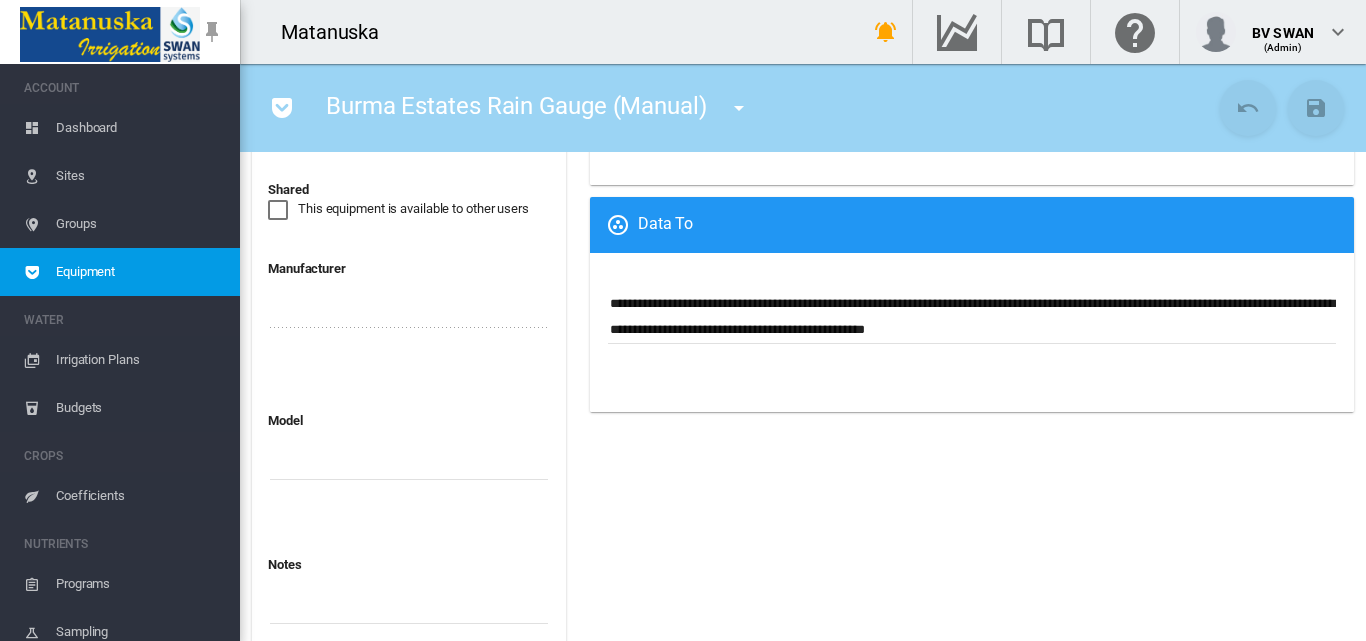 scroll, scrollTop: 600, scrollLeft: 0, axis: vertical 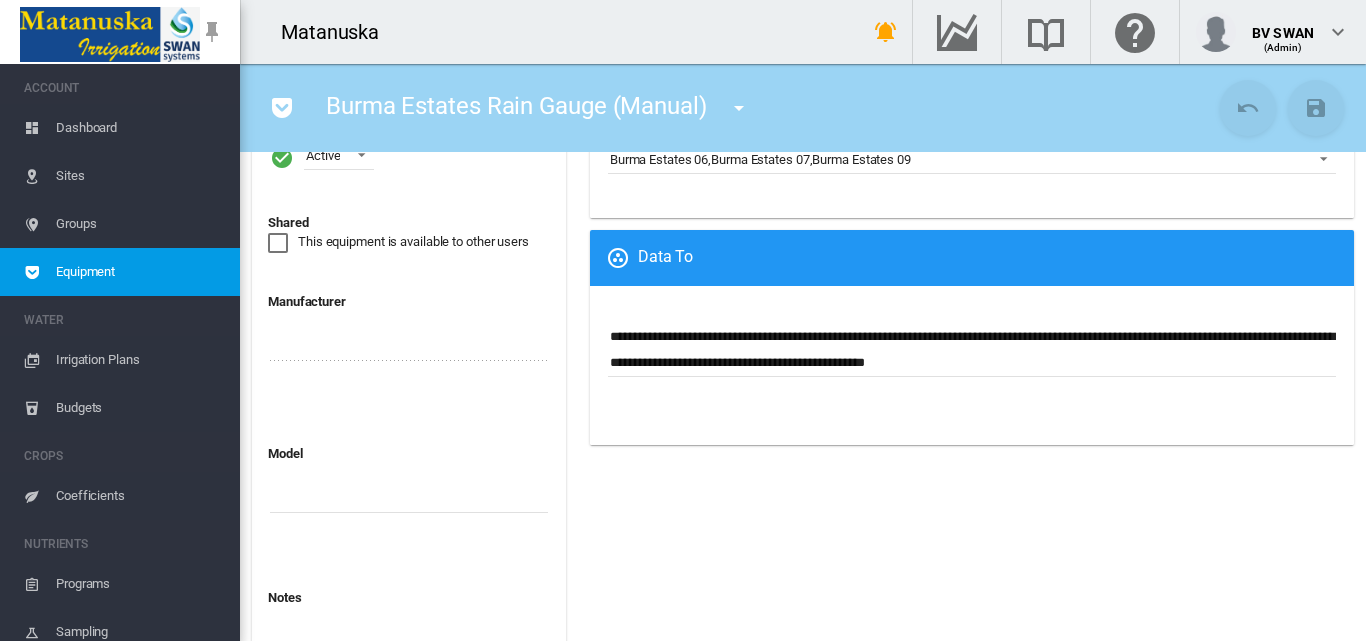 click on "**********" at bounding box center [972, 349] 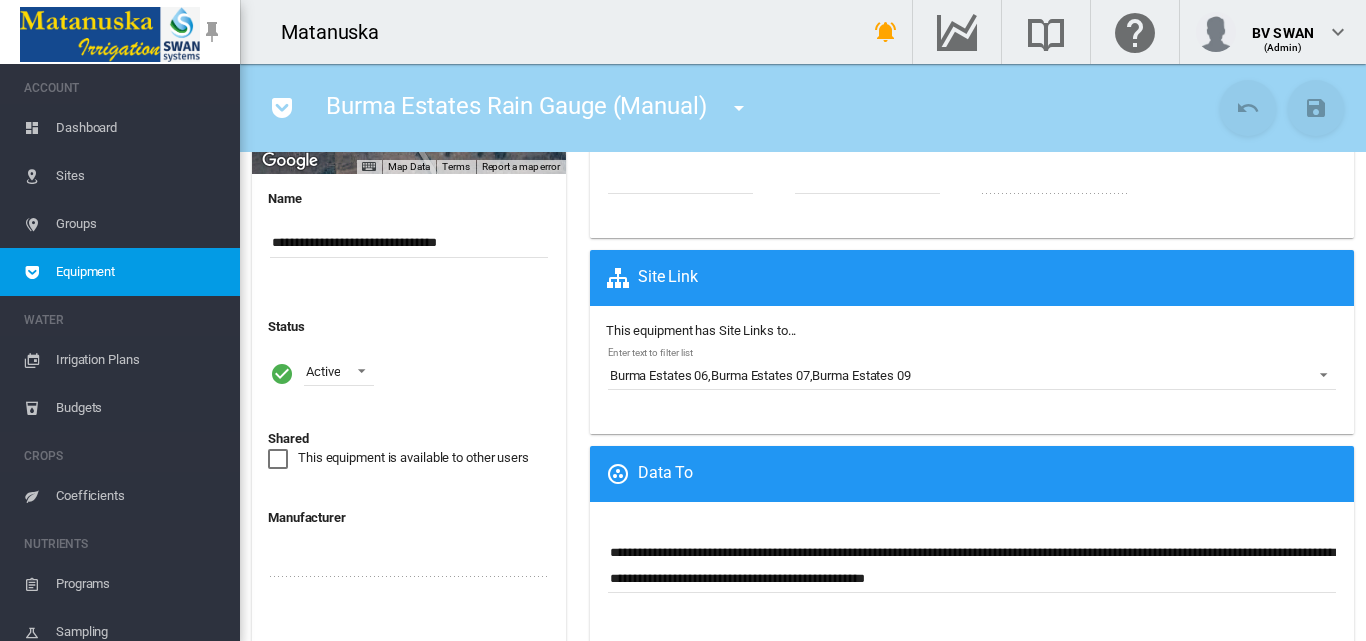 scroll, scrollTop: 400, scrollLeft: 0, axis: vertical 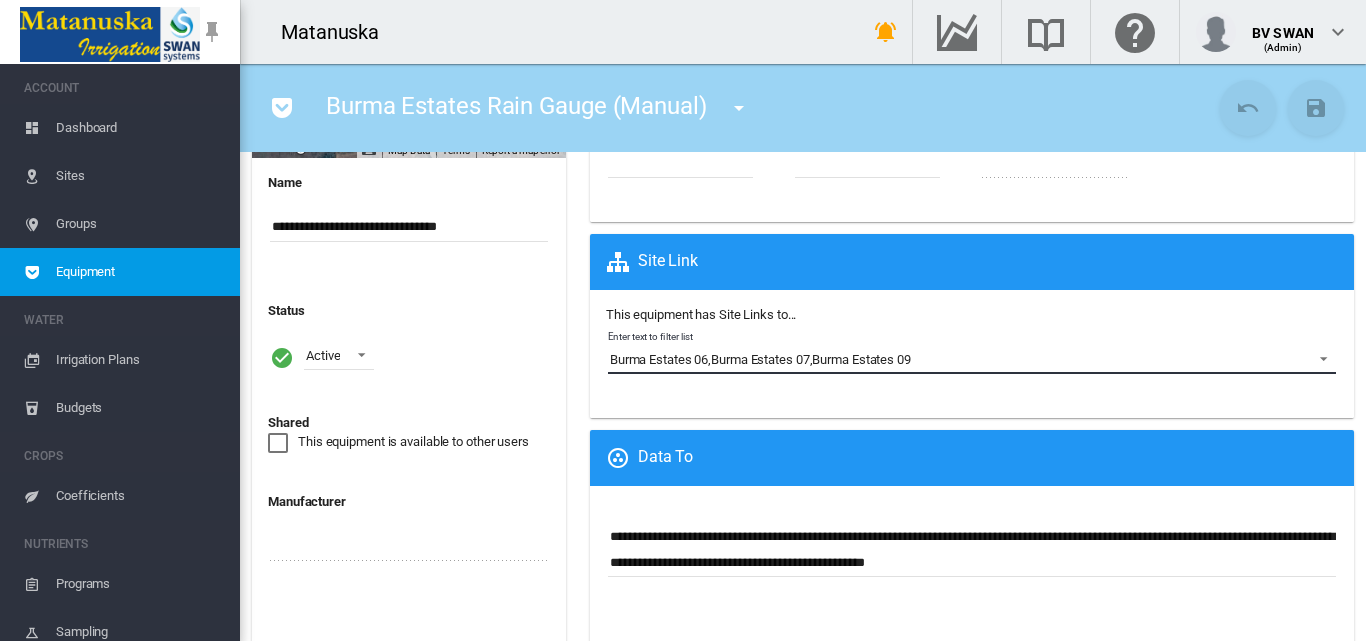 click at bounding box center [1318, 357] 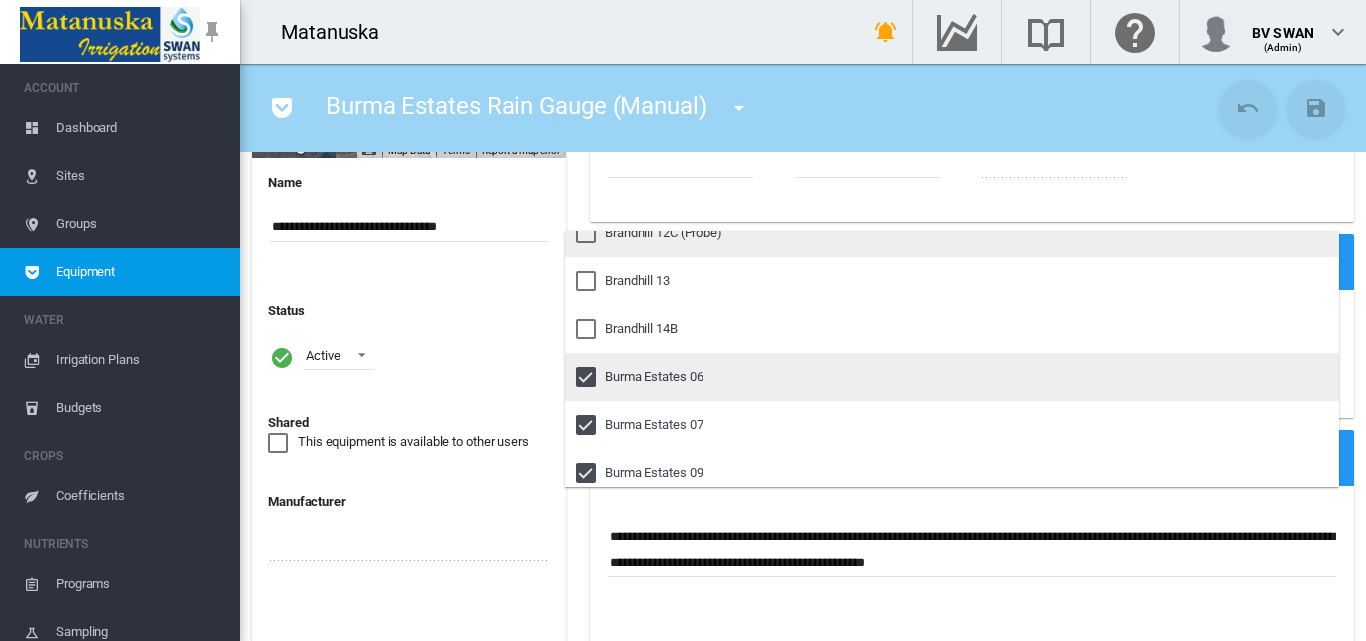 scroll, scrollTop: 1384, scrollLeft: 0, axis: vertical 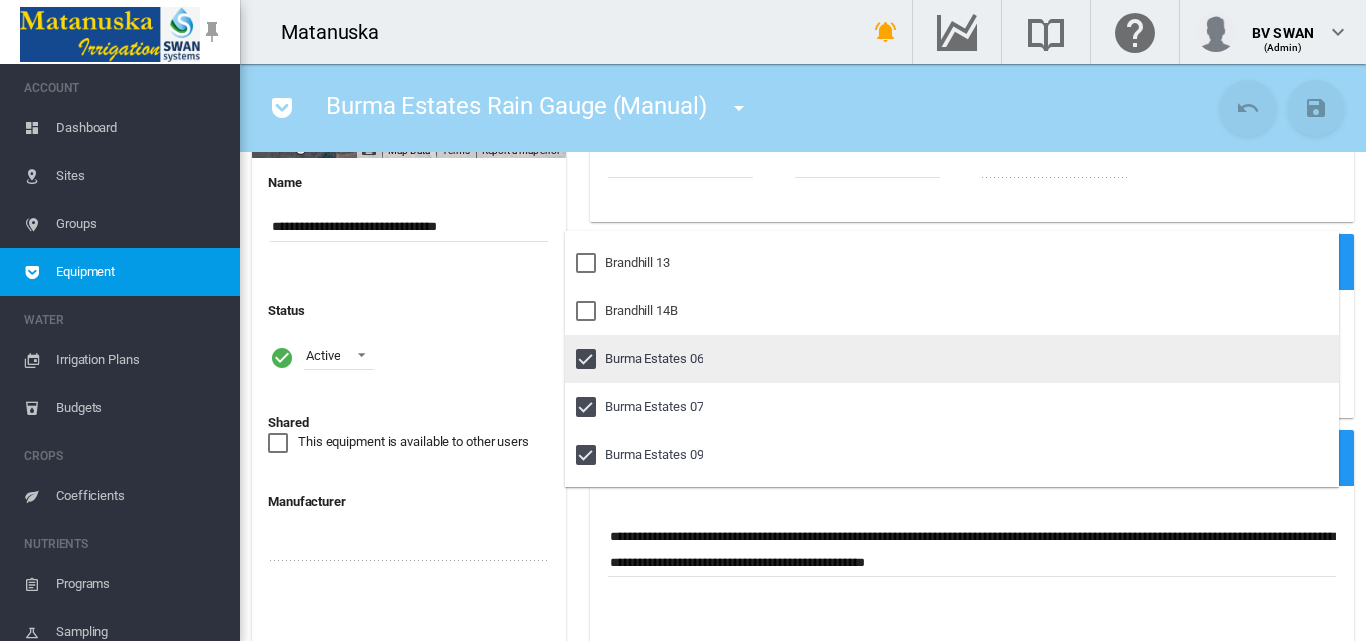 click at bounding box center [586, 359] 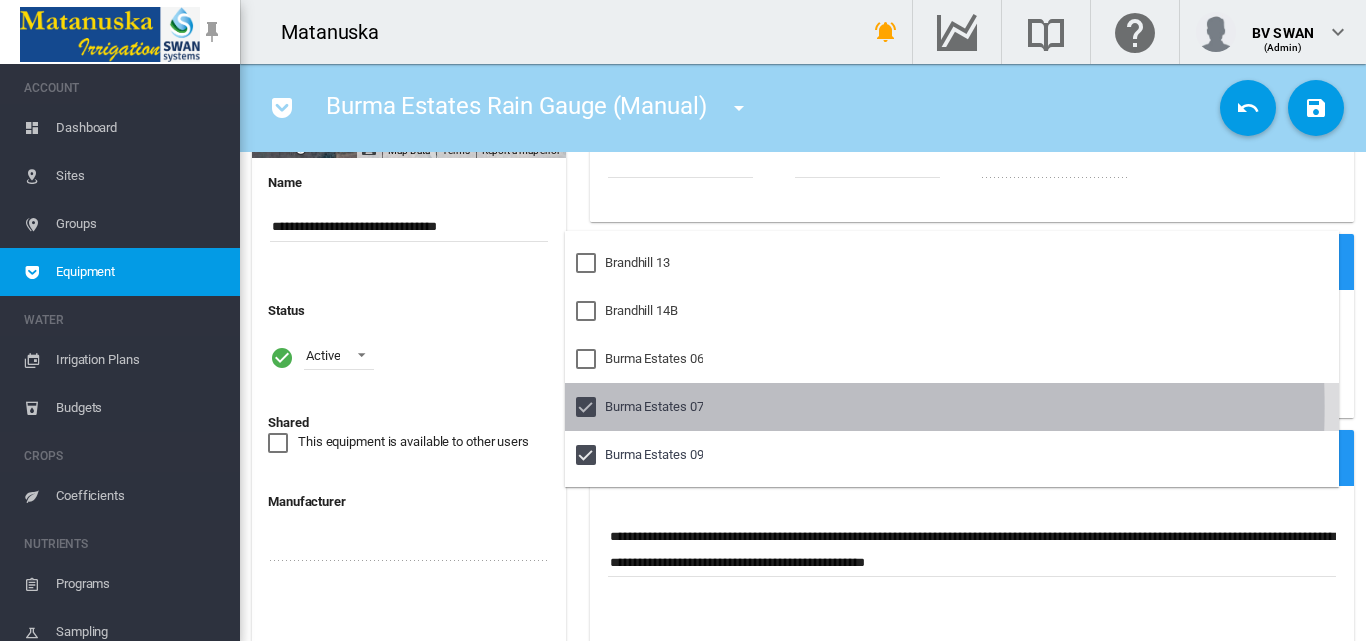 click at bounding box center [586, 407] 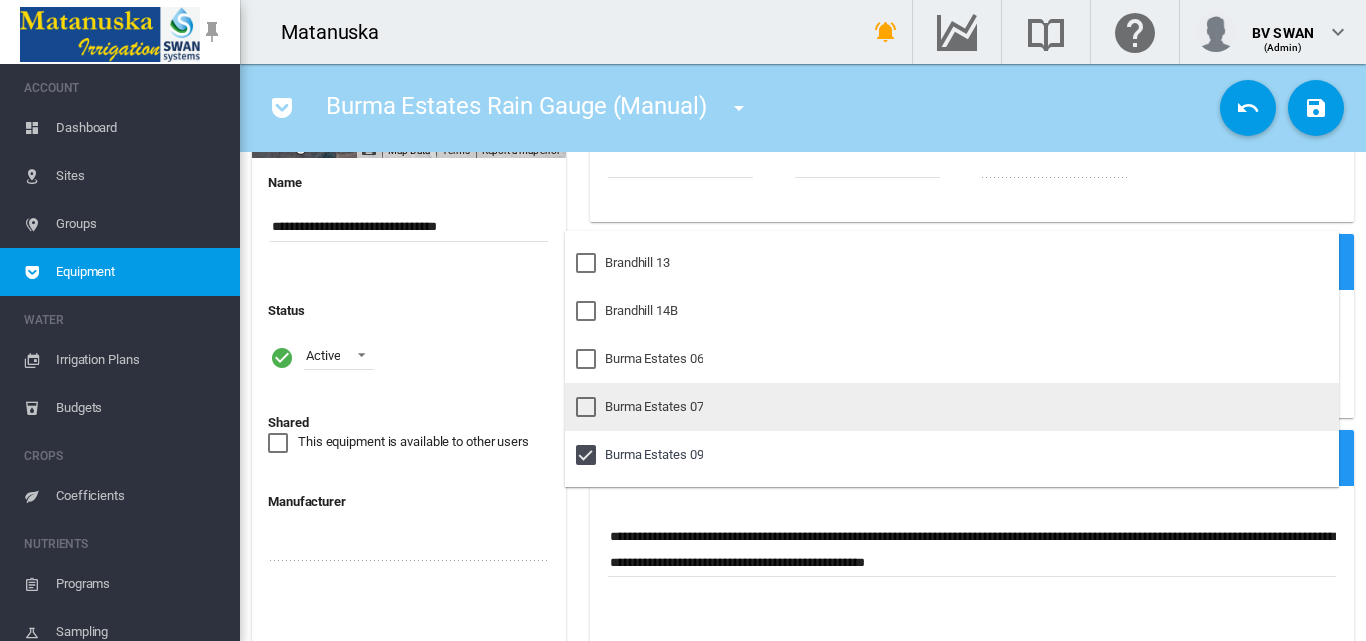 click at bounding box center [586, 407] 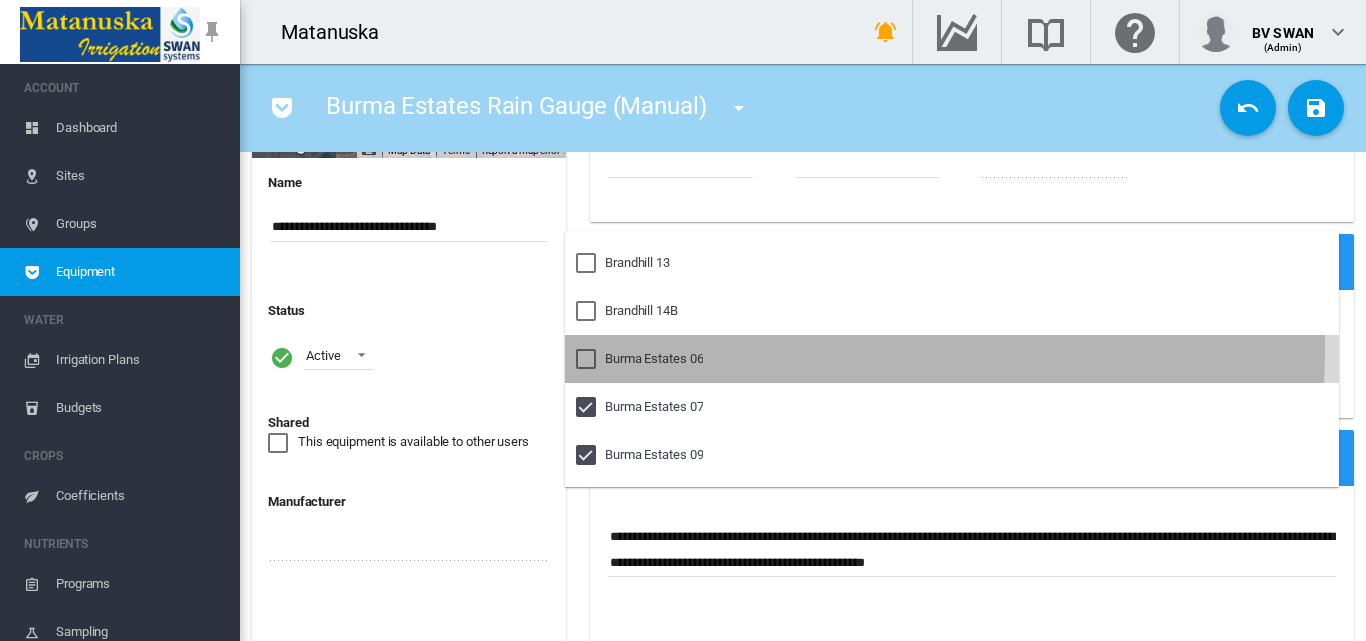 click at bounding box center (586, 359) 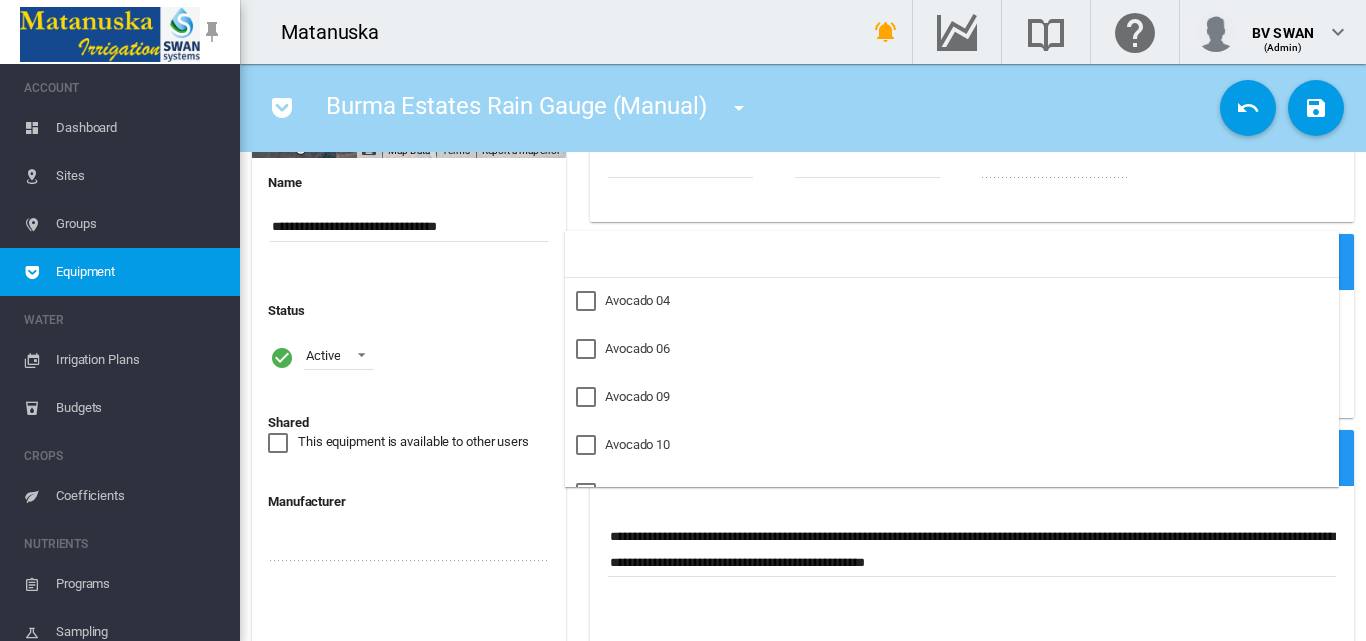 scroll, scrollTop: 0, scrollLeft: 0, axis: both 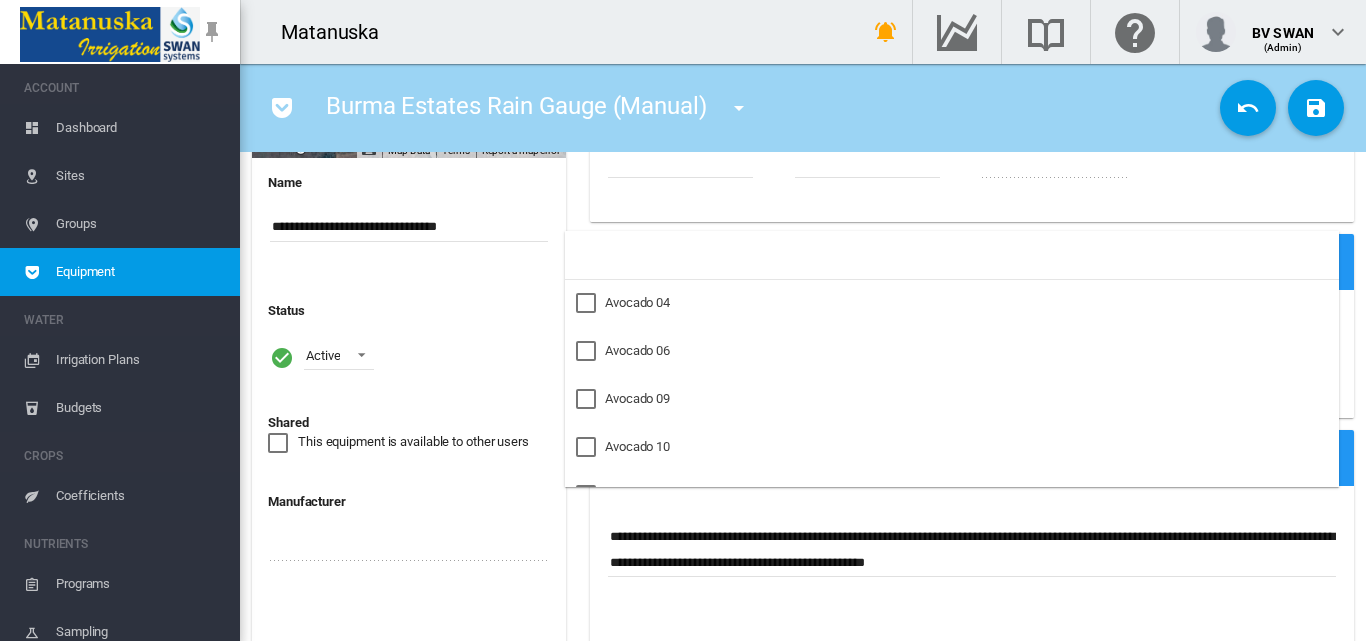 click at bounding box center [683, 320] 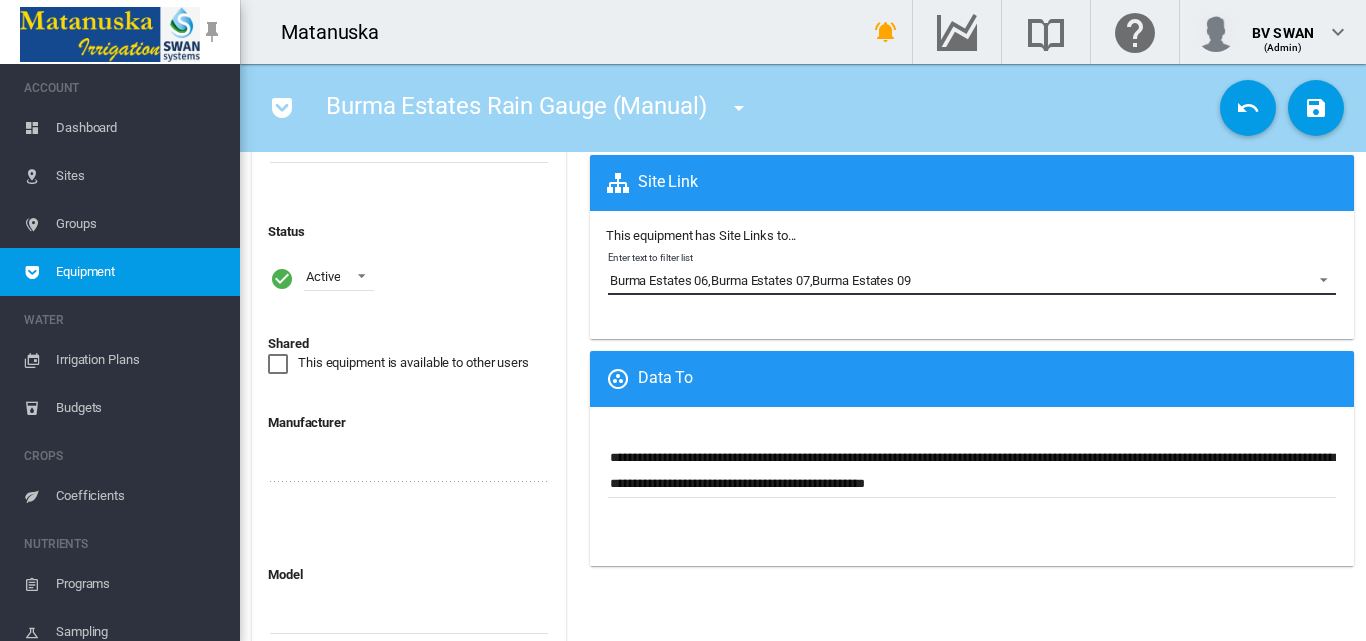 scroll, scrollTop: 700, scrollLeft: 0, axis: vertical 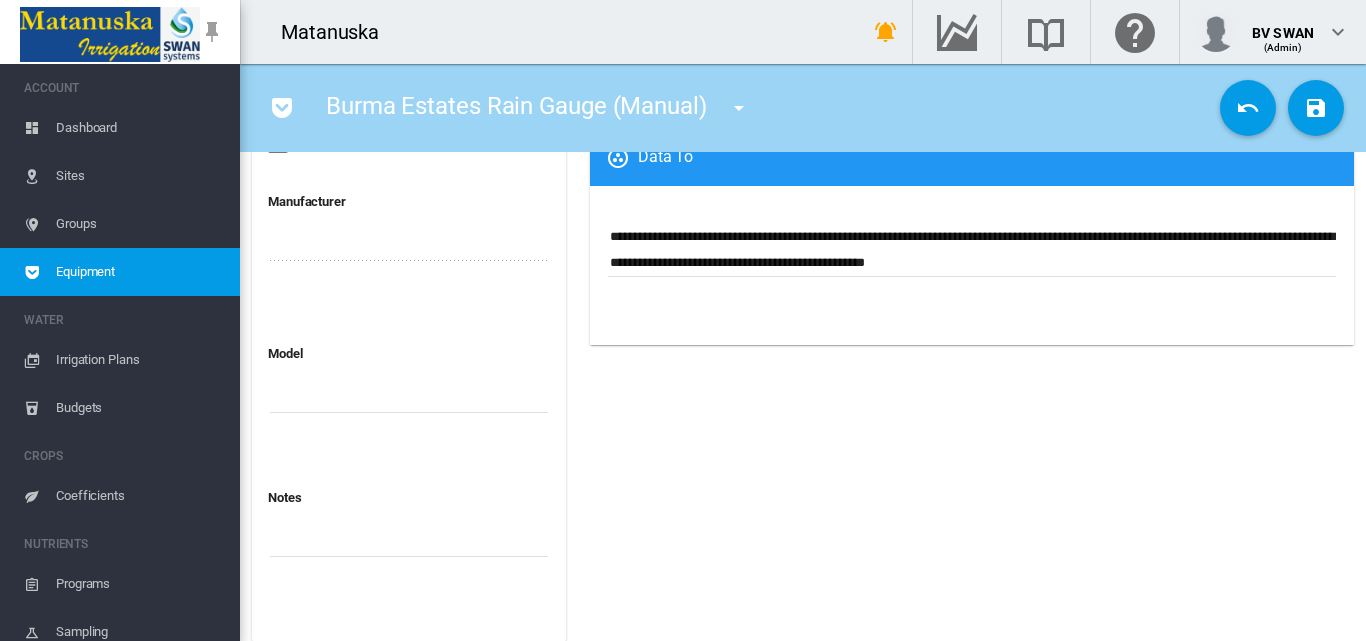 click on "**********" at bounding box center (972, 261) 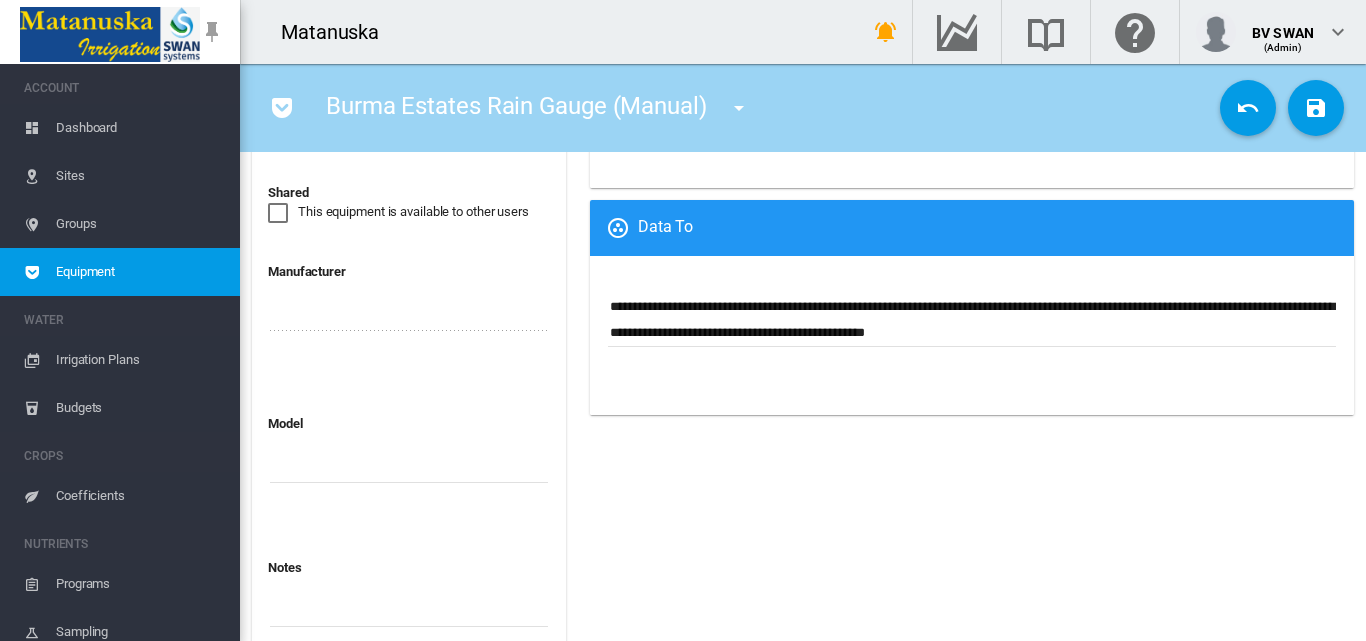 scroll, scrollTop: 600, scrollLeft: 0, axis: vertical 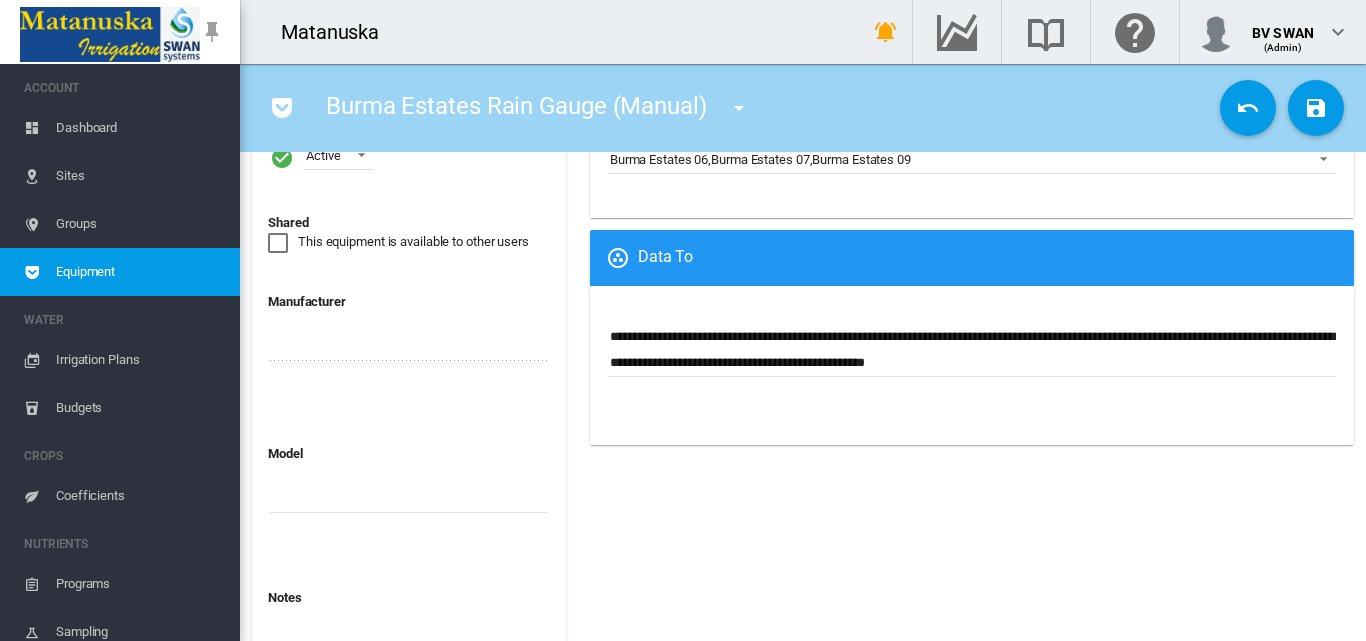 click on "**********" at bounding box center (972, 349) 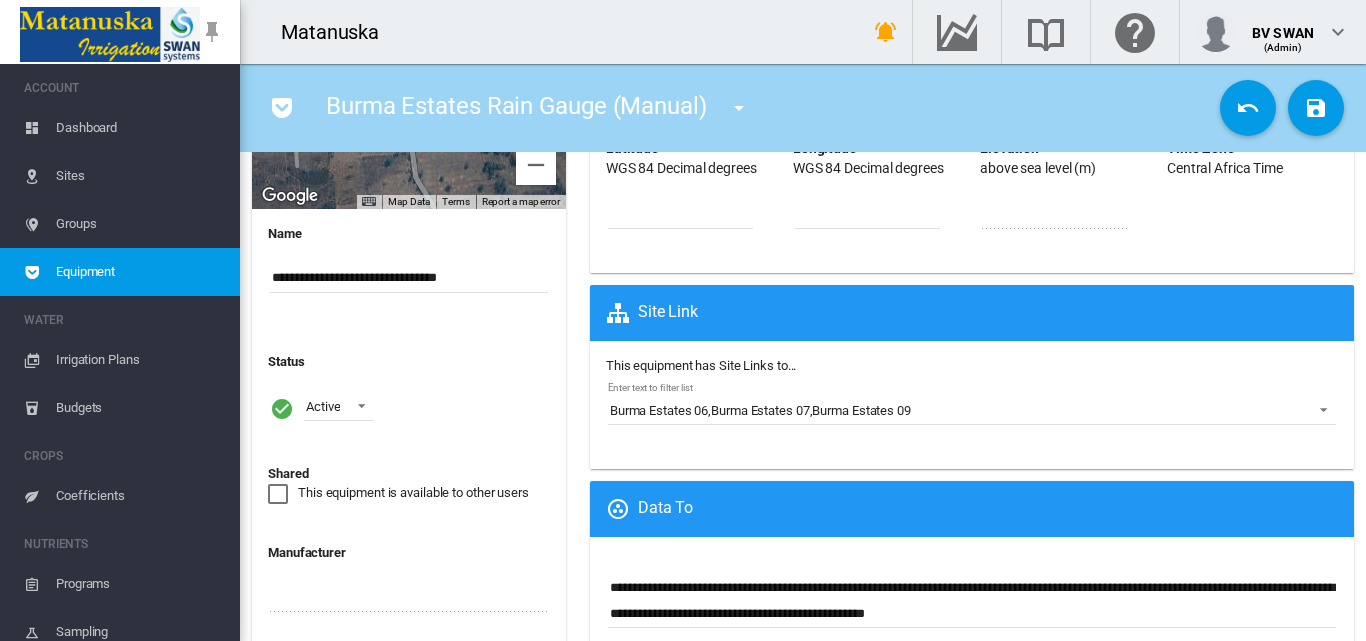 scroll, scrollTop: 300, scrollLeft: 0, axis: vertical 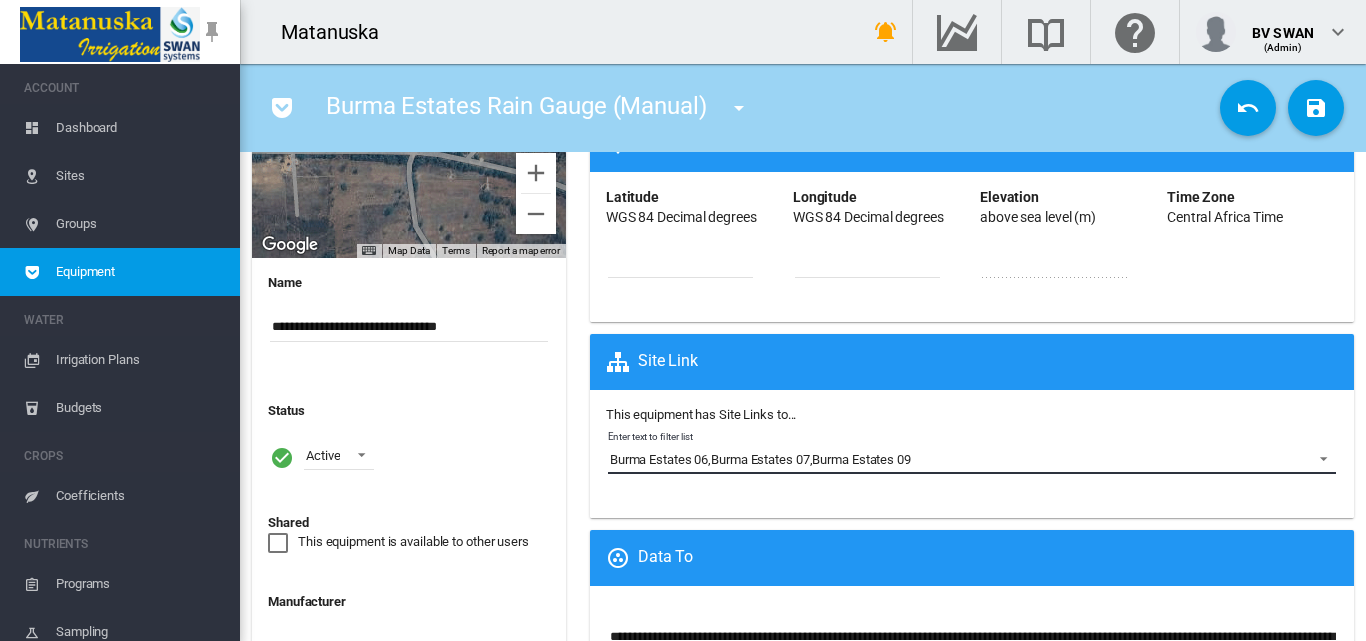 click at bounding box center (1318, 457) 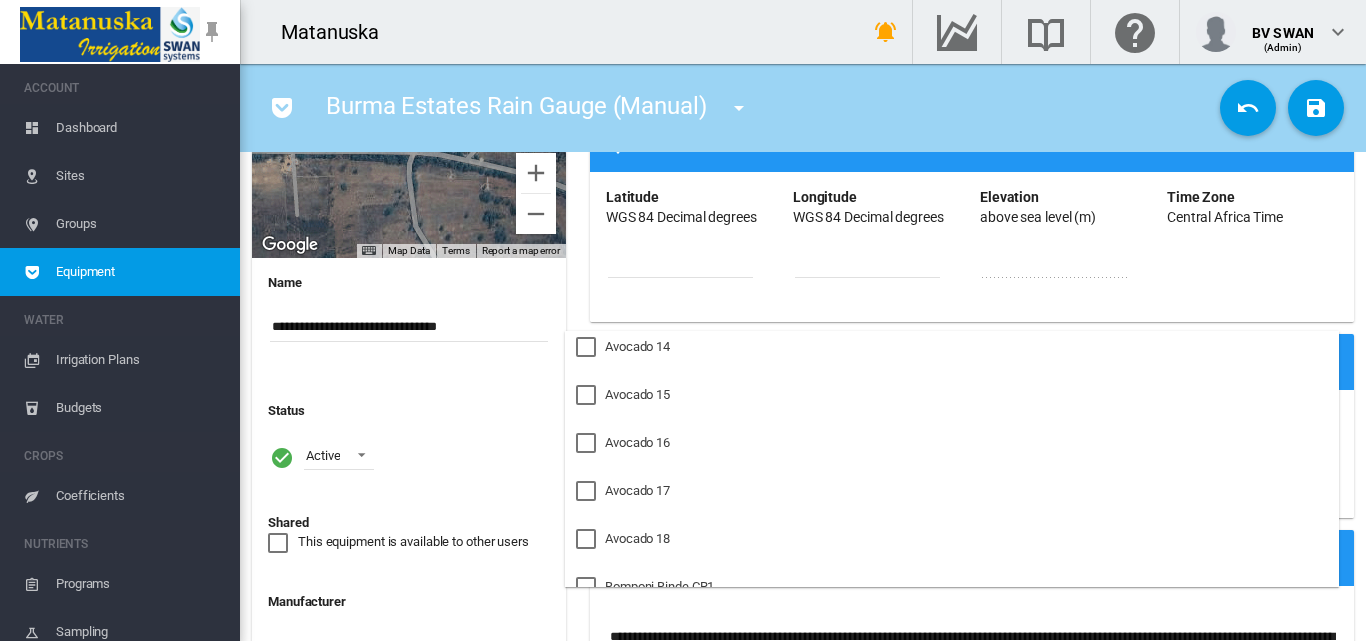 scroll, scrollTop: 300, scrollLeft: 0, axis: vertical 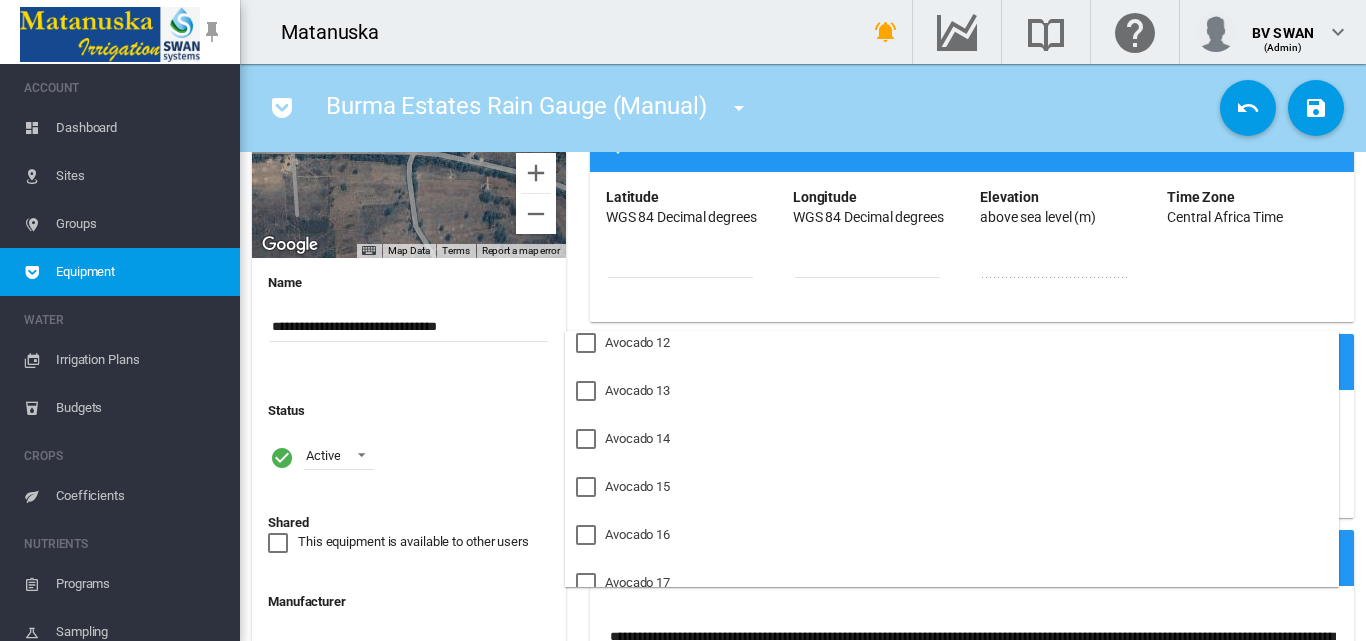 click at bounding box center [683, 320] 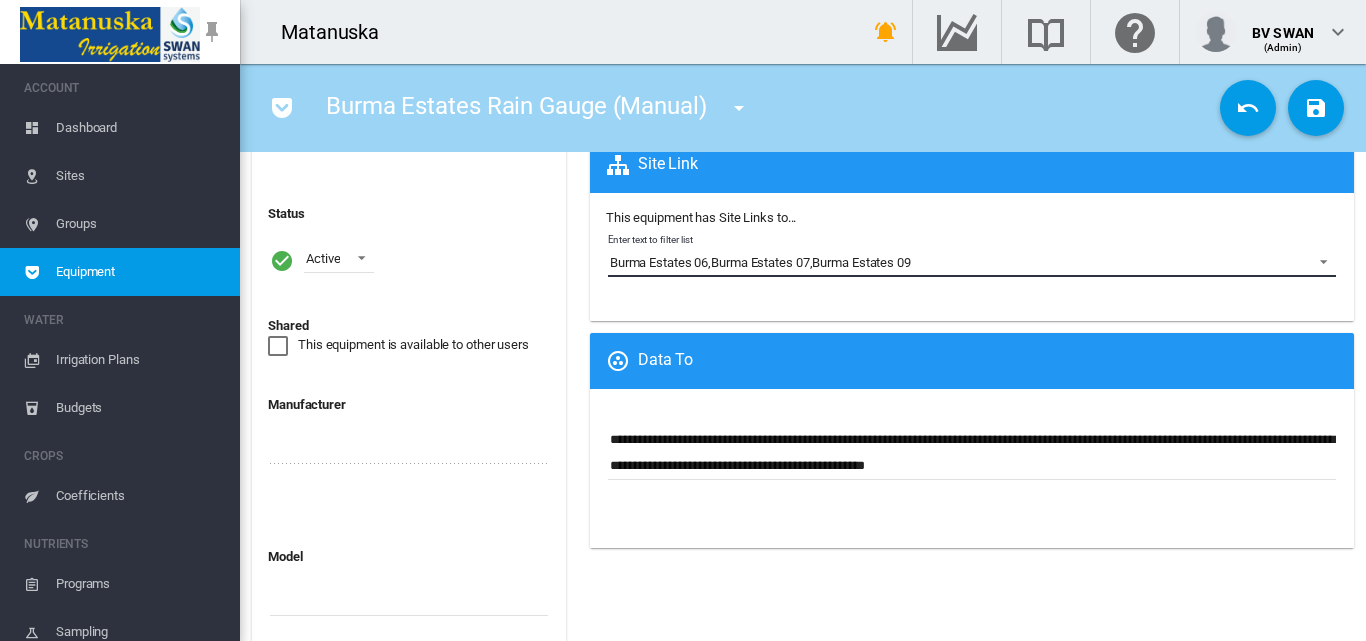 scroll, scrollTop: 500, scrollLeft: 0, axis: vertical 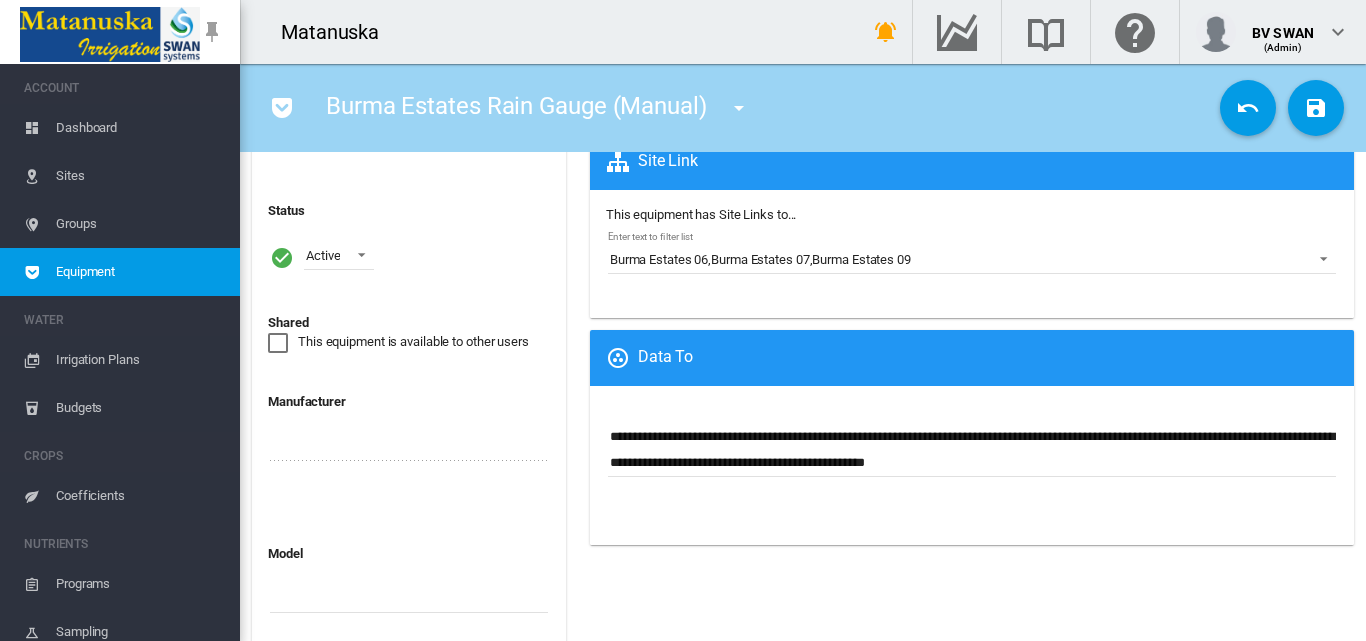 click at bounding box center [622, 358] 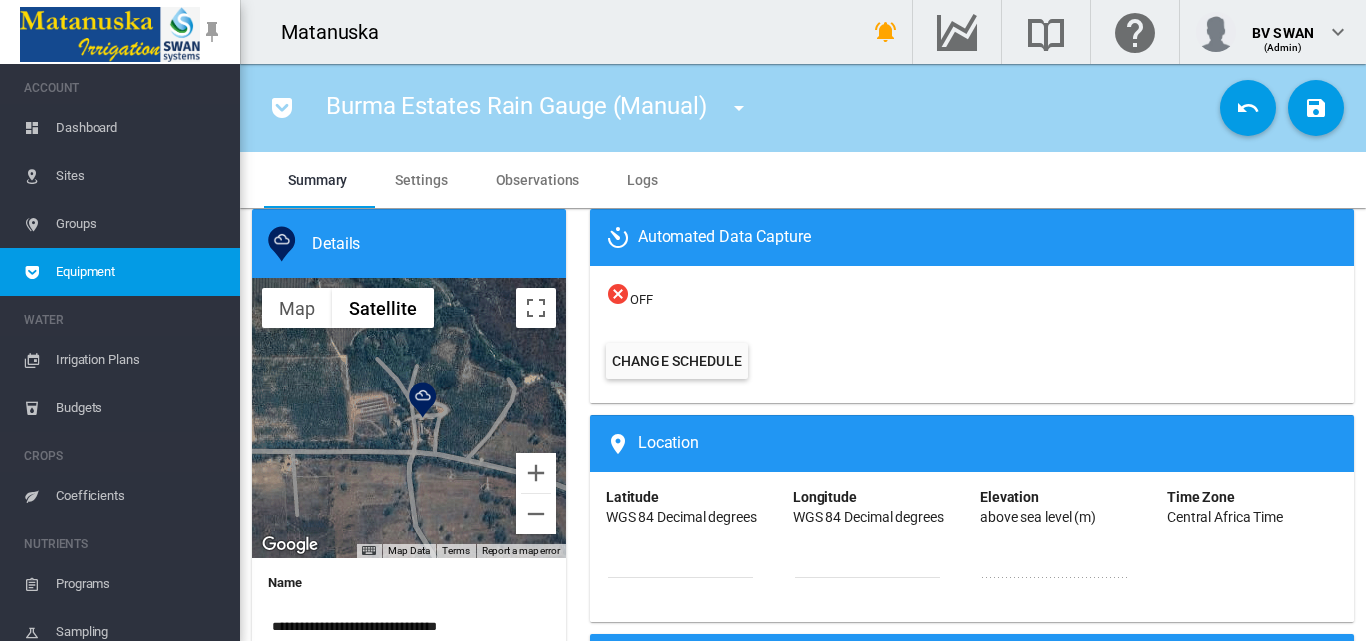 scroll, scrollTop: 100, scrollLeft: 0, axis: vertical 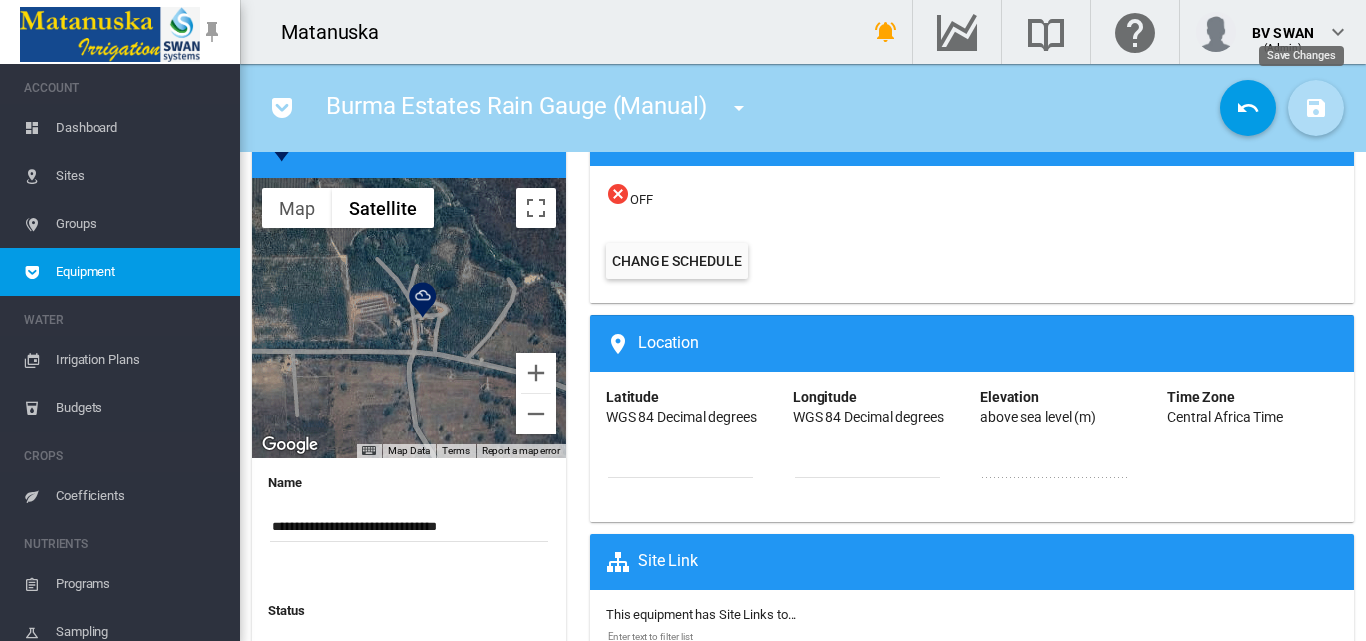 click at bounding box center [1316, 108] 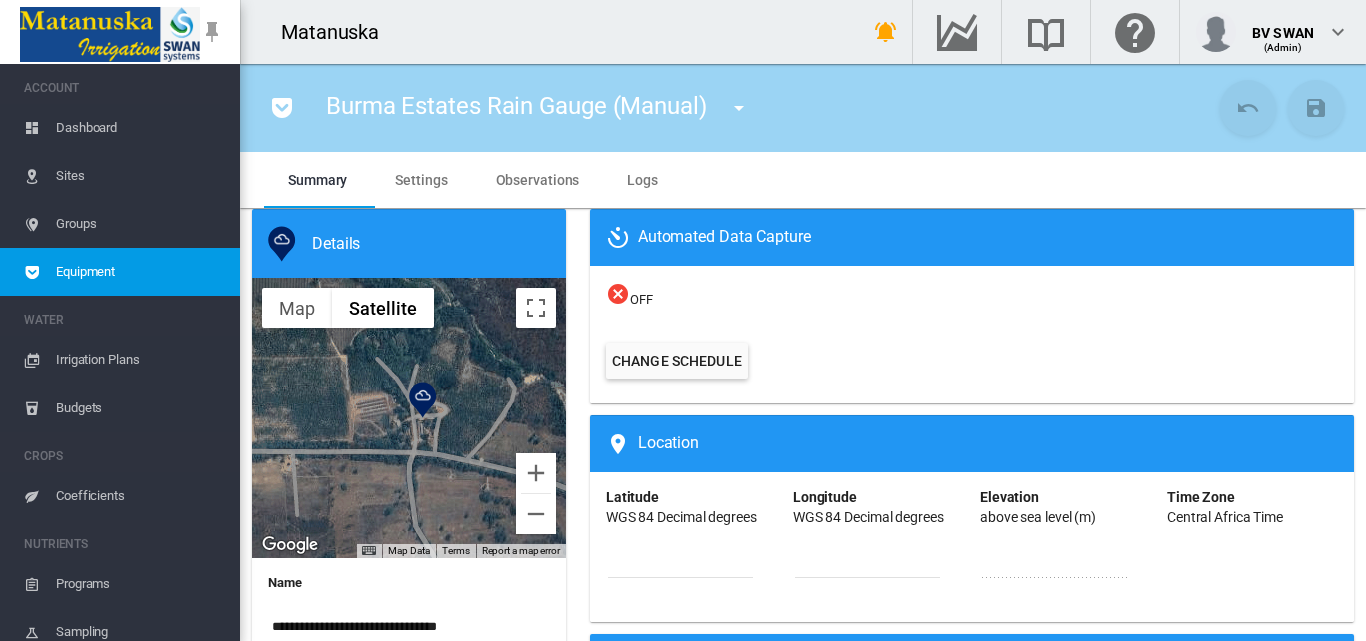 scroll, scrollTop: 0, scrollLeft: 0, axis: both 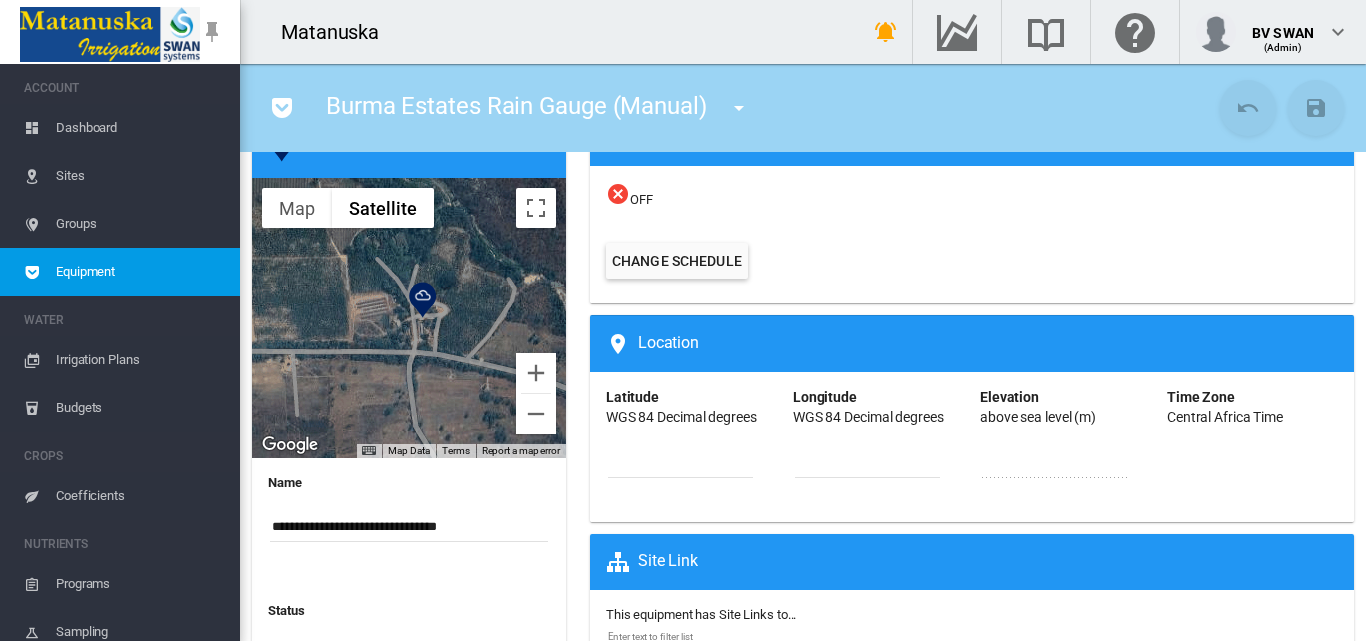 click on "Dashboard" at bounding box center (140, 128) 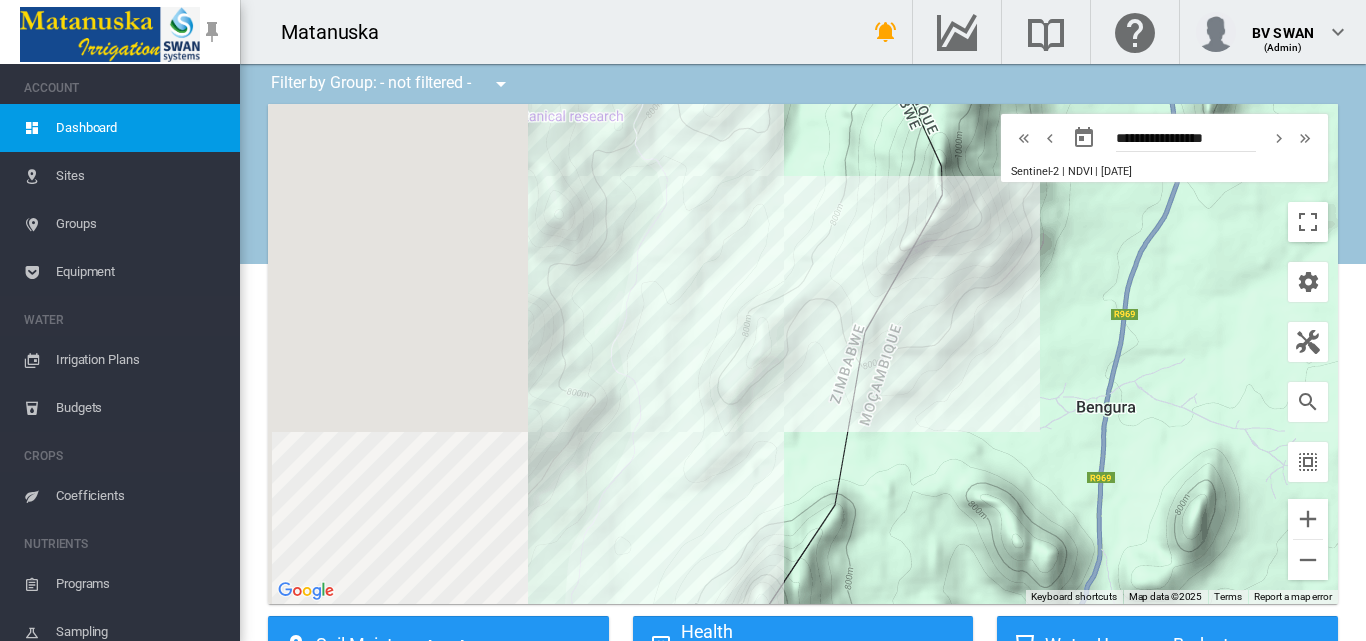 drag, startPoint x: 430, startPoint y: 329, endPoint x: 789, endPoint y: 296, distance: 360.51352 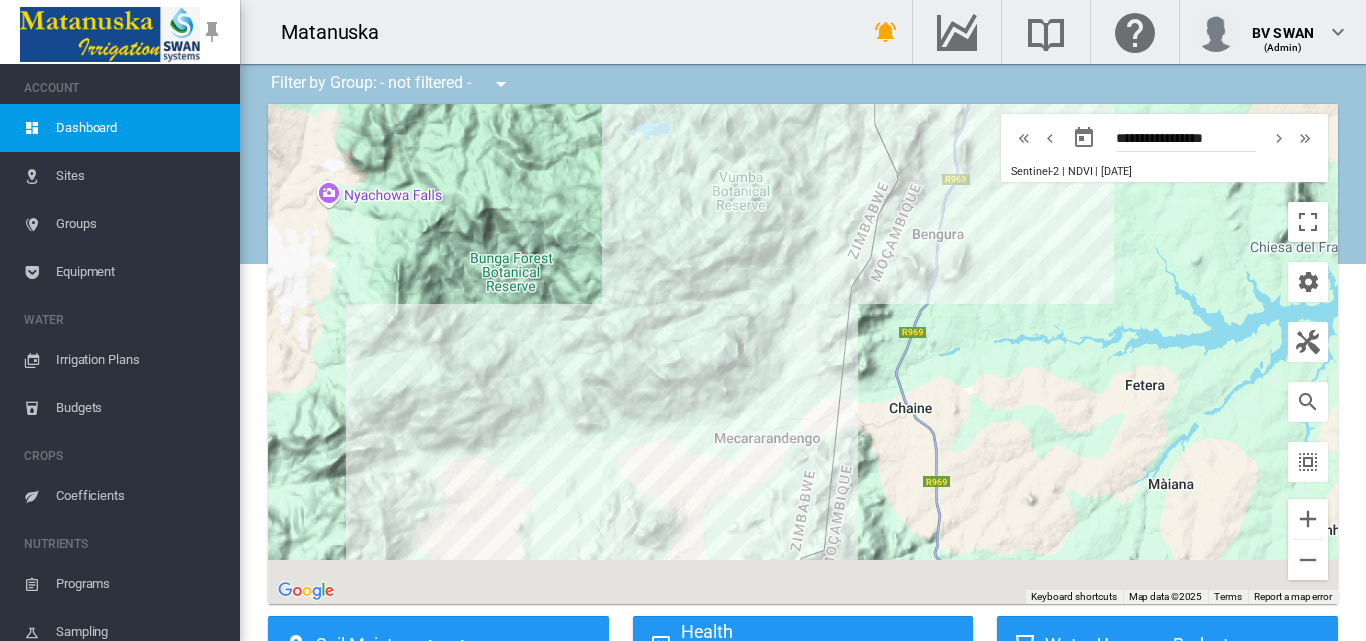 drag, startPoint x: 719, startPoint y: 432, endPoint x: 748, endPoint y: 290, distance: 144.93102 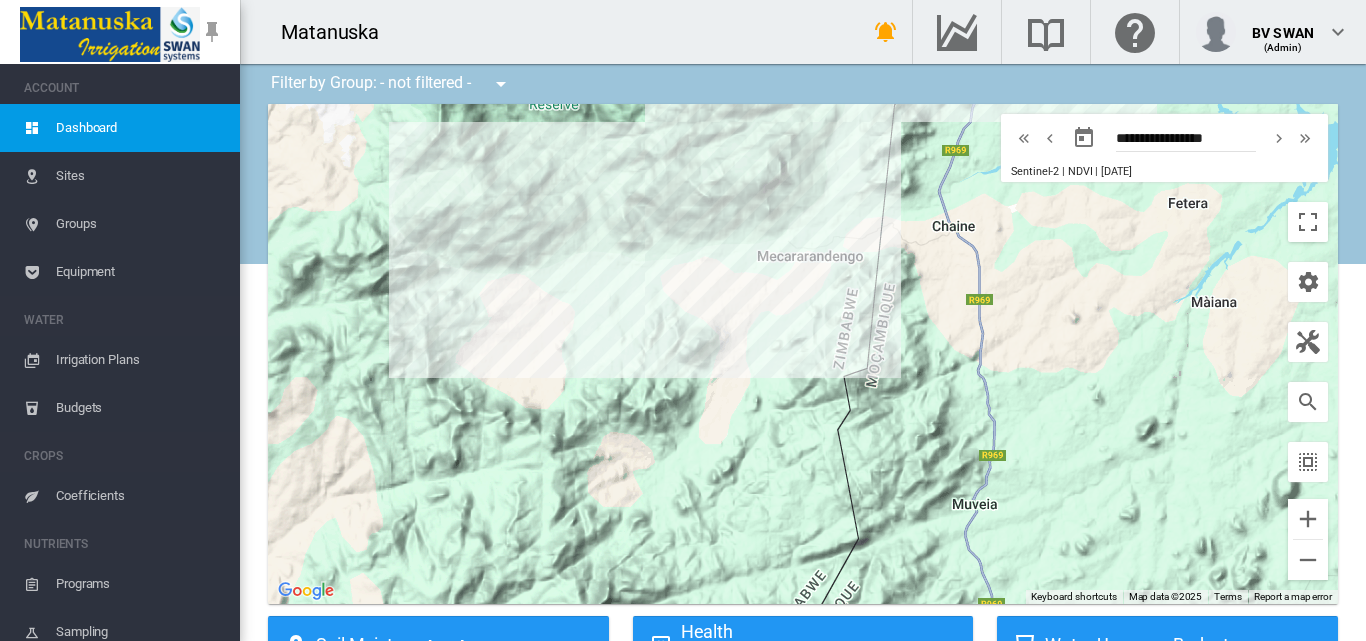 click on "Sites" at bounding box center (140, 176) 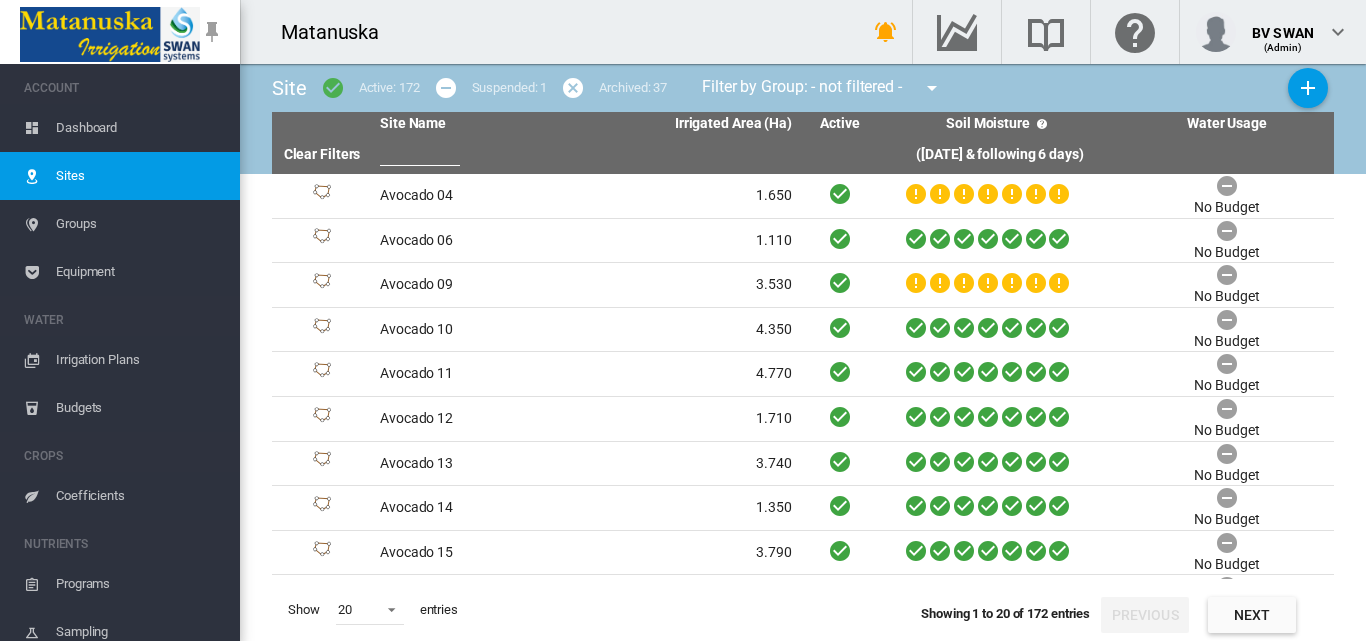 click on "Equipment" at bounding box center [140, 272] 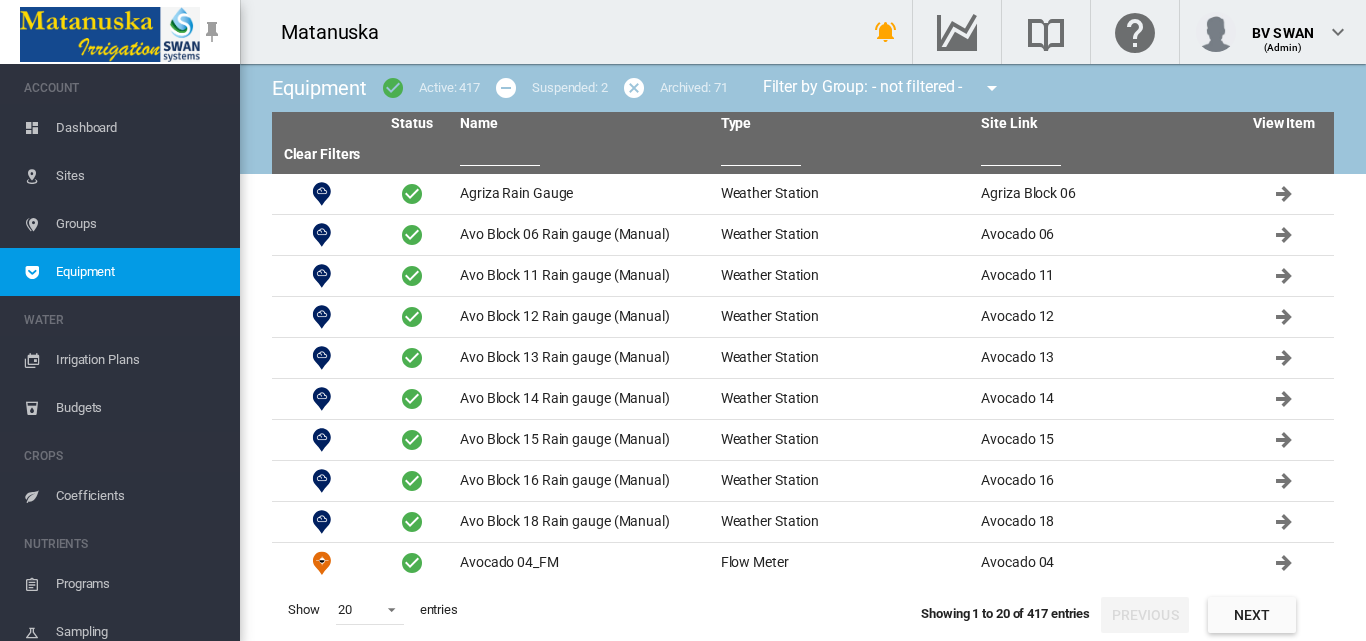 click at bounding box center (500, 151) 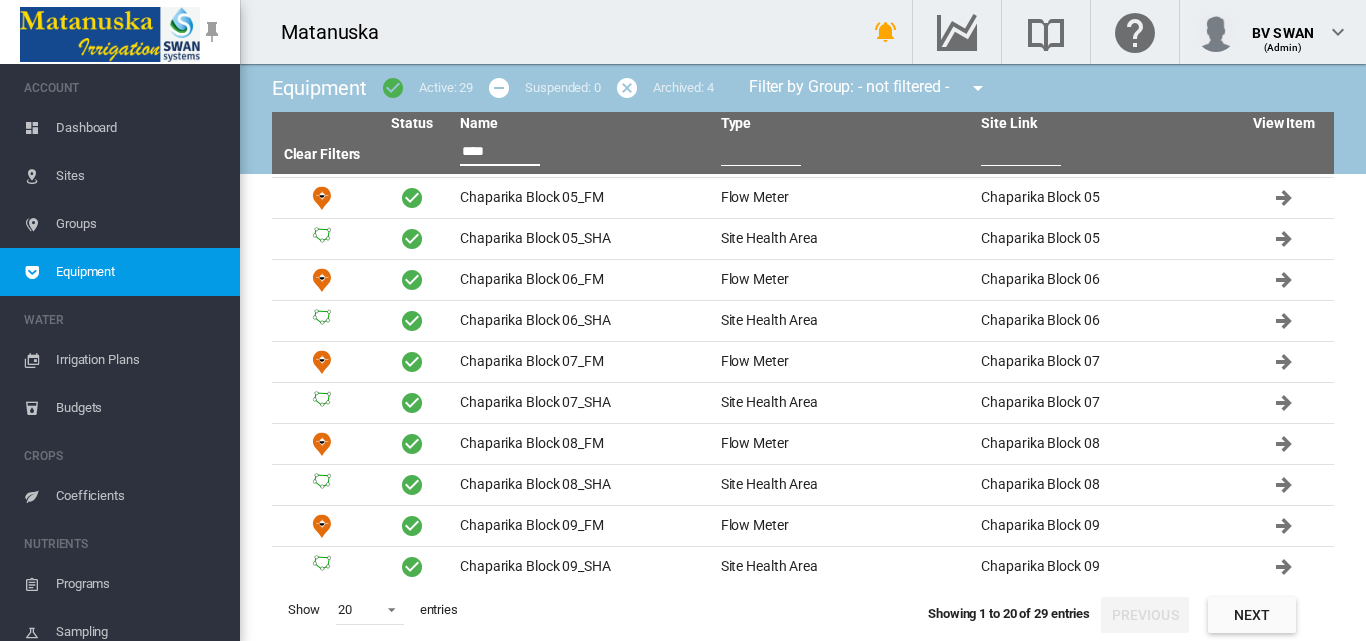 scroll, scrollTop: 415, scrollLeft: 0, axis: vertical 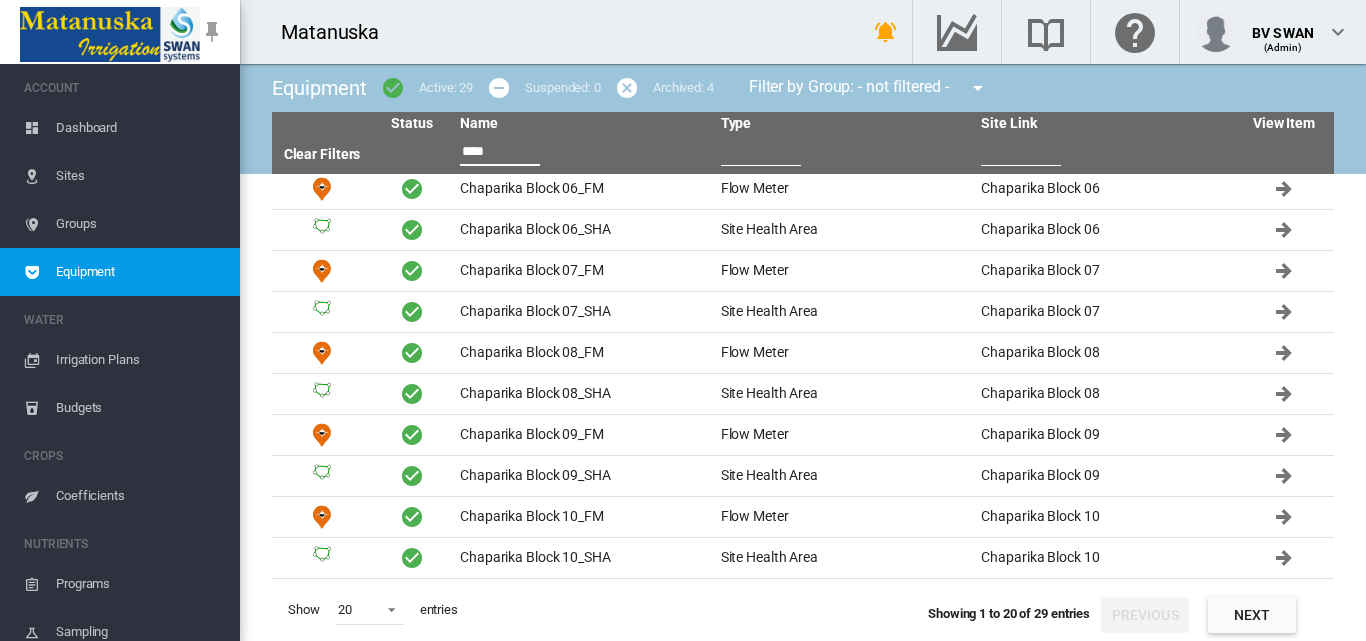 type on "****" 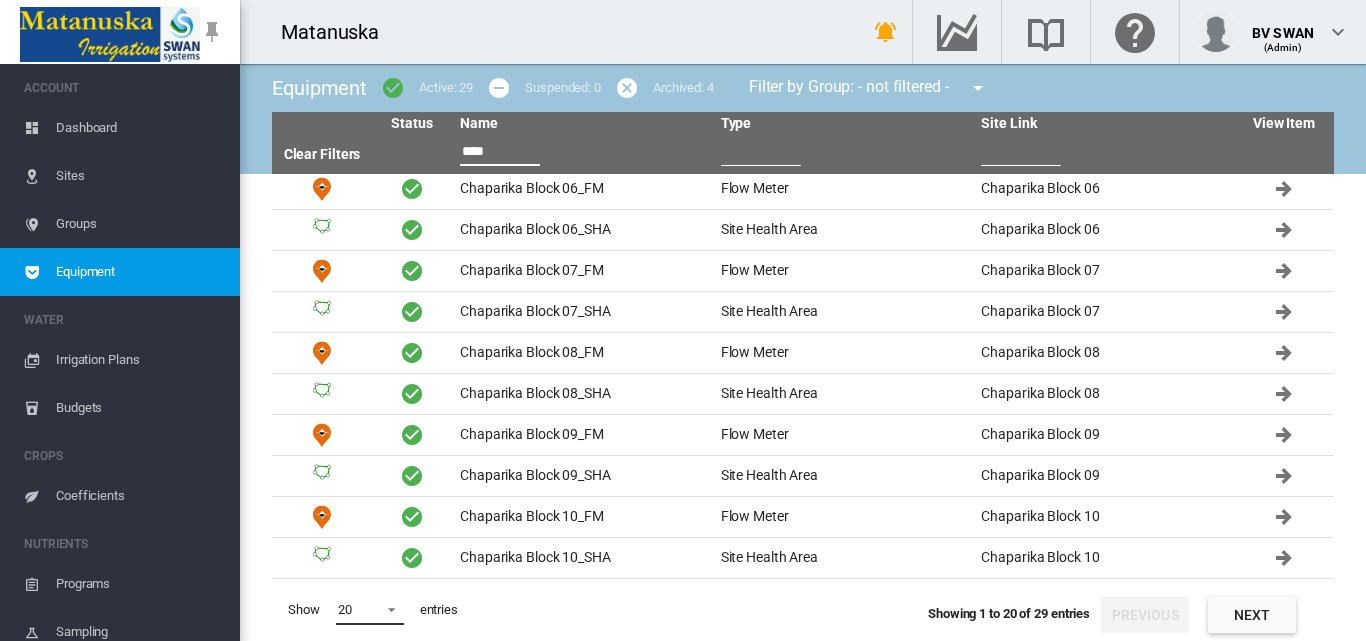 click at bounding box center [386, 608] 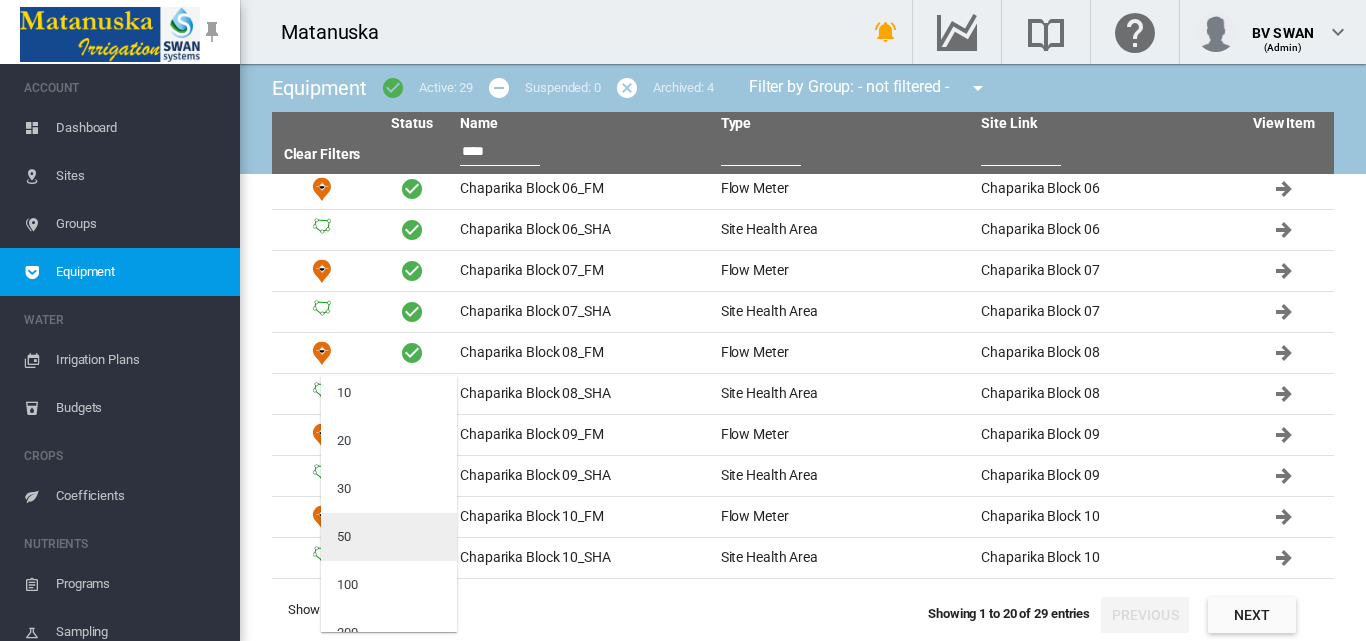 scroll, scrollTop: 80, scrollLeft: 0, axis: vertical 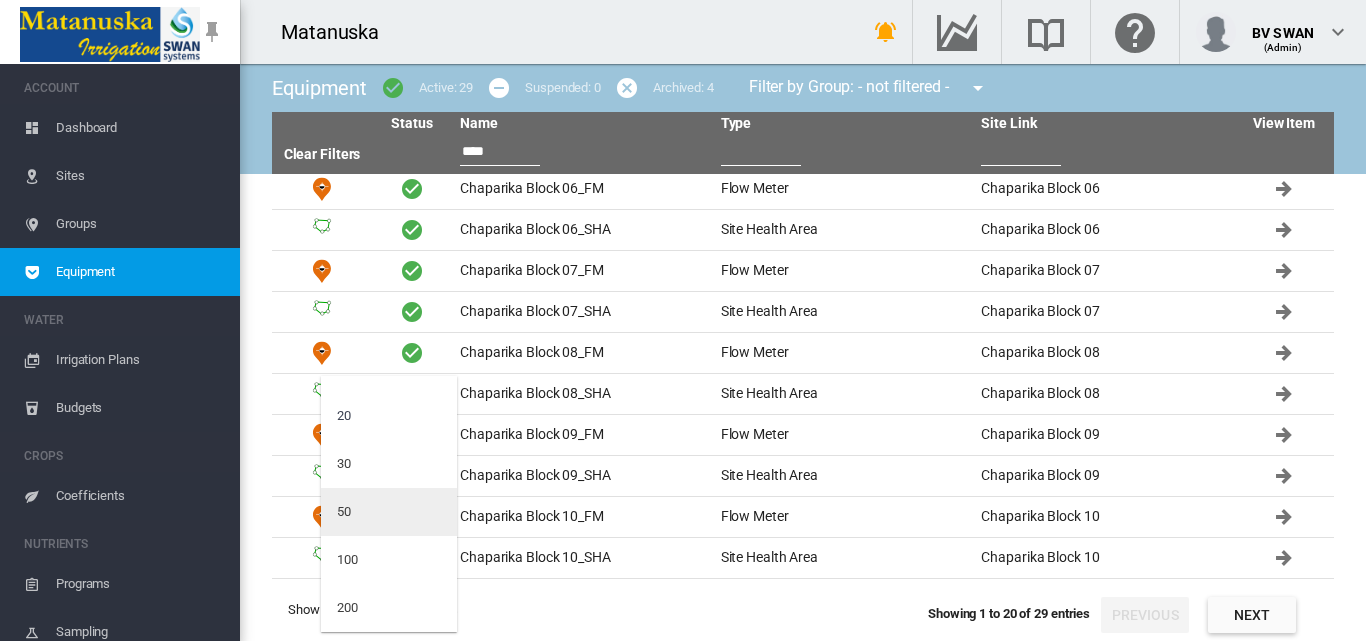 click on "50" at bounding box center (389, 512) 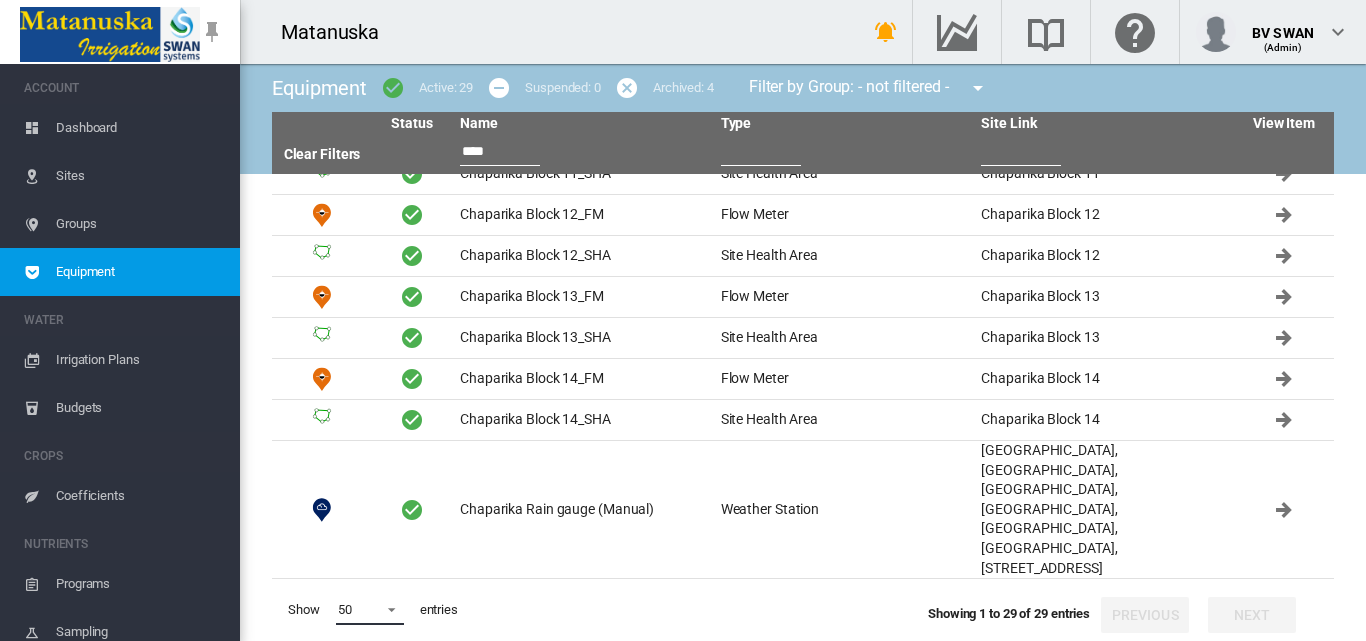 scroll, scrollTop: 915, scrollLeft: 0, axis: vertical 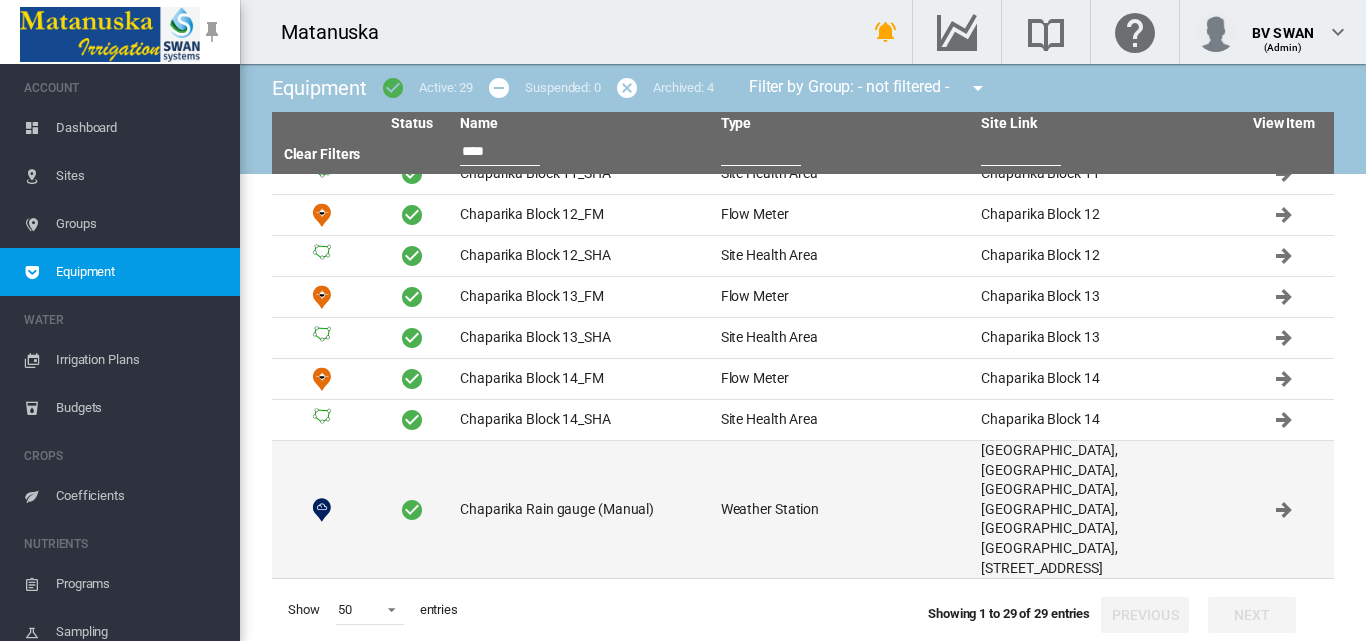click on "Chaparika Rain gauge (Manual)" at bounding box center (582, 509) 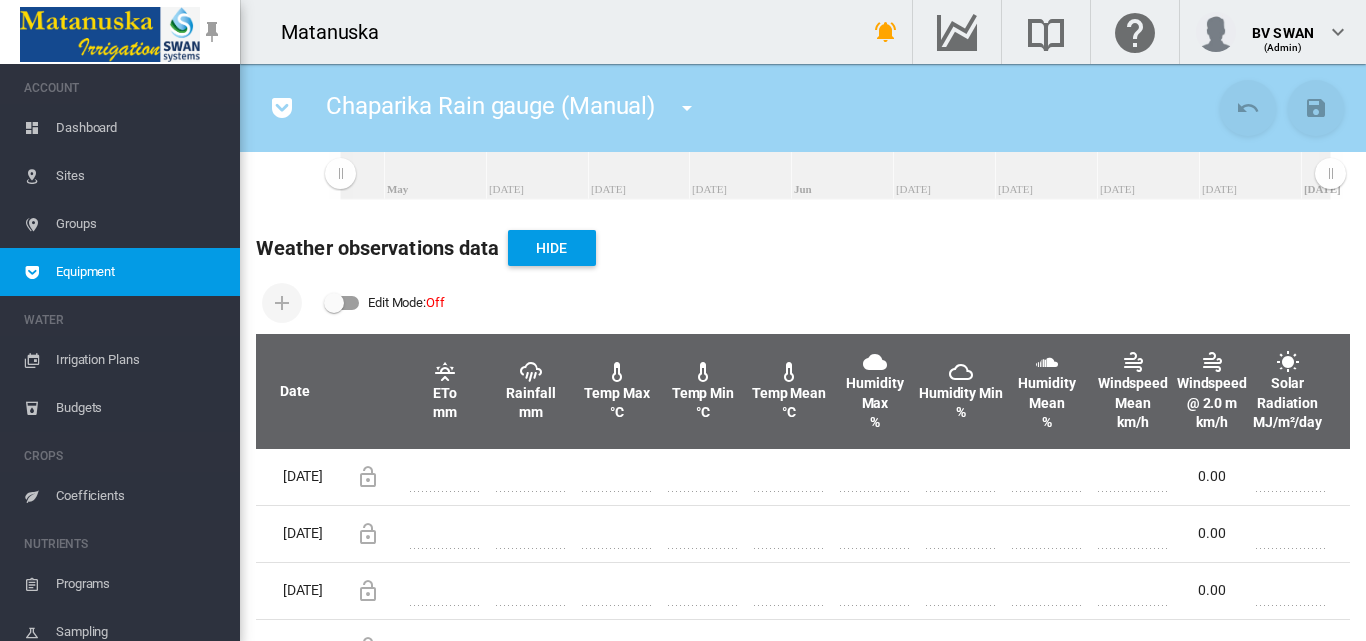 scroll, scrollTop: 600, scrollLeft: 0, axis: vertical 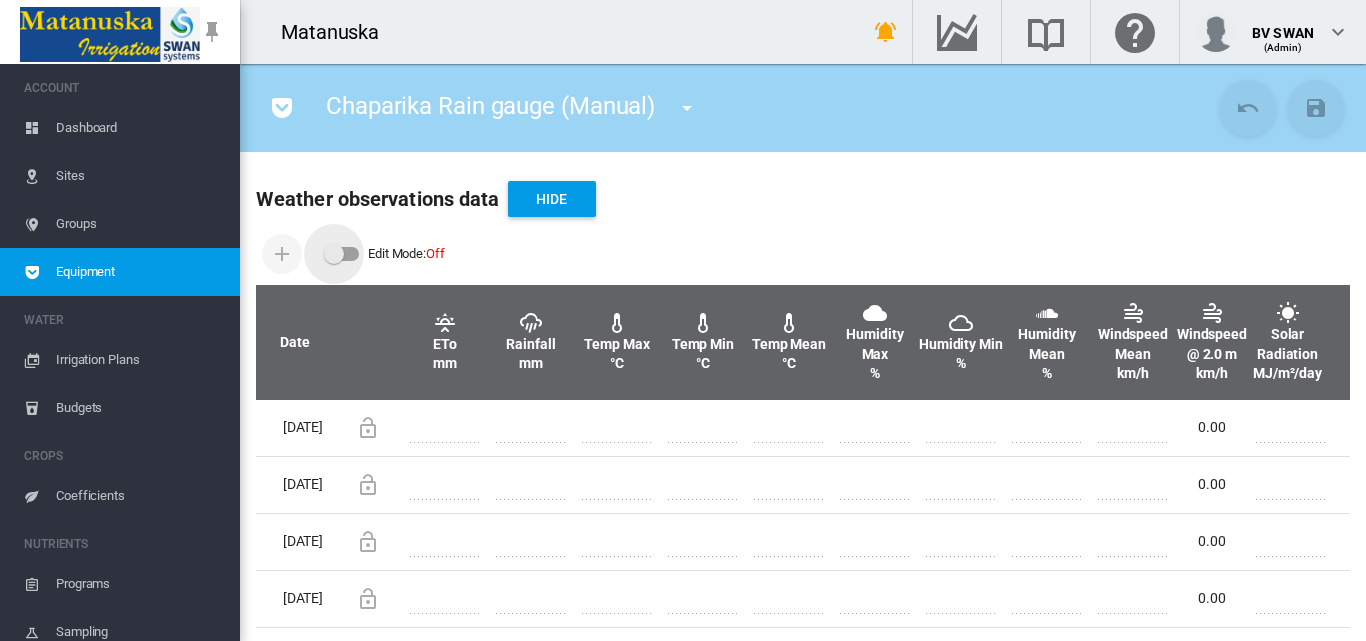 click at bounding box center (334, 254) 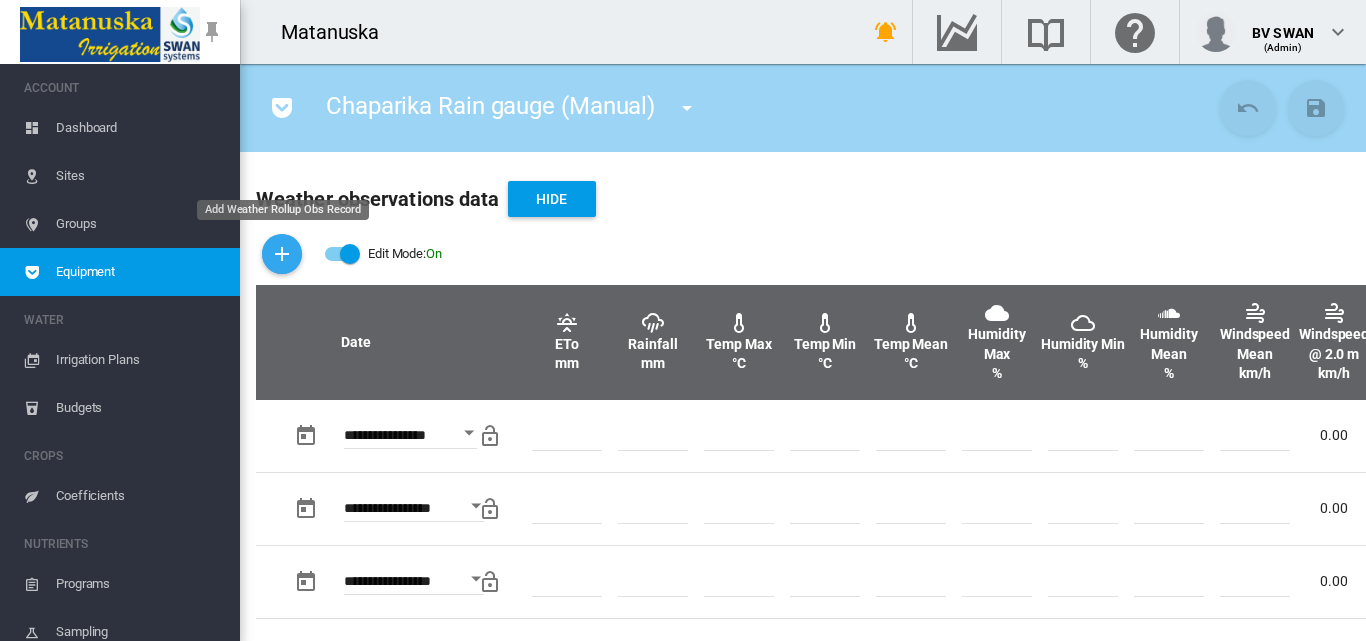 drag, startPoint x: 282, startPoint y: 249, endPoint x: 285, endPoint y: 259, distance: 10.440307 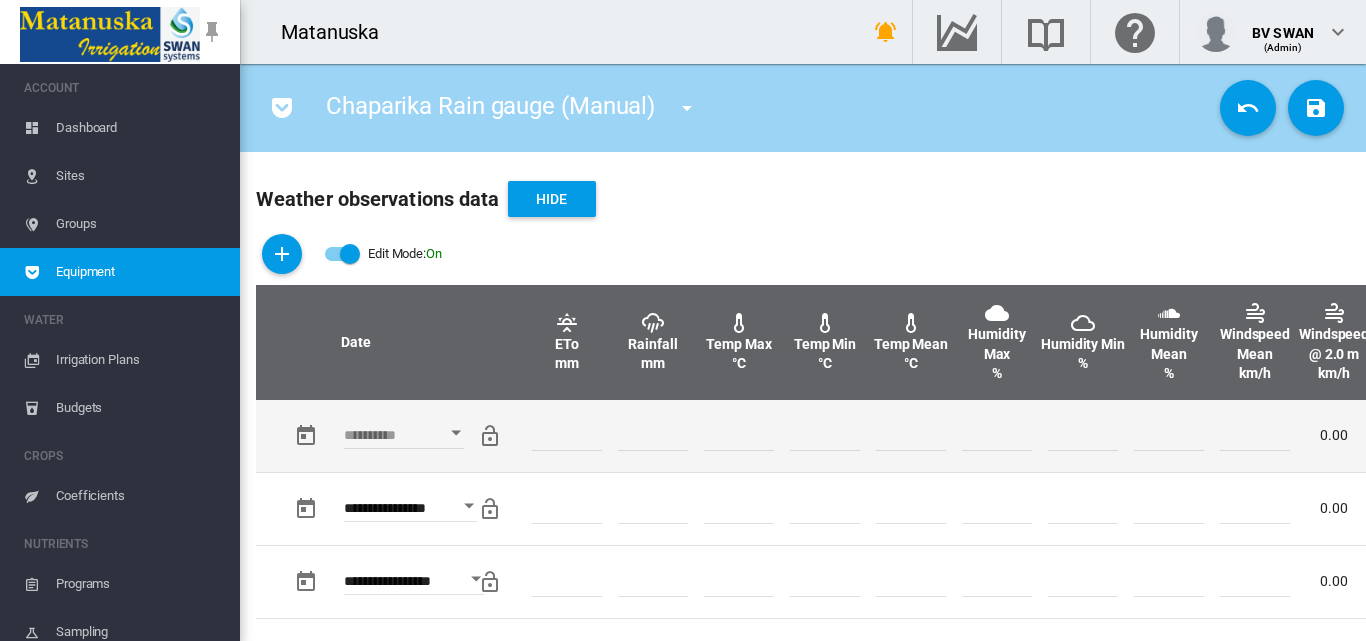 click at bounding box center [456, 433] 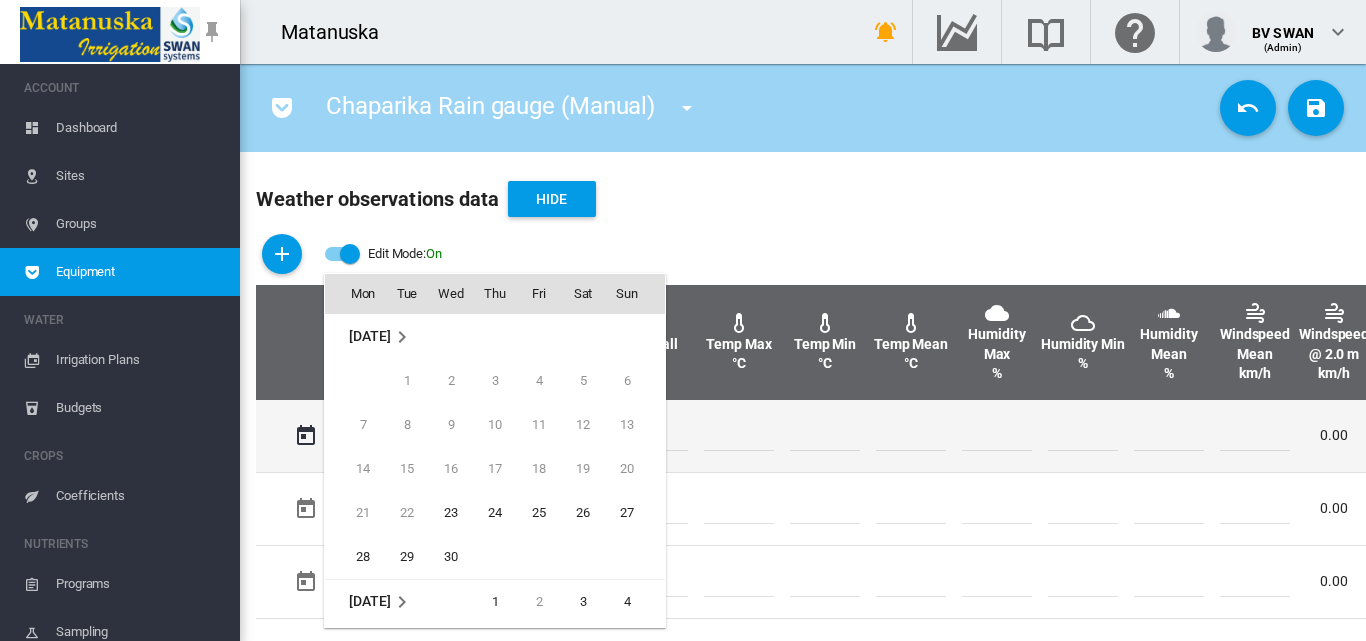 scroll, scrollTop: 795, scrollLeft: 0, axis: vertical 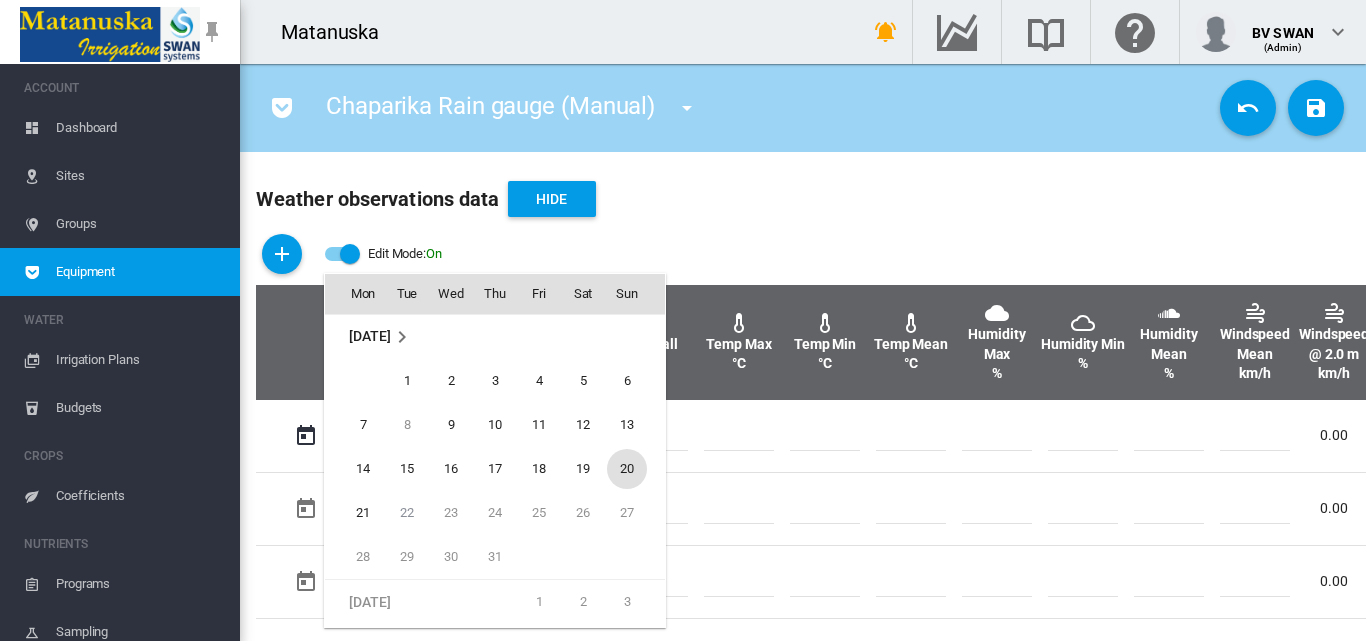 click on "20" at bounding box center (627, 469) 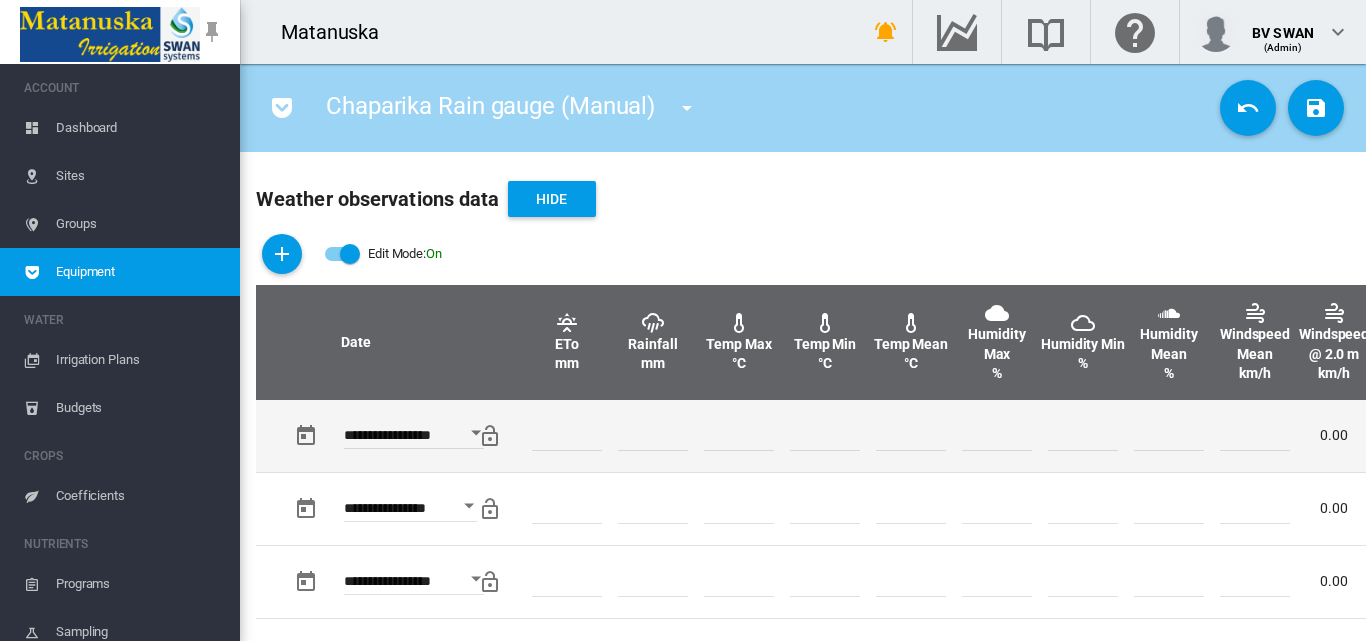 click at bounding box center (653, 436) 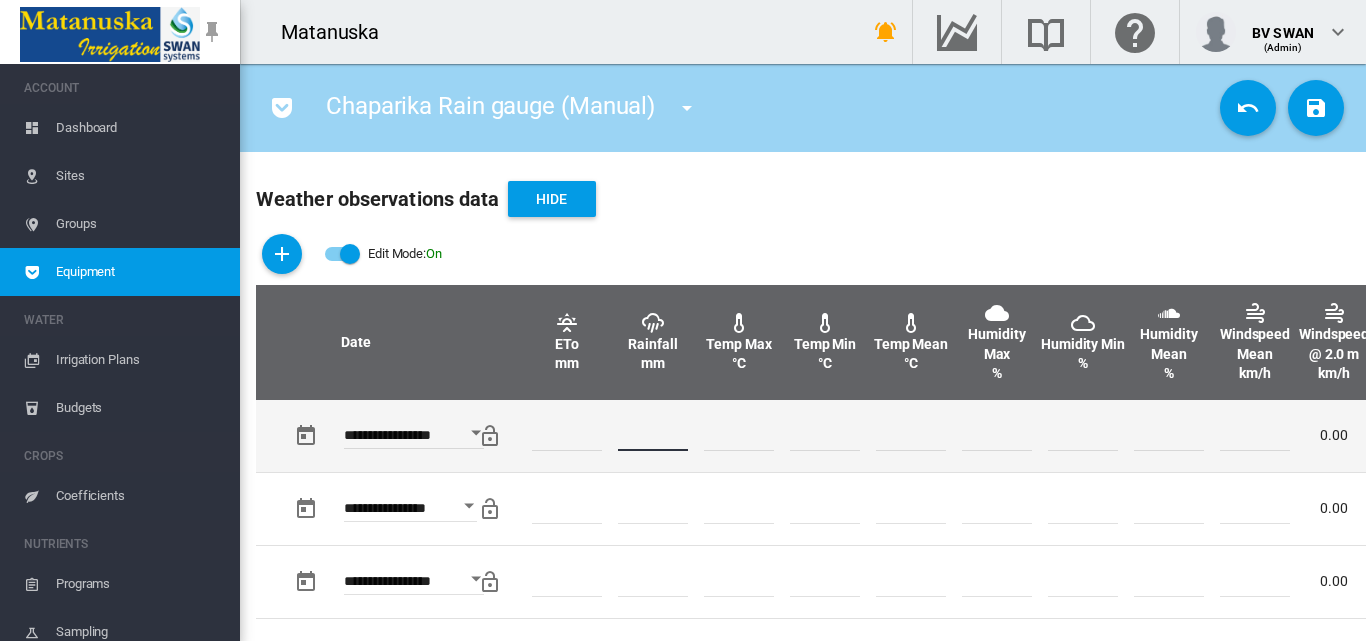 click at bounding box center [653, 436] 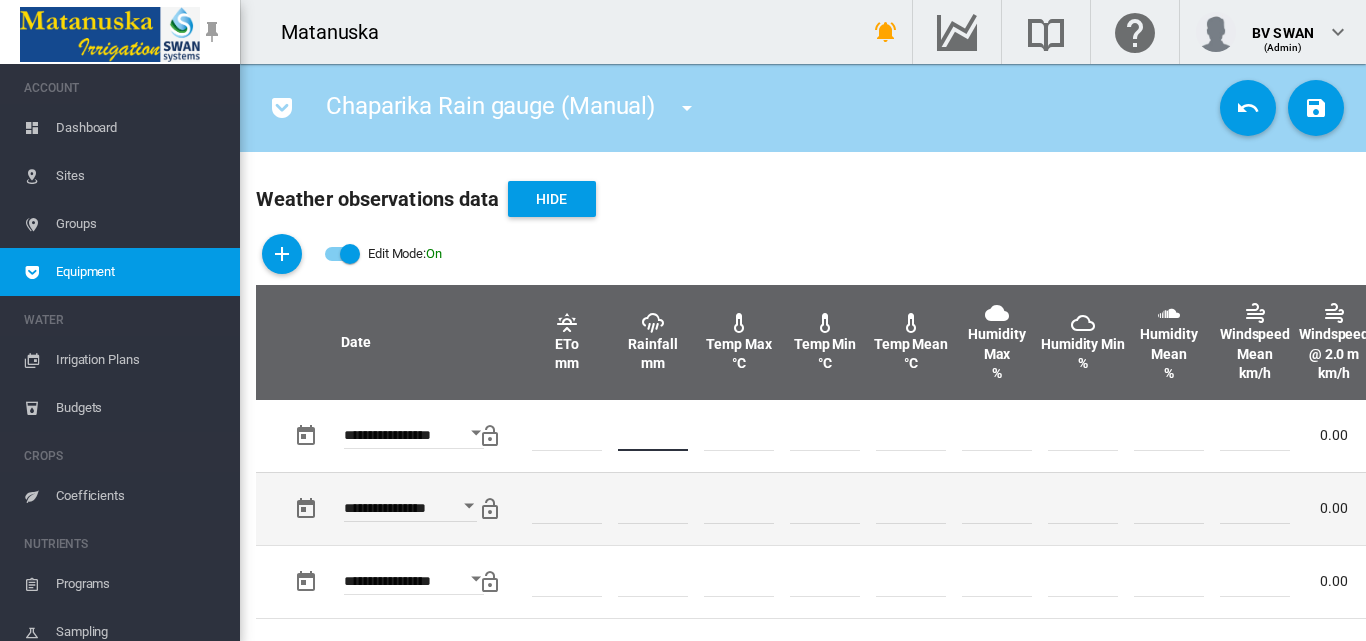 type on "*" 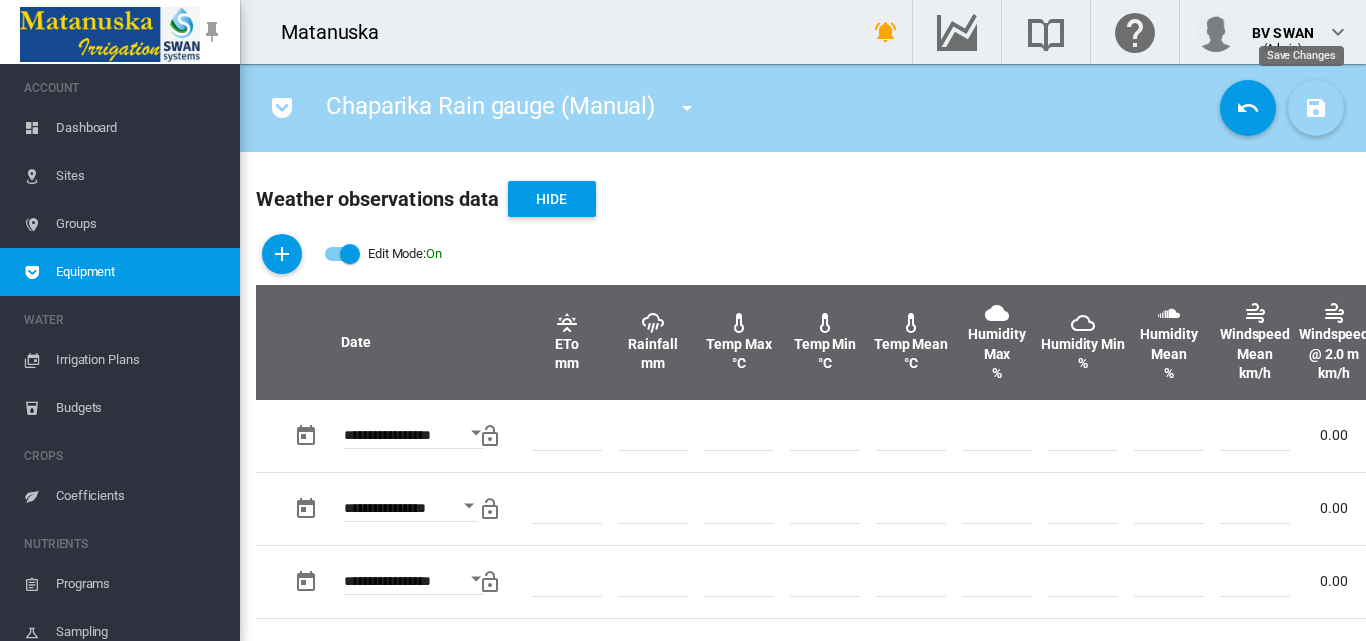 click at bounding box center (1316, 108) 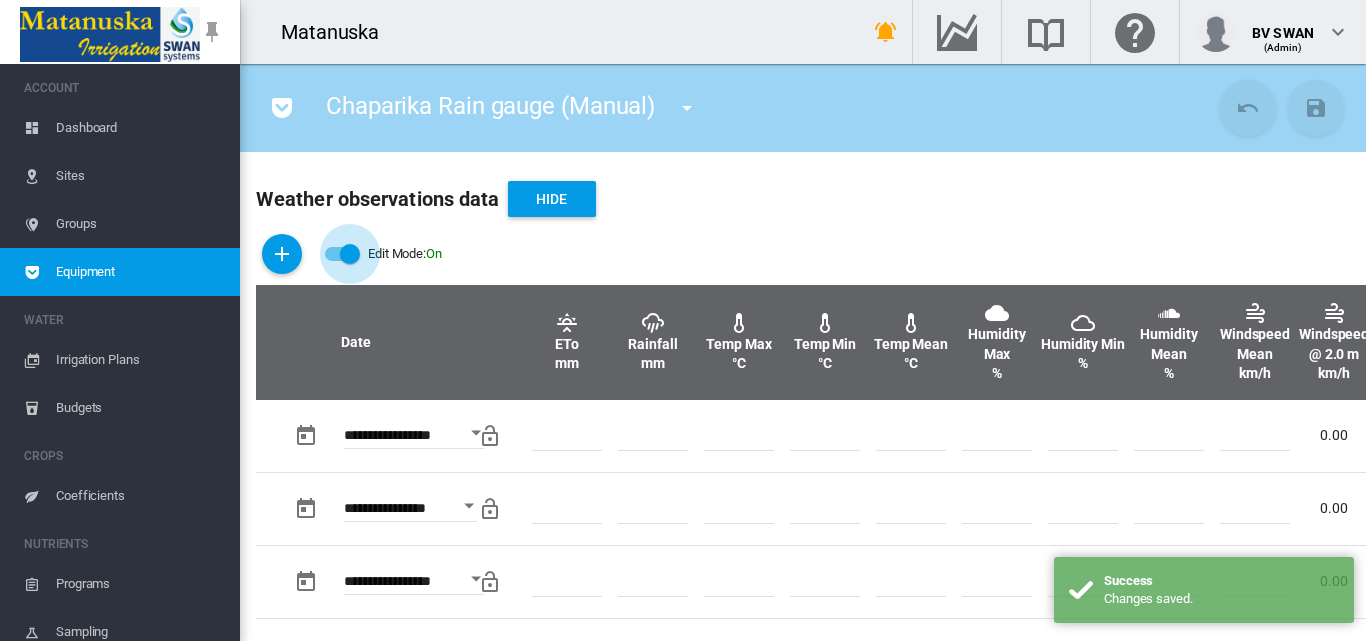 click at bounding box center [350, 254] 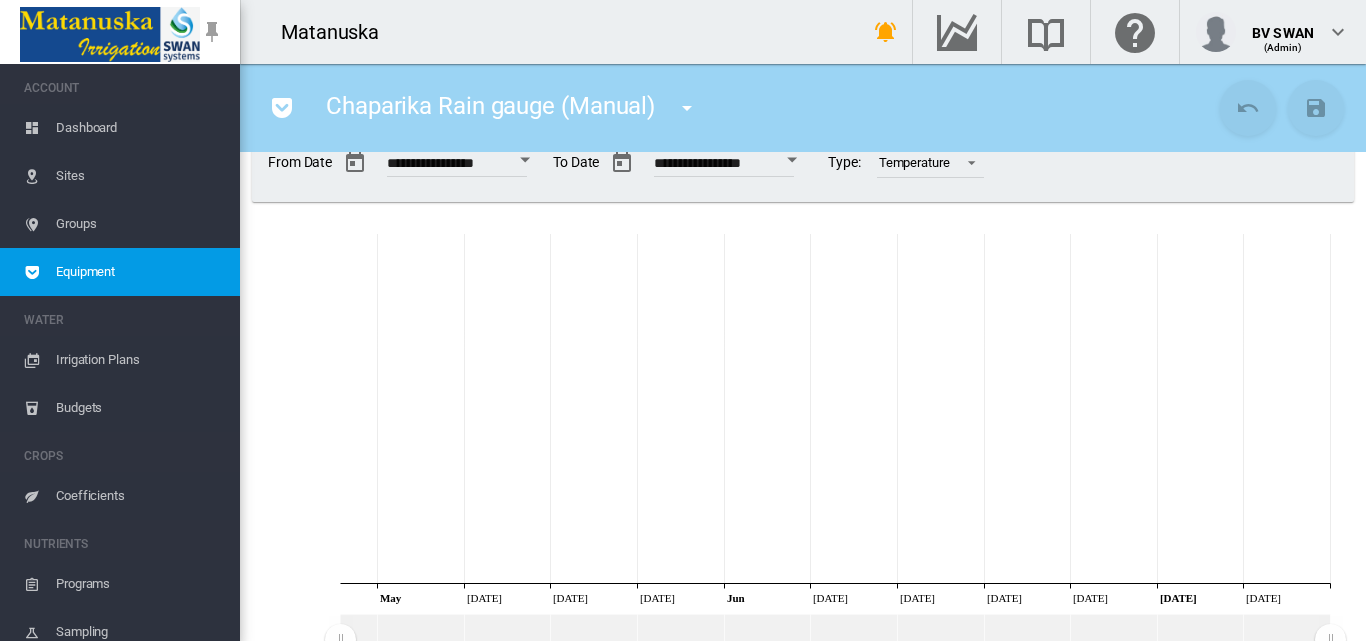 scroll, scrollTop: 0, scrollLeft: 0, axis: both 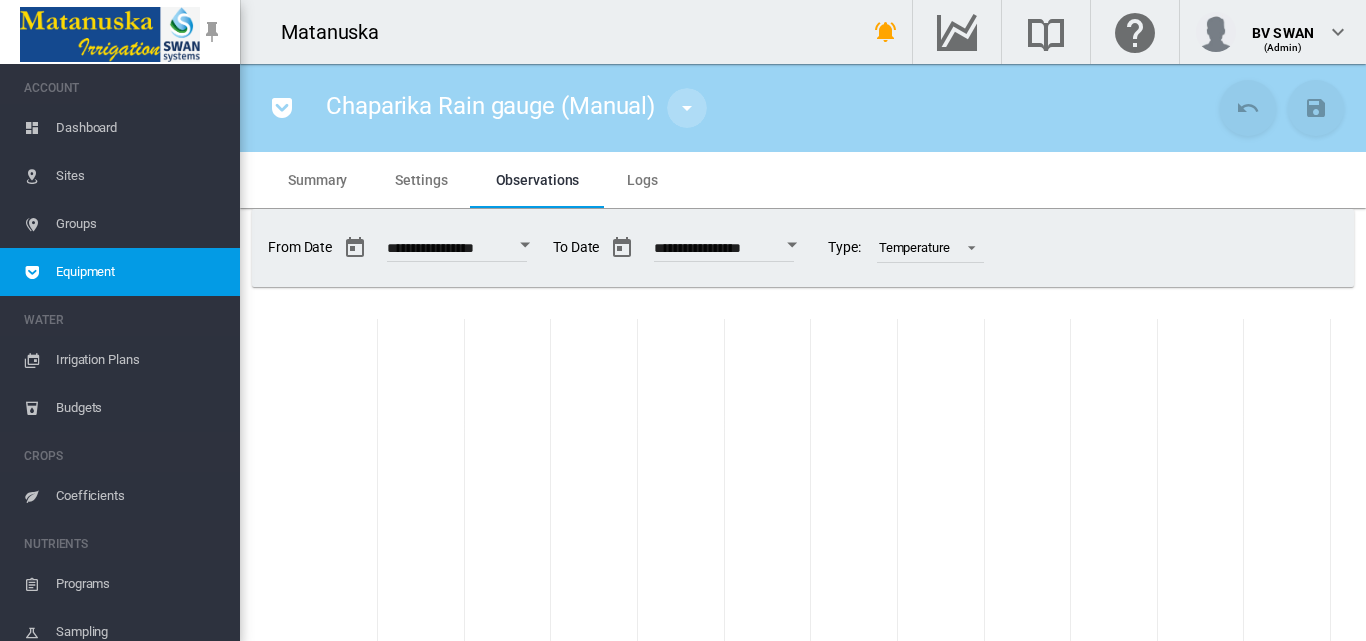 click at bounding box center [687, 108] 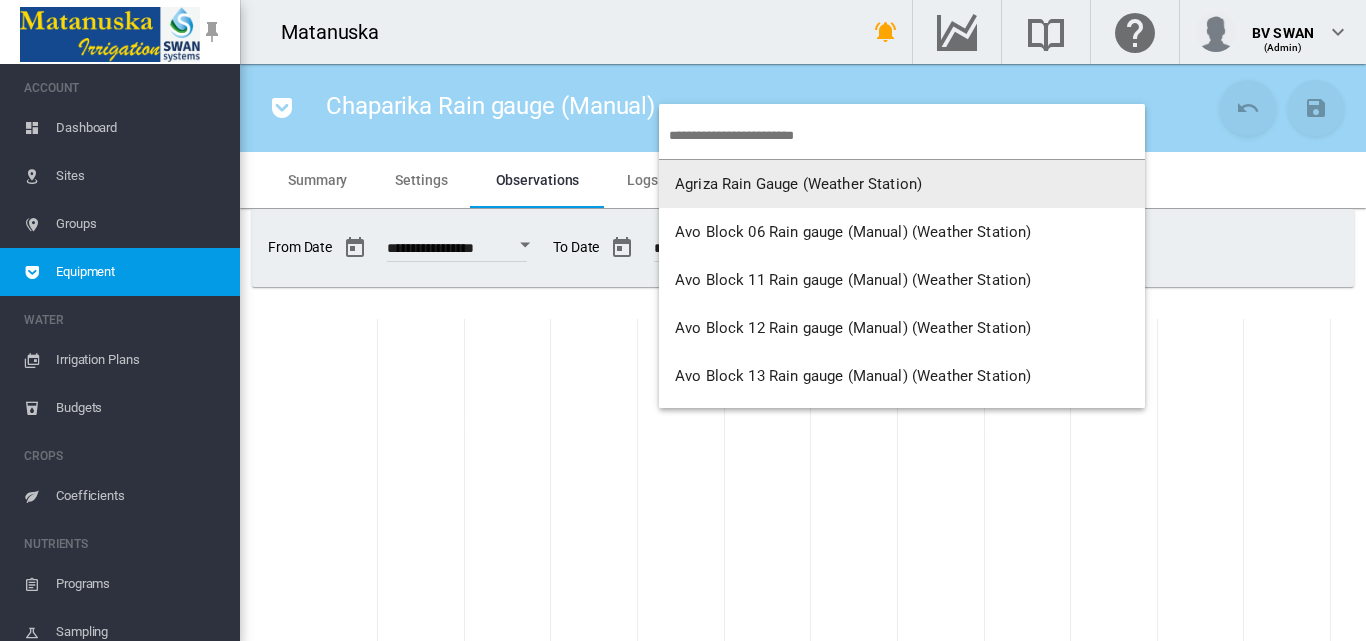 type 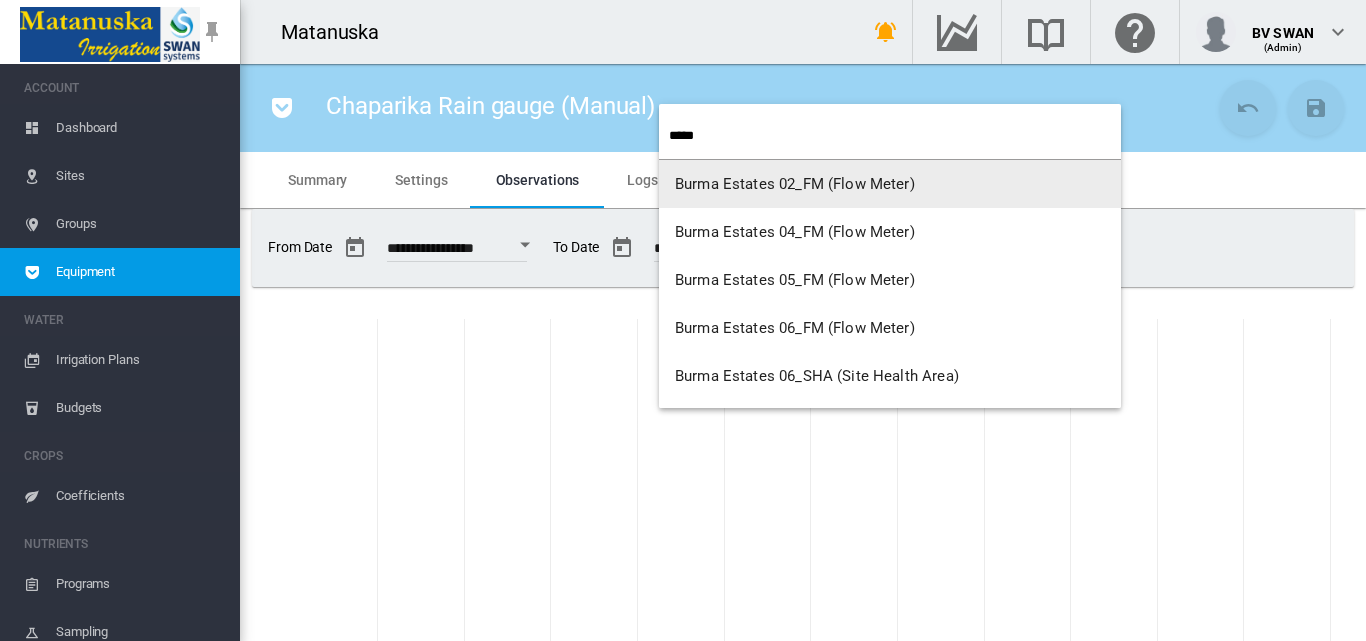 type on "*****" 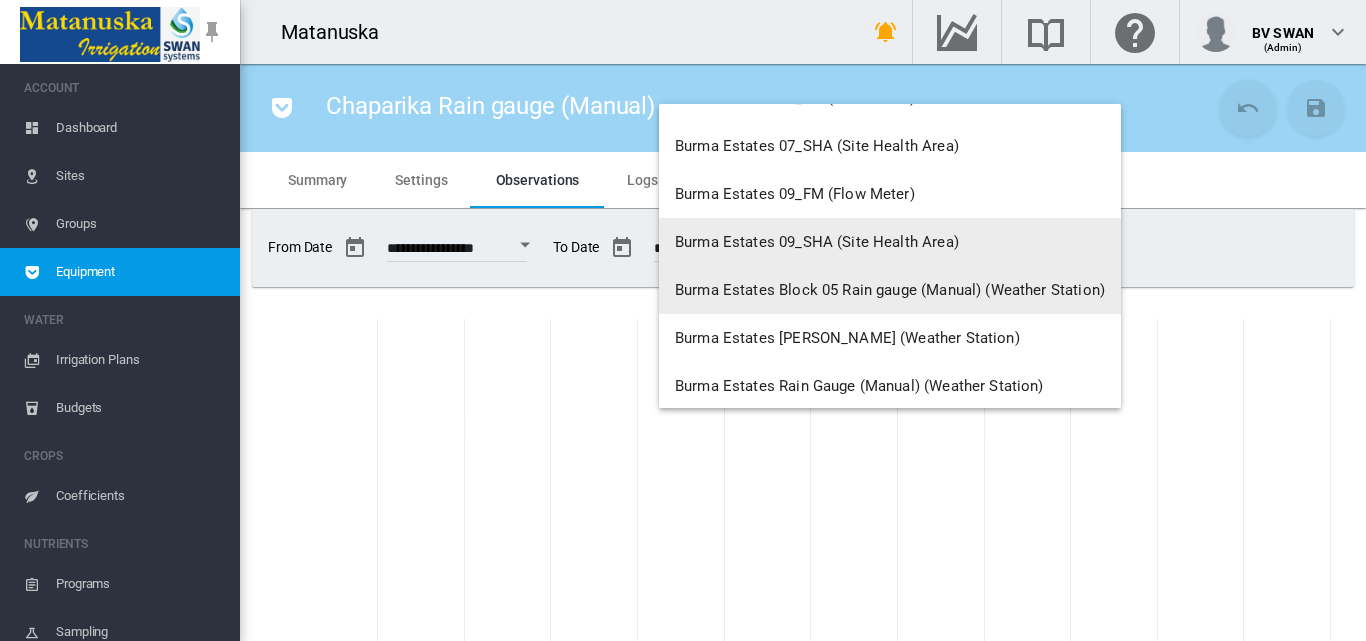 scroll, scrollTop: 336, scrollLeft: 0, axis: vertical 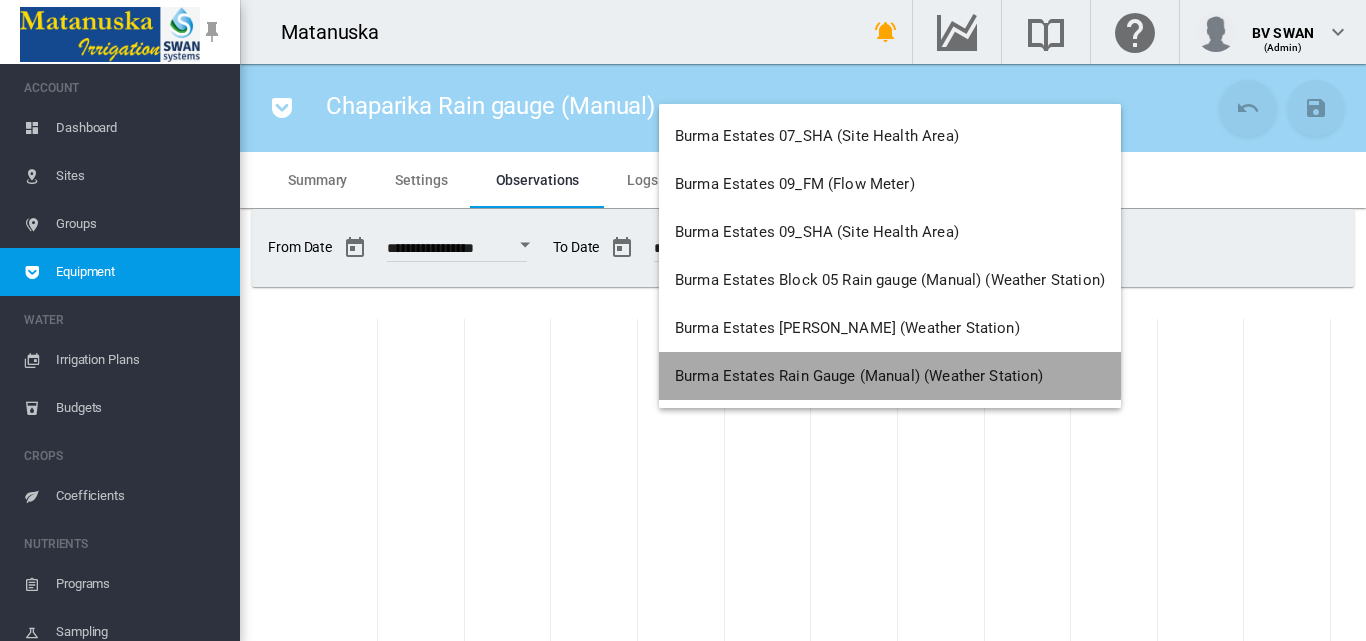 click on "Burma Estates Rain Gauge (Manual) (Weather Station)" at bounding box center [890, 376] 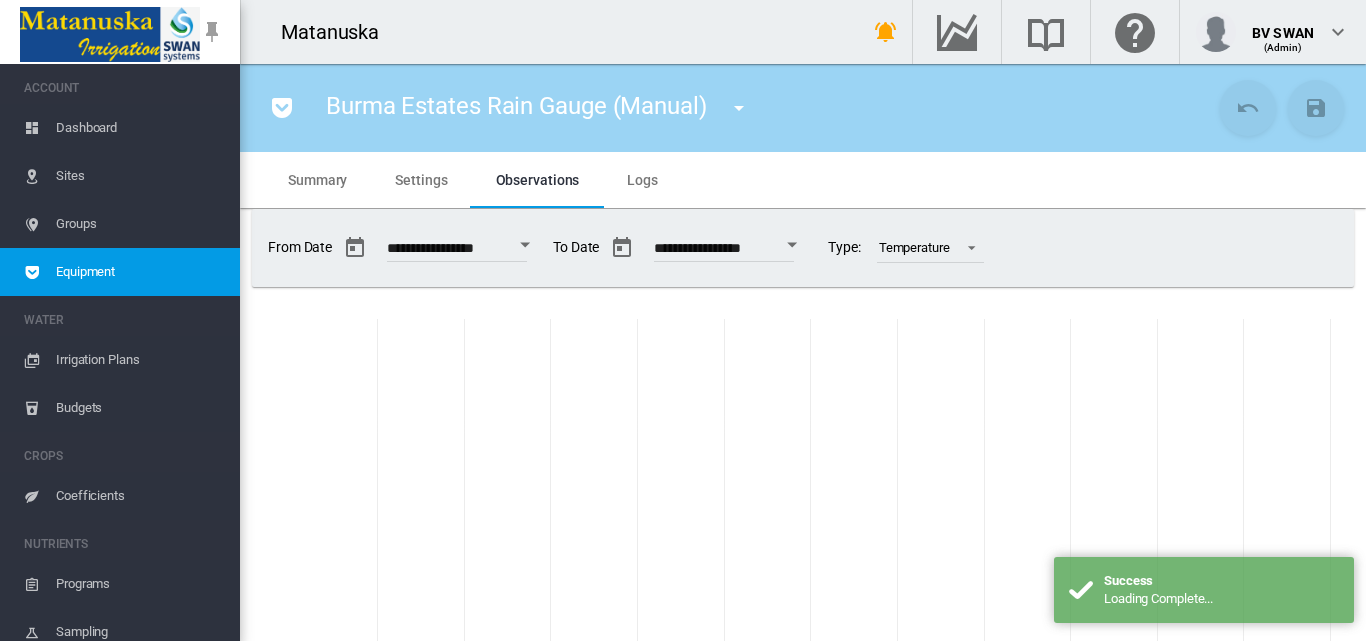 click at bounding box center (525, 245) 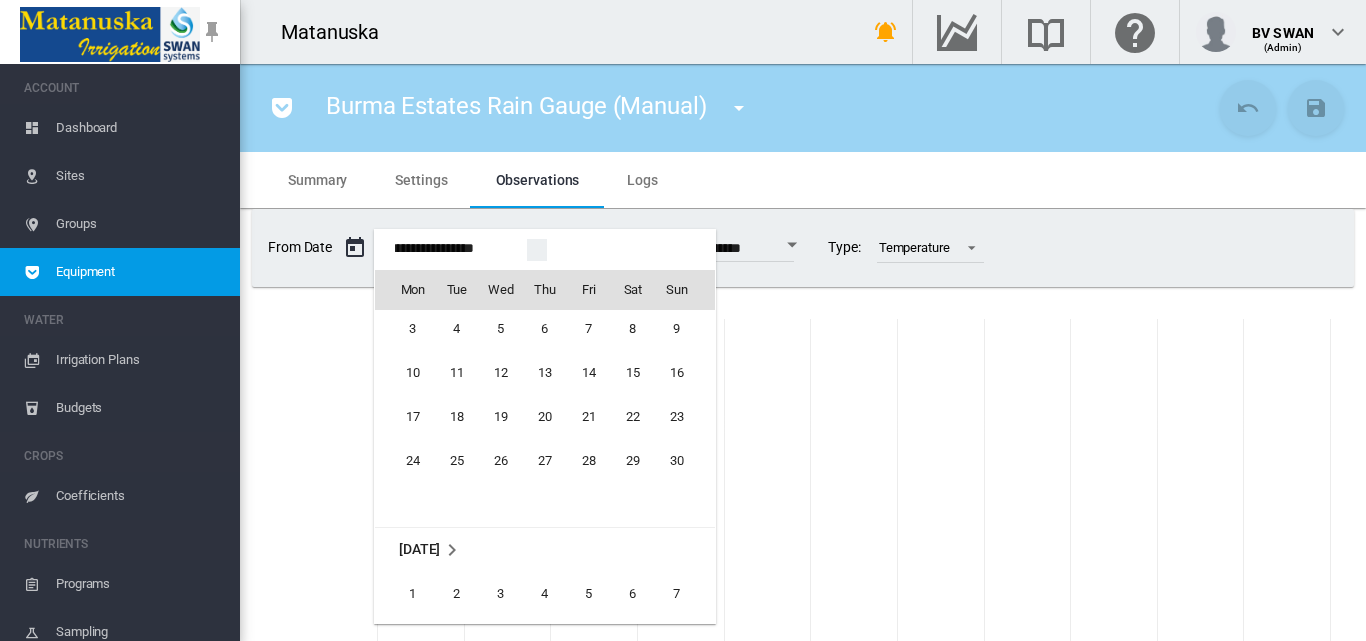 scroll, scrollTop: 45895, scrollLeft: 0, axis: vertical 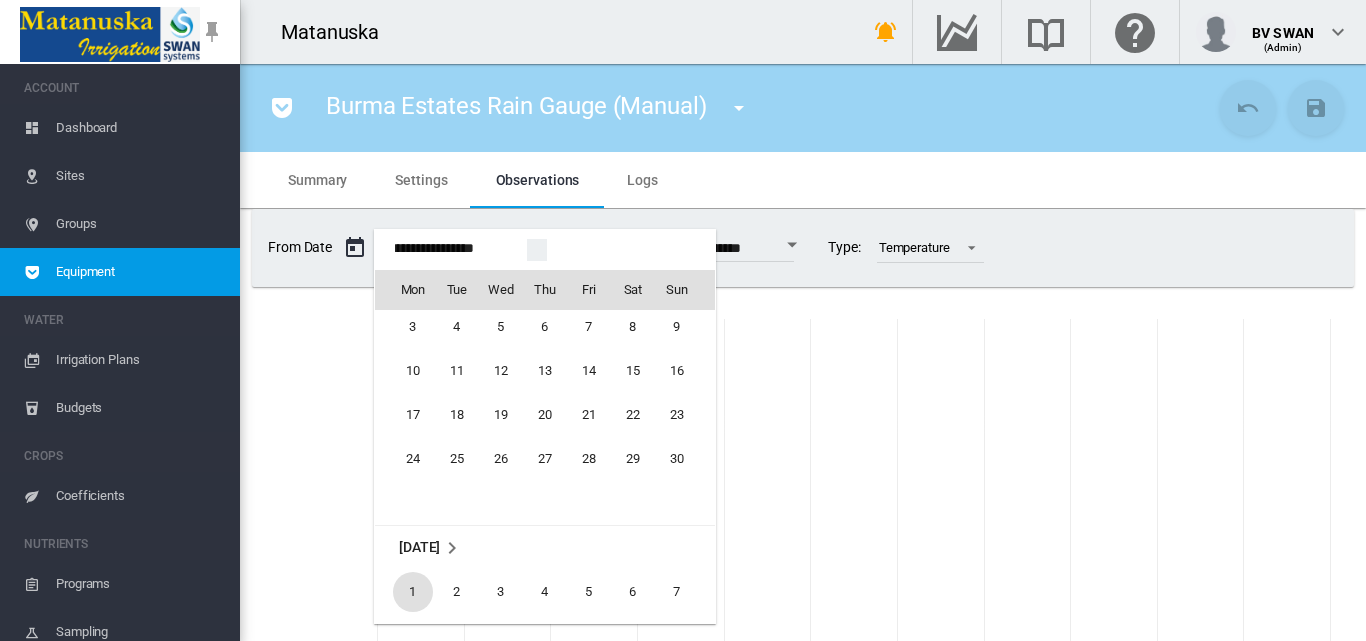 click on "1" at bounding box center [413, 592] 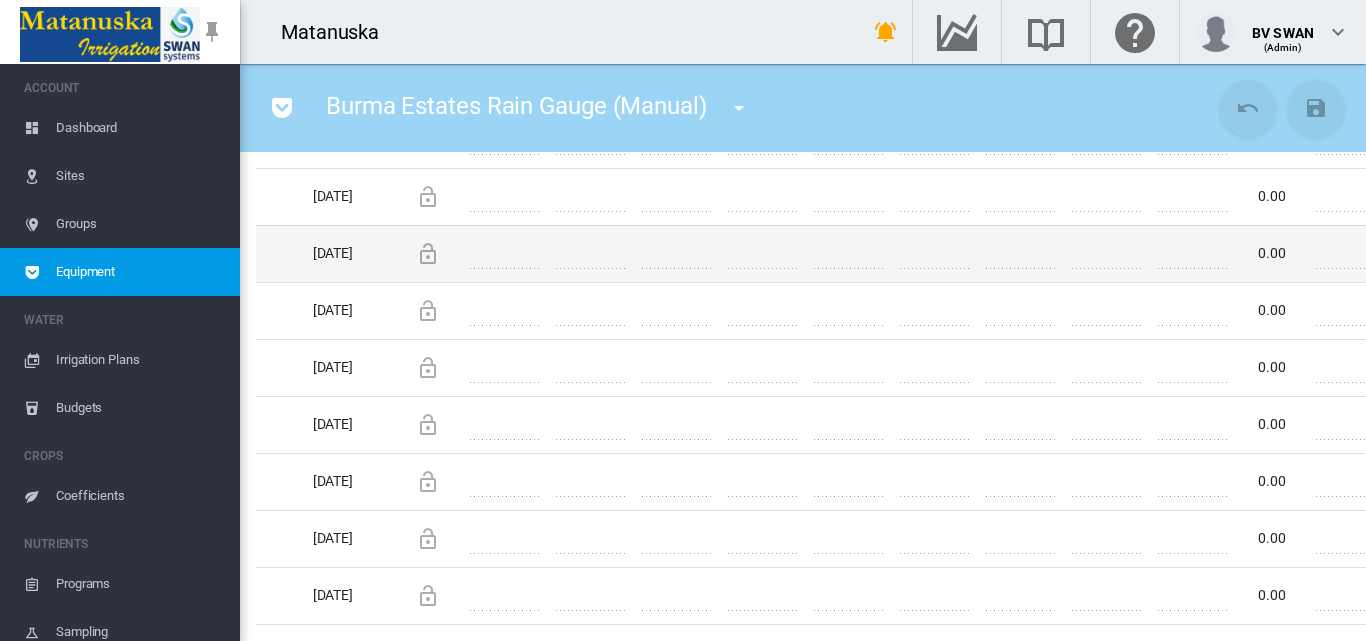 scroll, scrollTop: 7391, scrollLeft: 0, axis: vertical 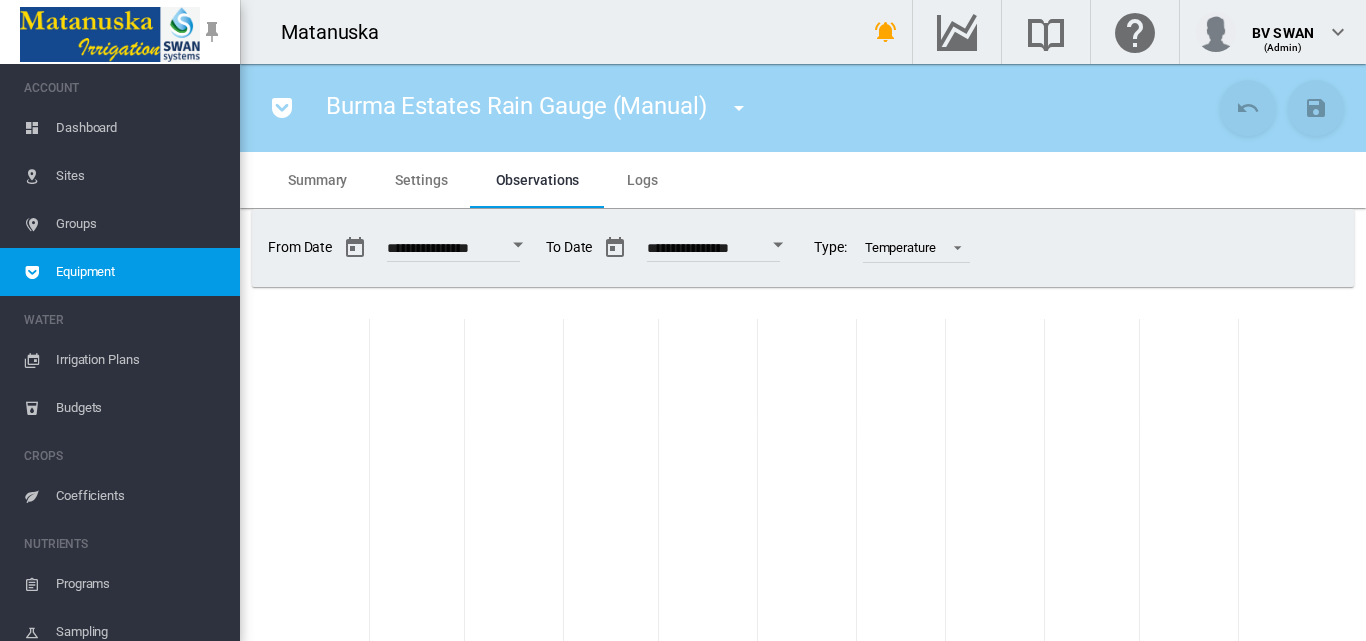 click at bounding box center [518, 245] 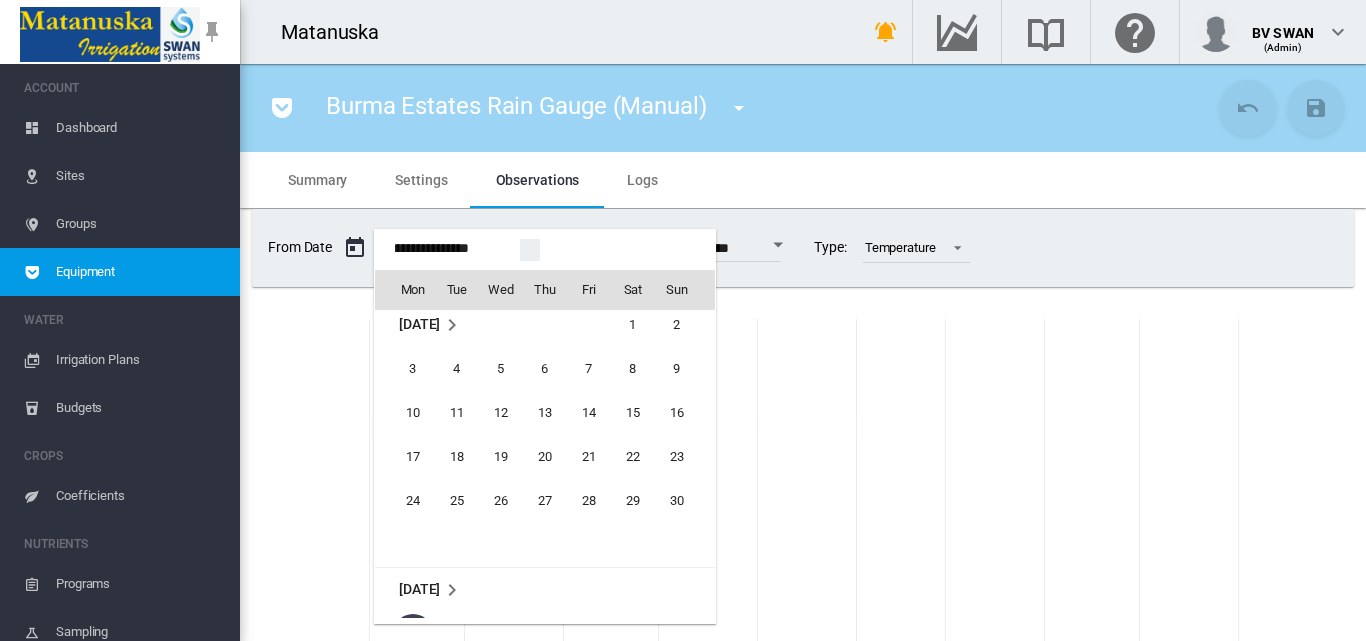 scroll, scrollTop: 45810, scrollLeft: 0, axis: vertical 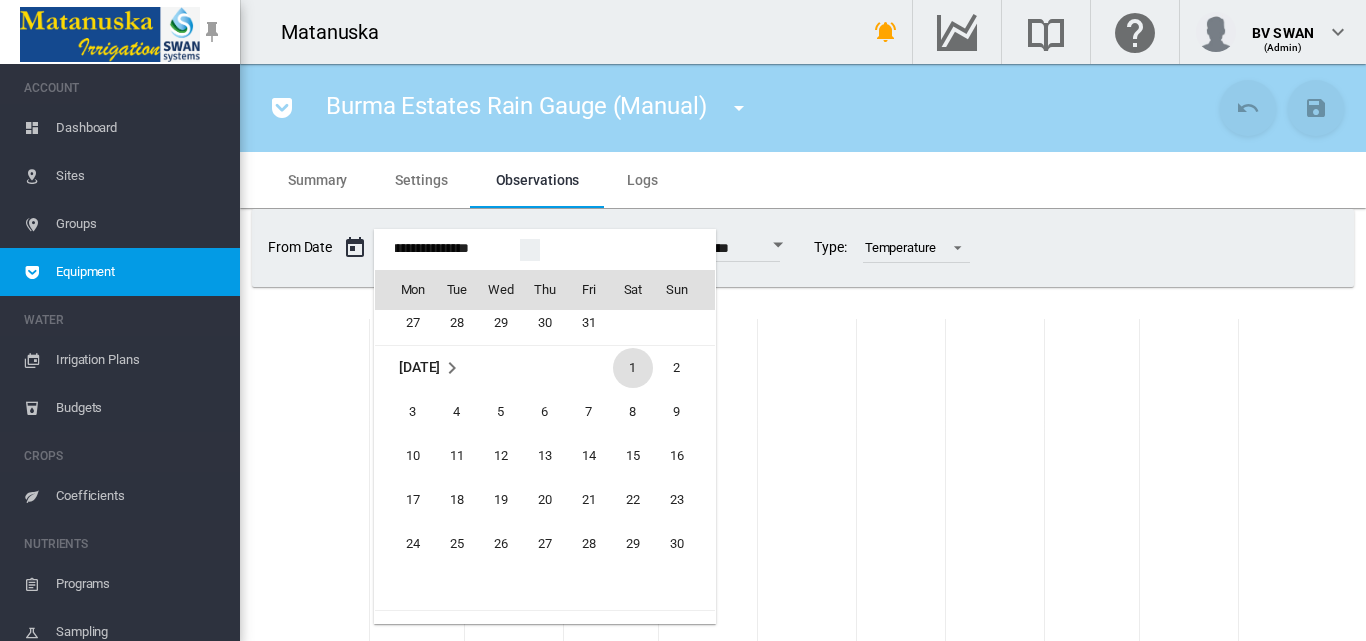 click on "1" at bounding box center [633, 368] 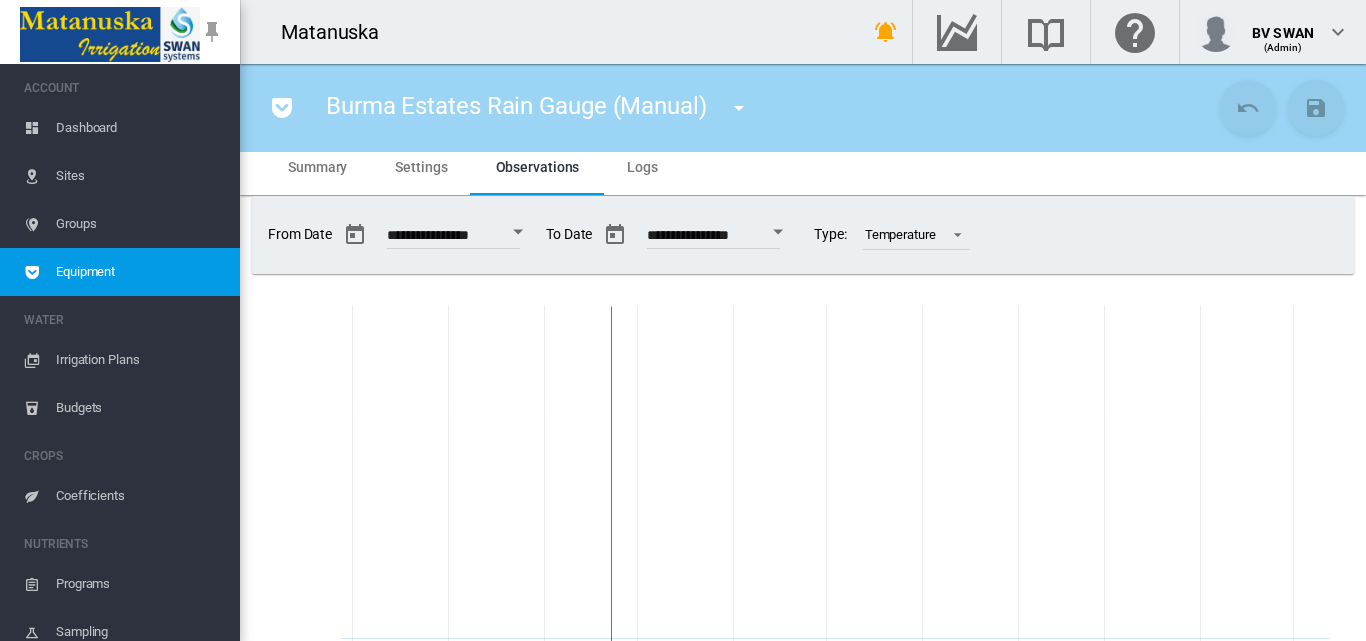 scroll, scrollTop: 0, scrollLeft: 0, axis: both 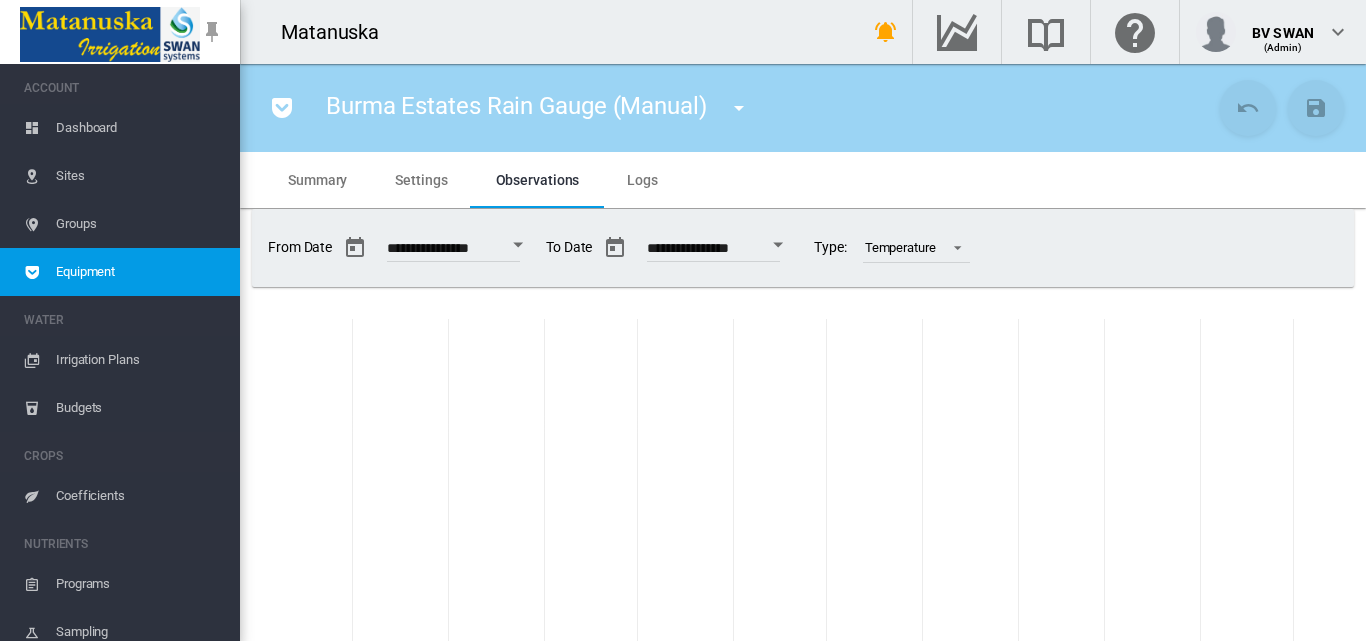 click at bounding box center (518, 245) 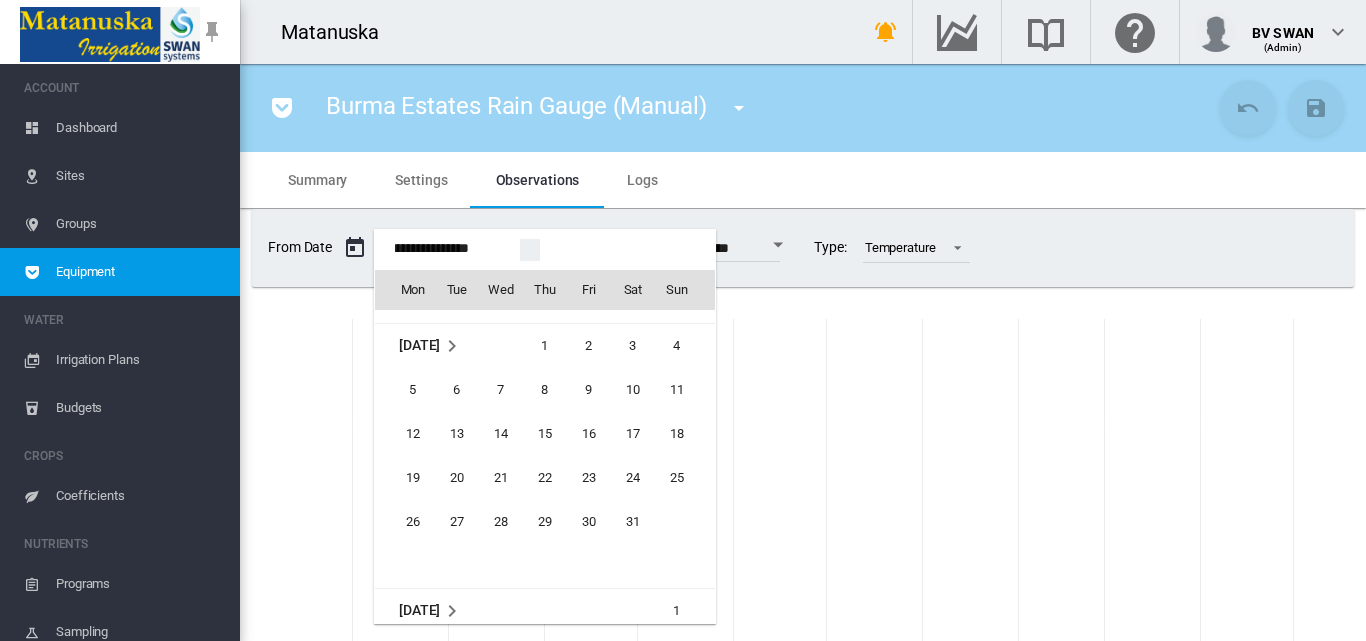scroll, scrollTop: 48745, scrollLeft: 0, axis: vertical 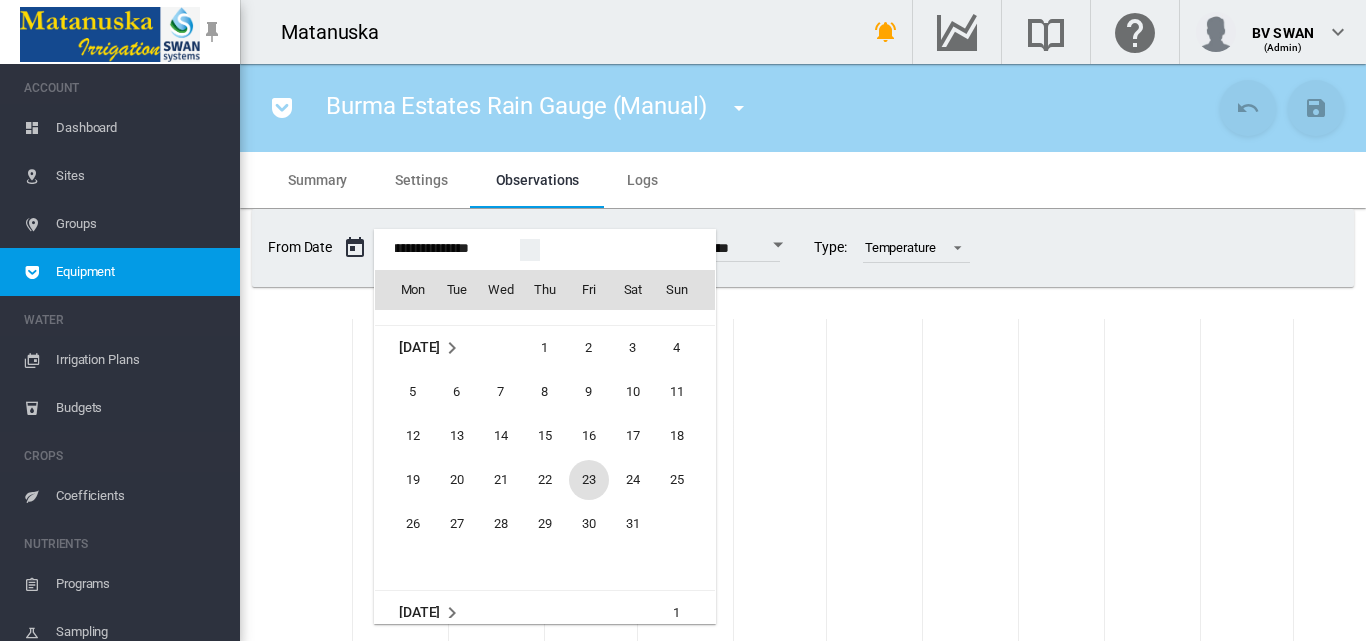 click on "23" at bounding box center (589, 480) 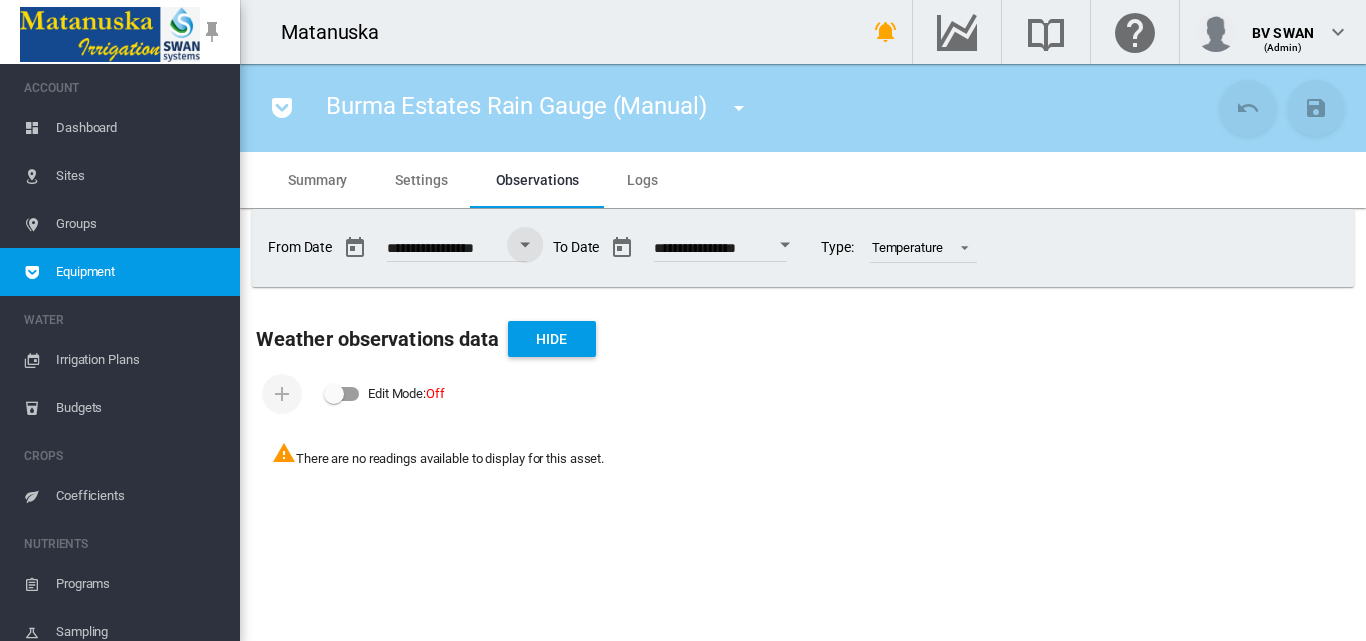 click at bounding box center (785, 245) 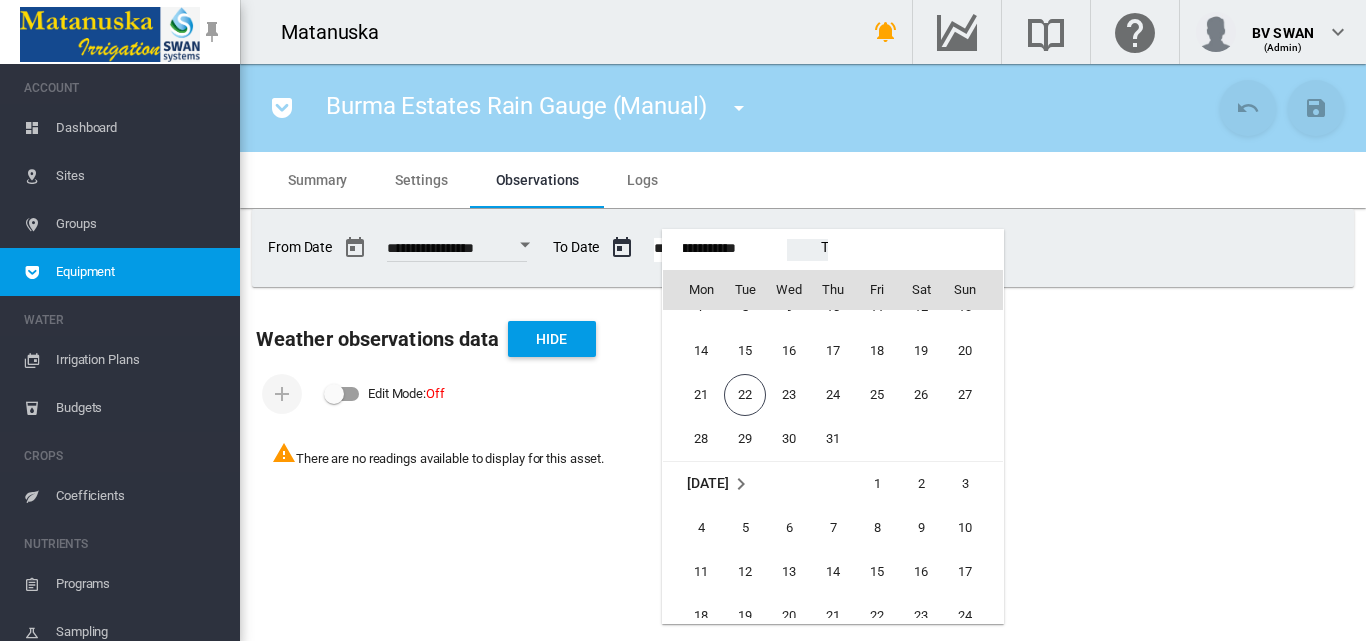 scroll, scrollTop: 49425, scrollLeft: 0, axis: vertical 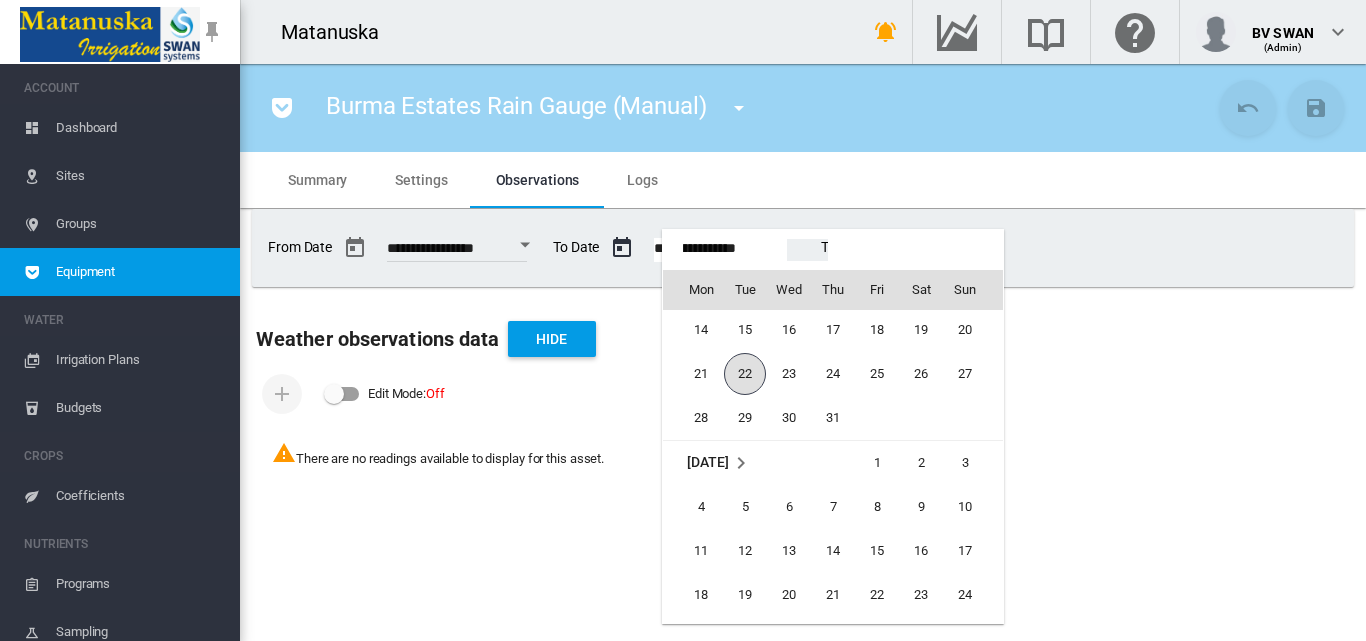 click on "22" at bounding box center [745, 374] 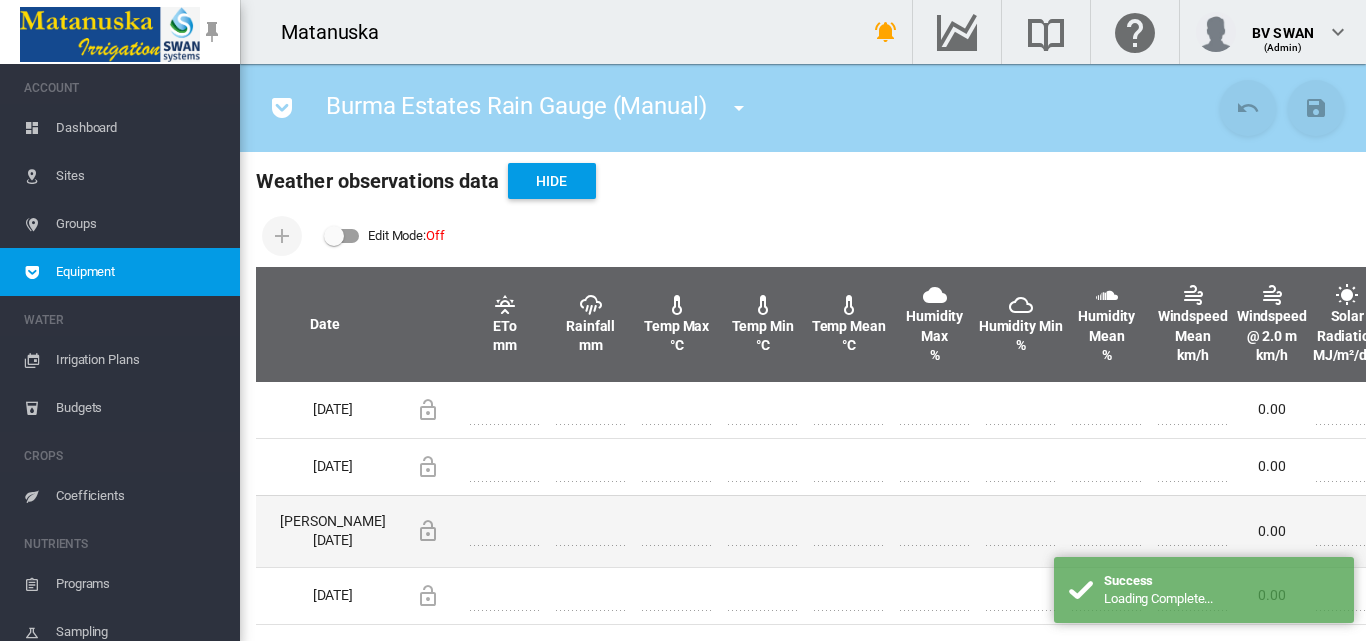 scroll, scrollTop: 820, scrollLeft: 0, axis: vertical 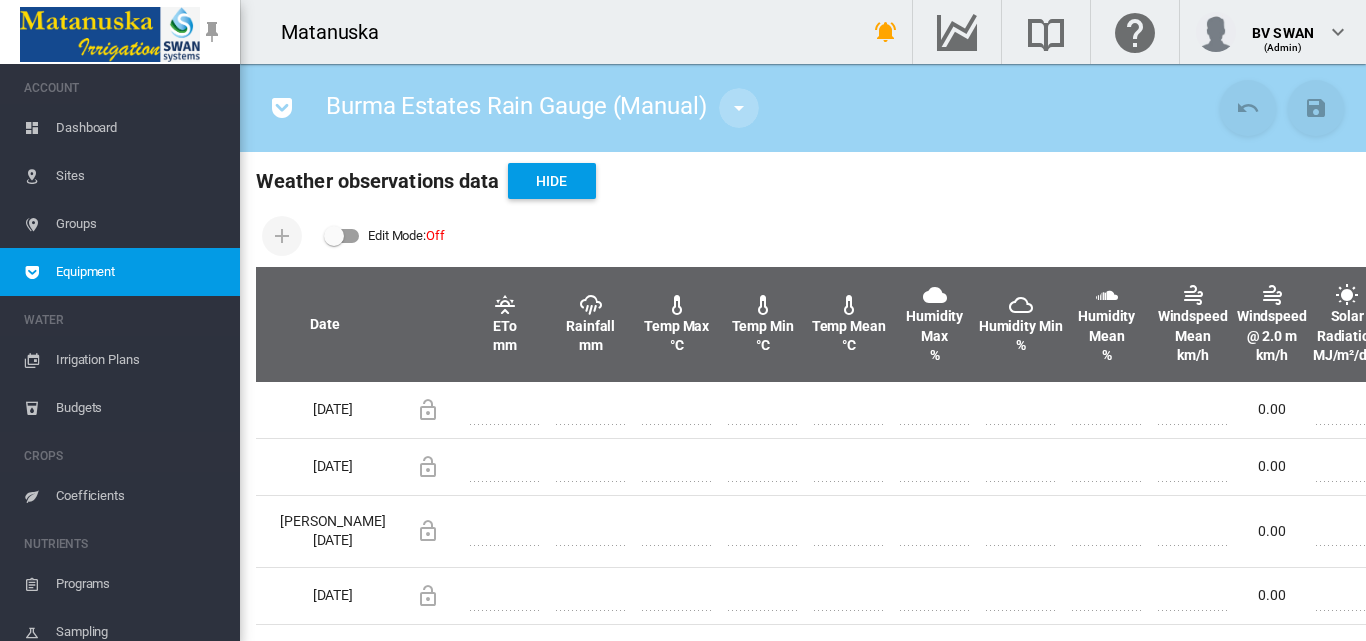 click at bounding box center [739, 108] 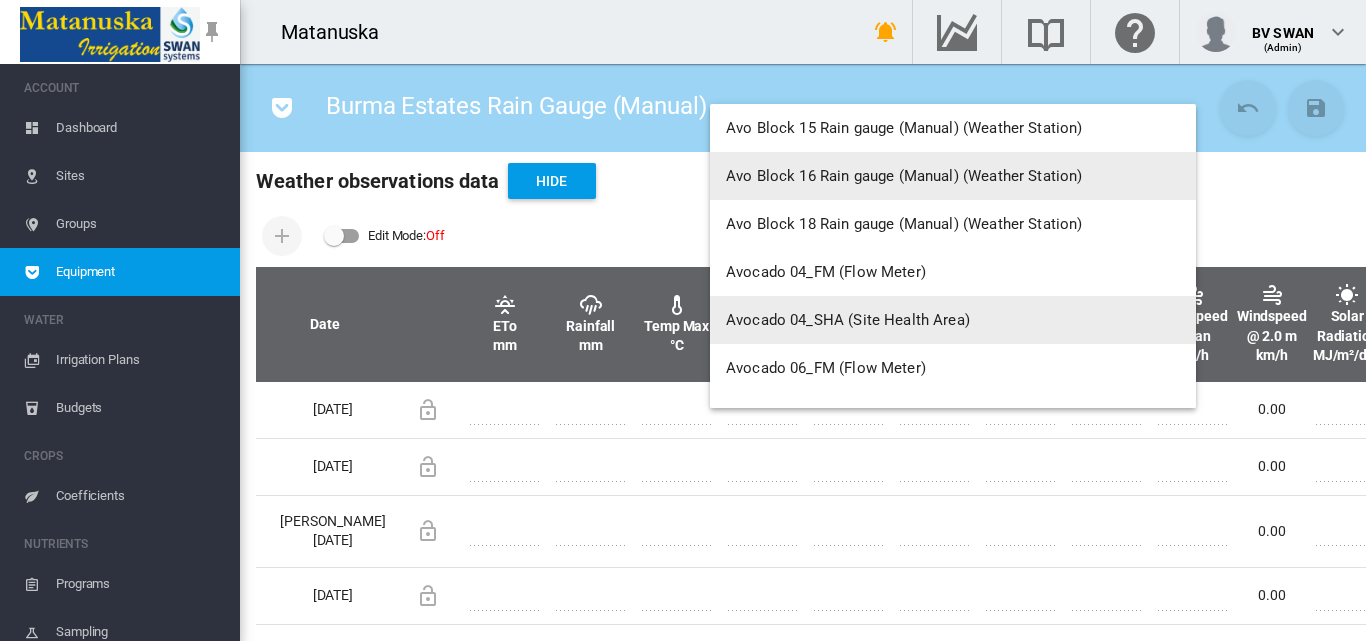 scroll, scrollTop: 400, scrollLeft: 0, axis: vertical 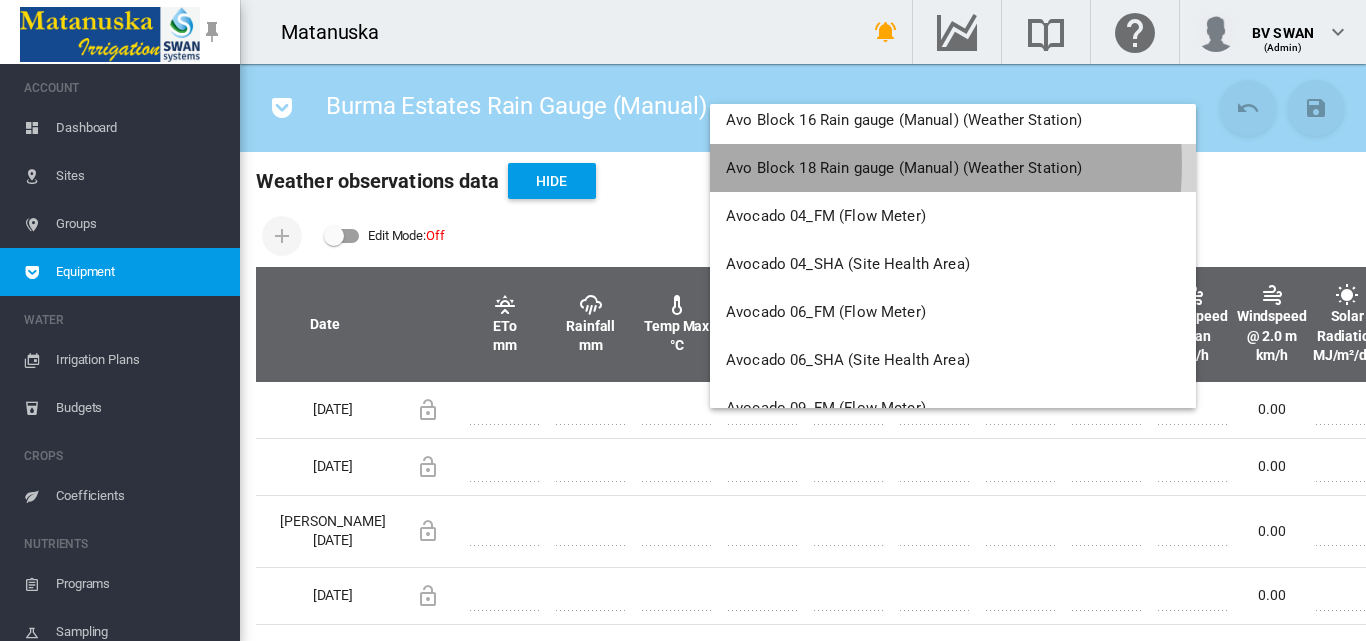 click on "Avo Block 18 Rain gauge (Manual) (Weather Station)" at bounding box center [904, 168] 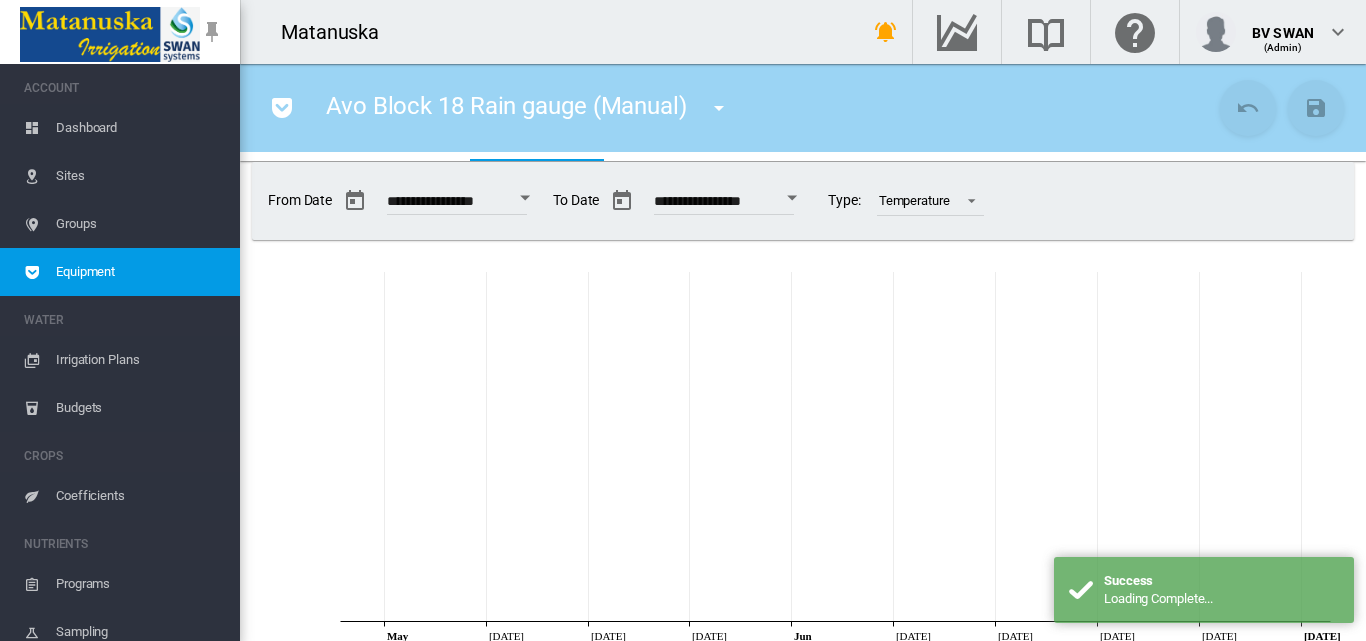 scroll, scrollTop: 0, scrollLeft: 0, axis: both 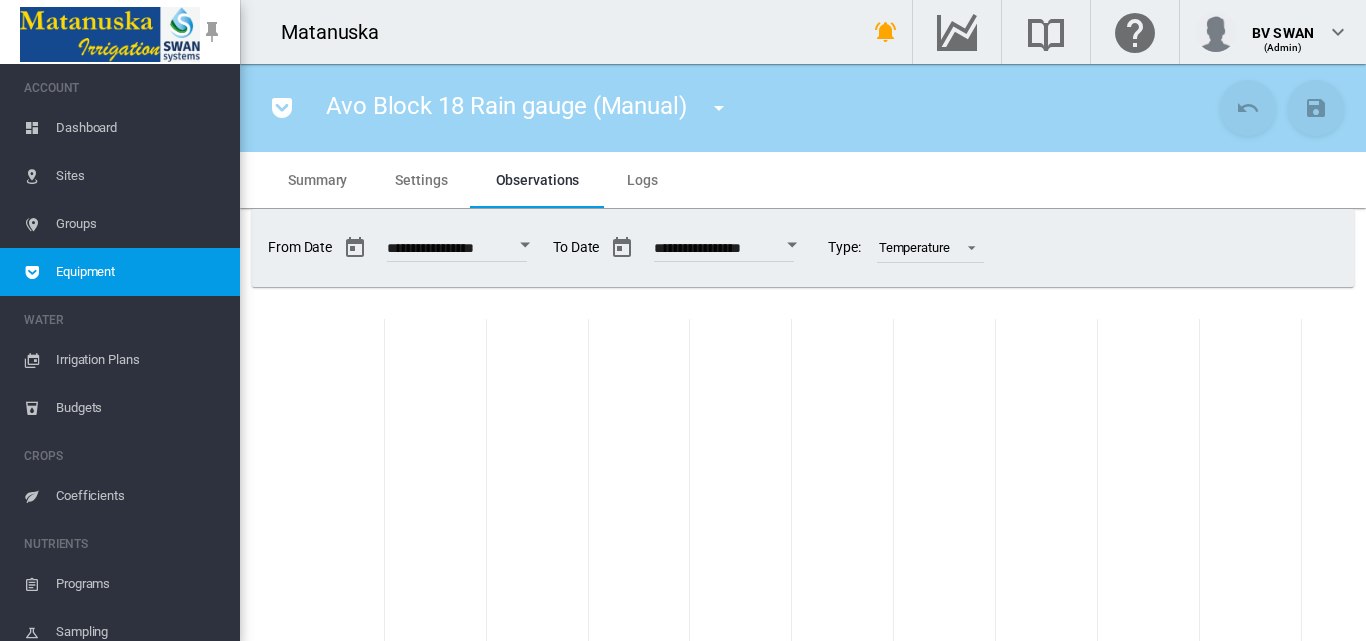 click at bounding box center (719, 108) 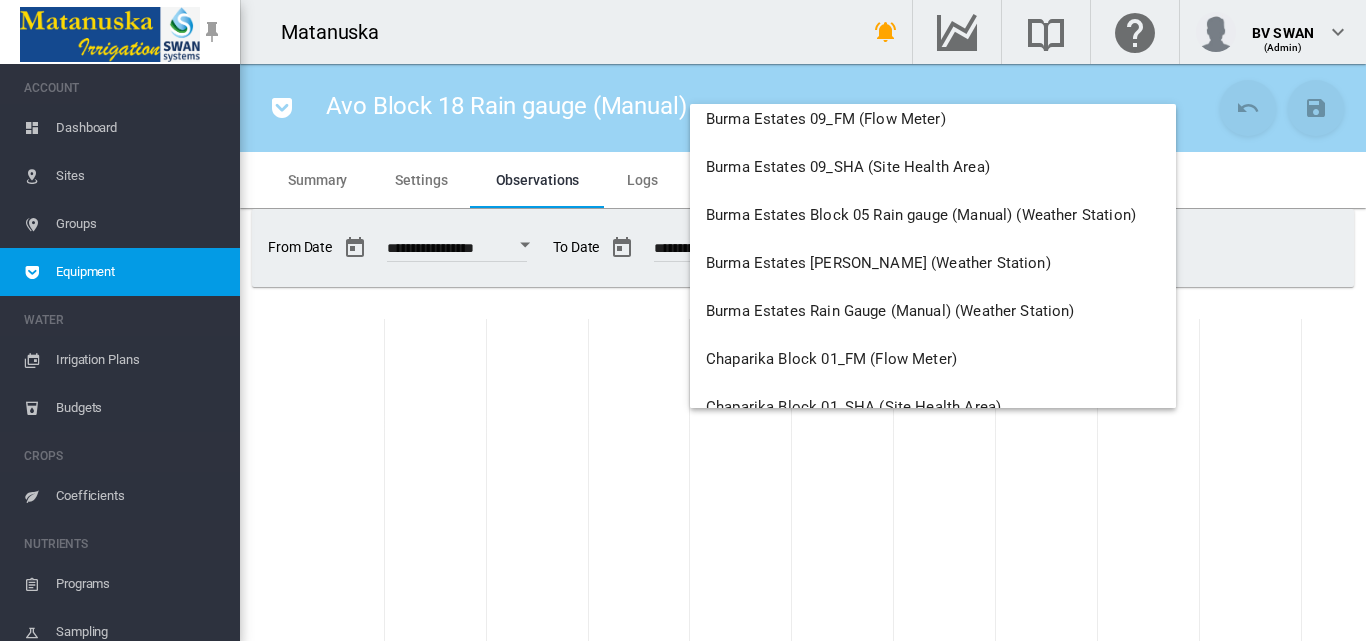 scroll, scrollTop: 4400, scrollLeft: 0, axis: vertical 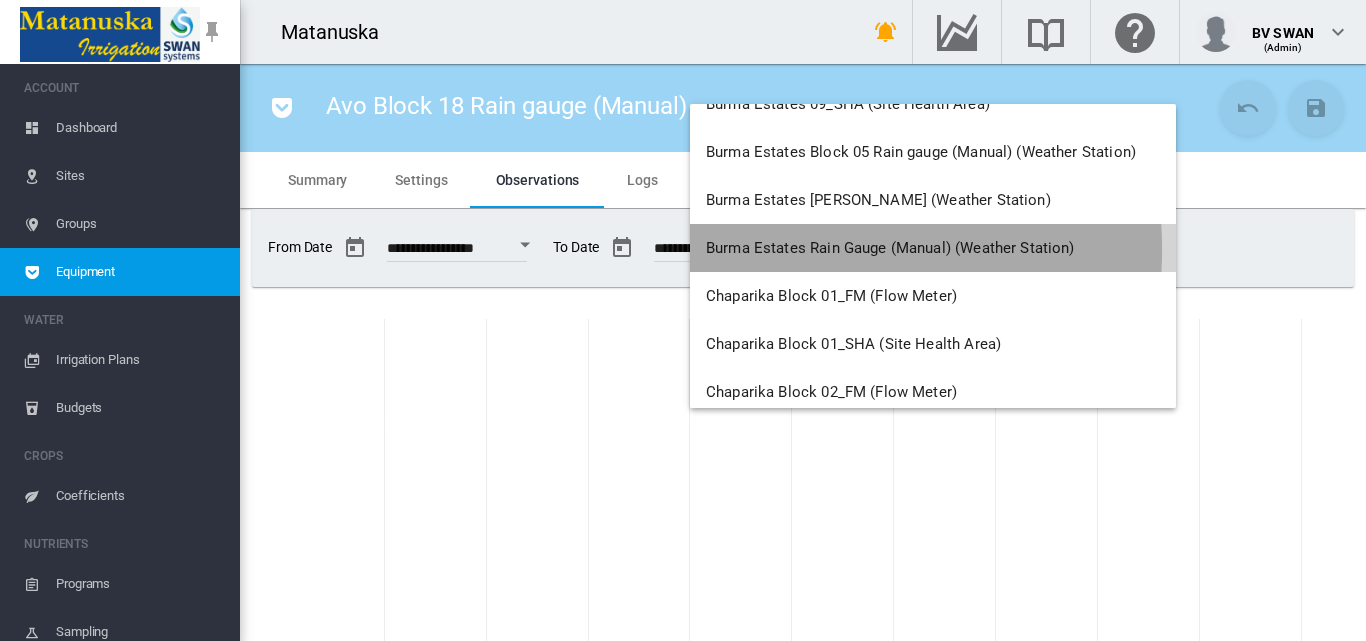 click on "Burma Estates Rain Gauge (Manual) (Weather Station)" at bounding box center (890, 248) 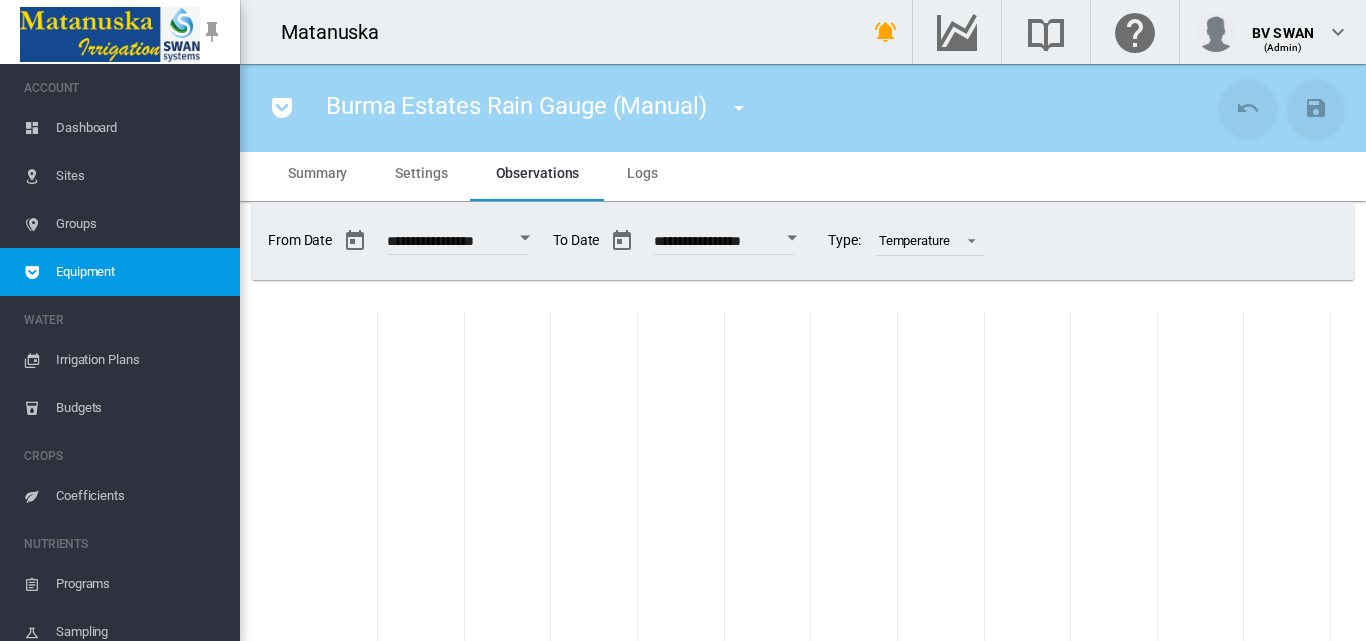 scroll, scrollTop: 0, scrollLeft: 0, axis: both 